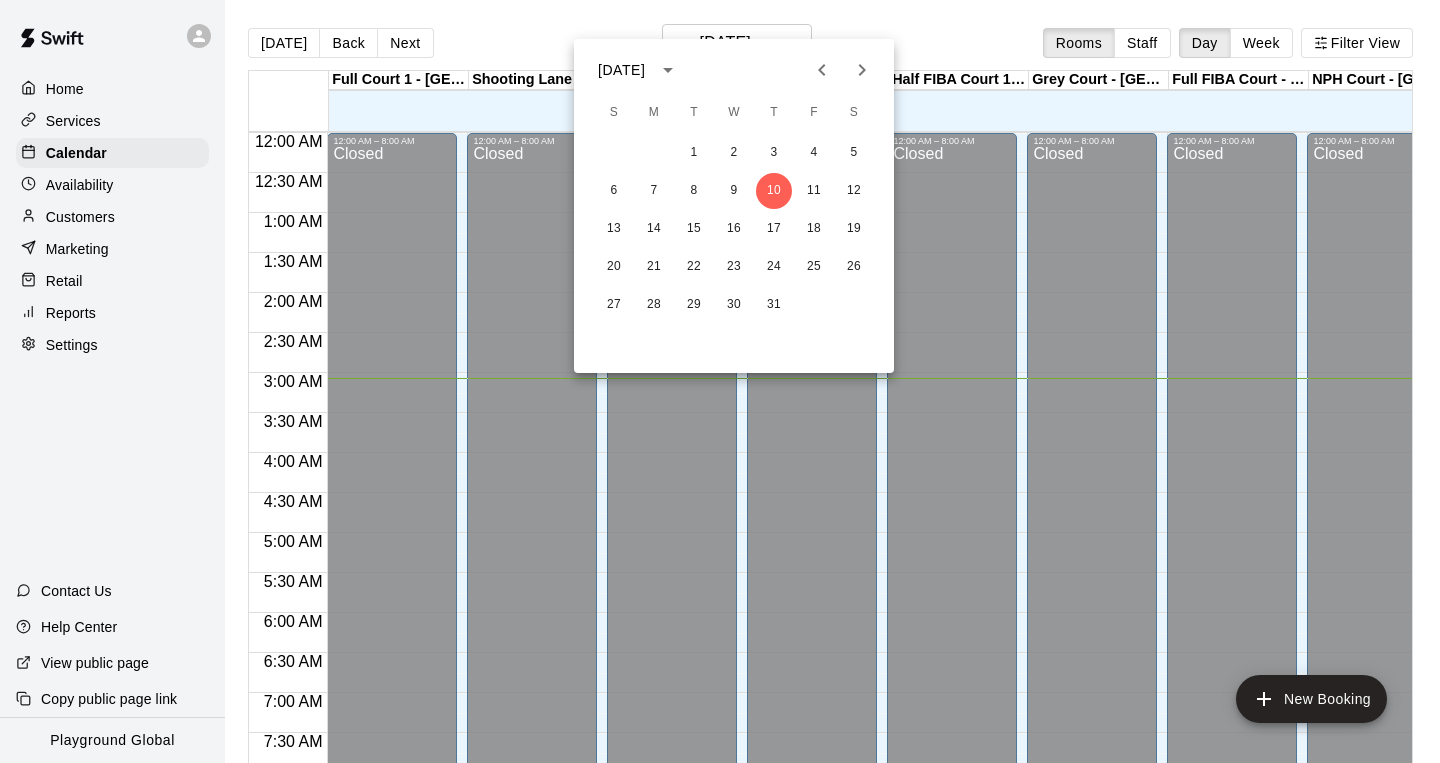 scroll, scrollTop: 24, scrollLeft: 0, axis: vertical 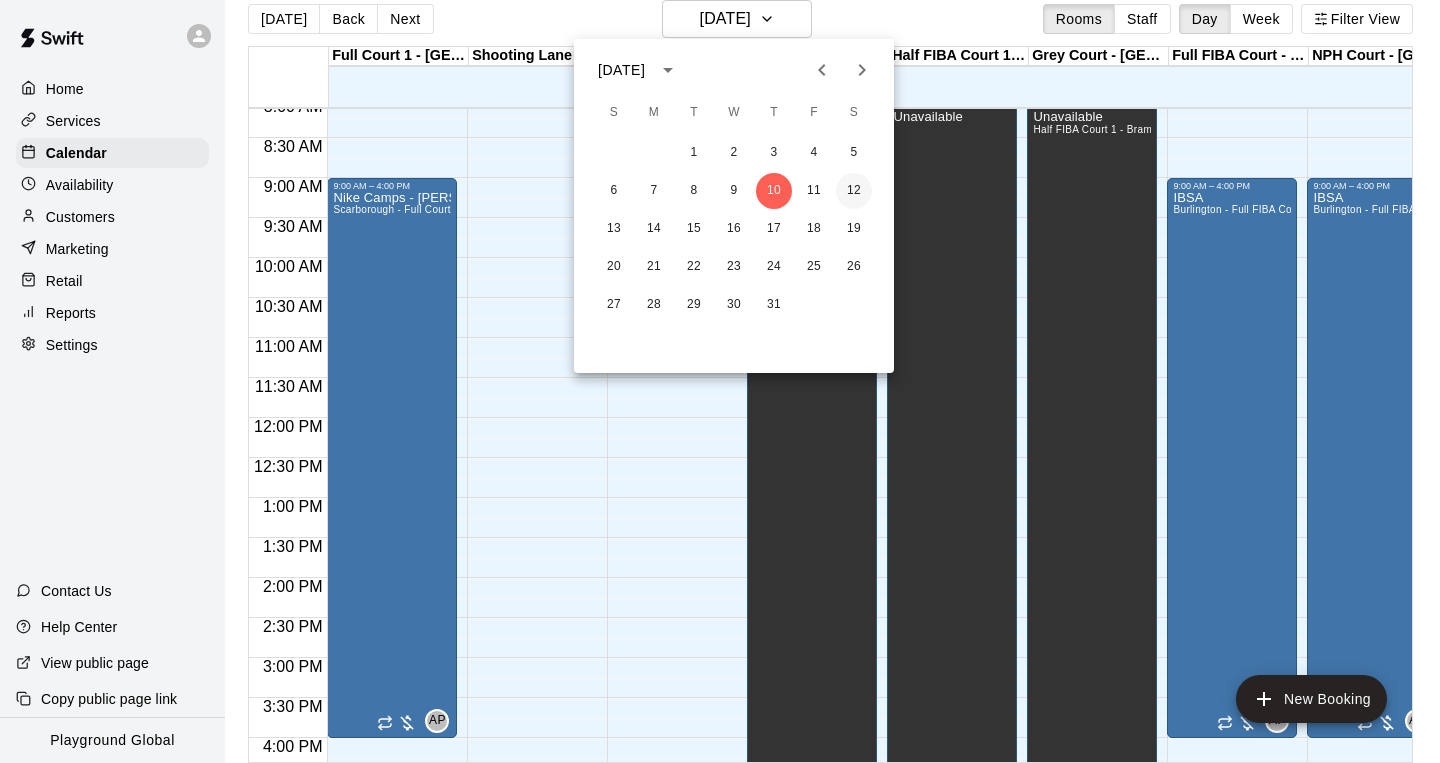 click on "12" at bounding box center [854, 191] 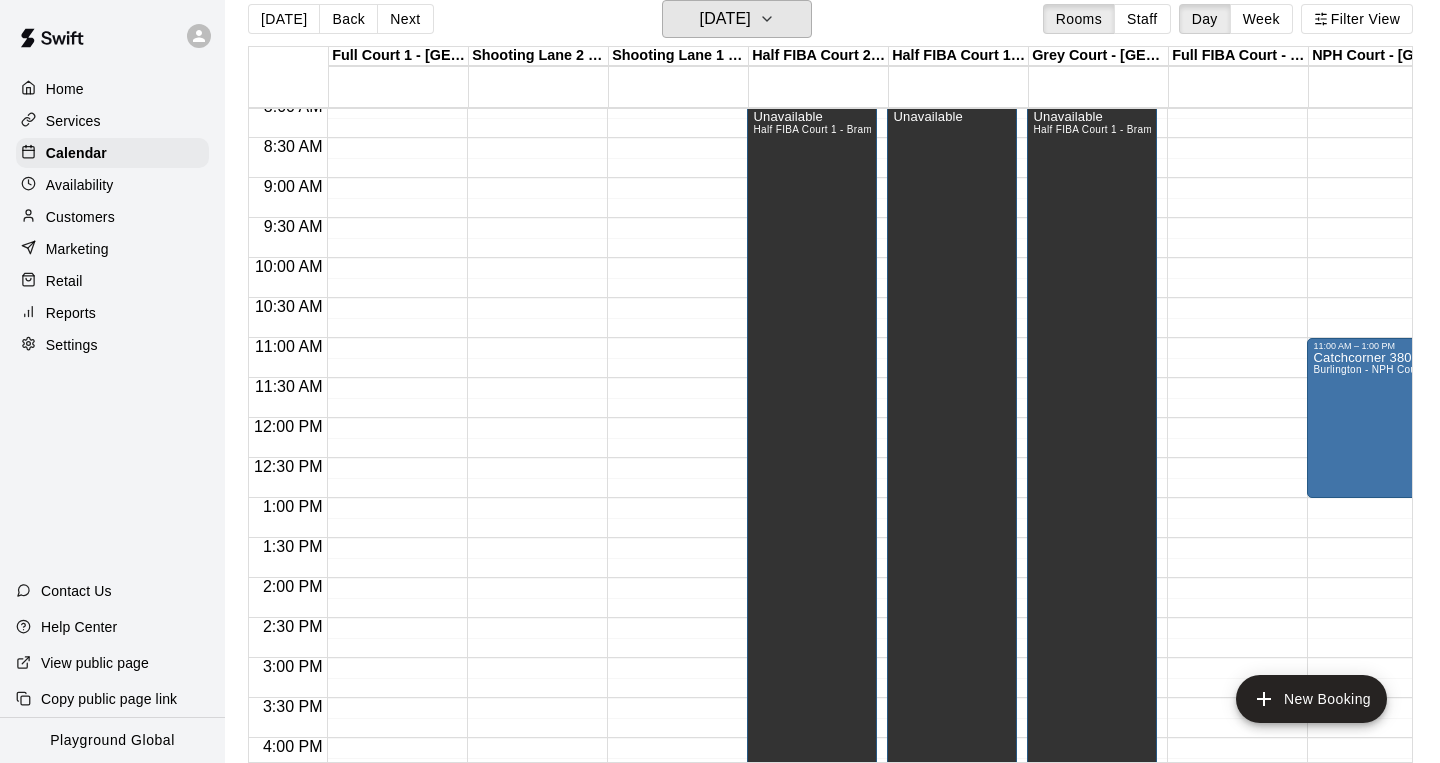 scroll, scrollTop: 651, scrollLeft: 48, axis: both 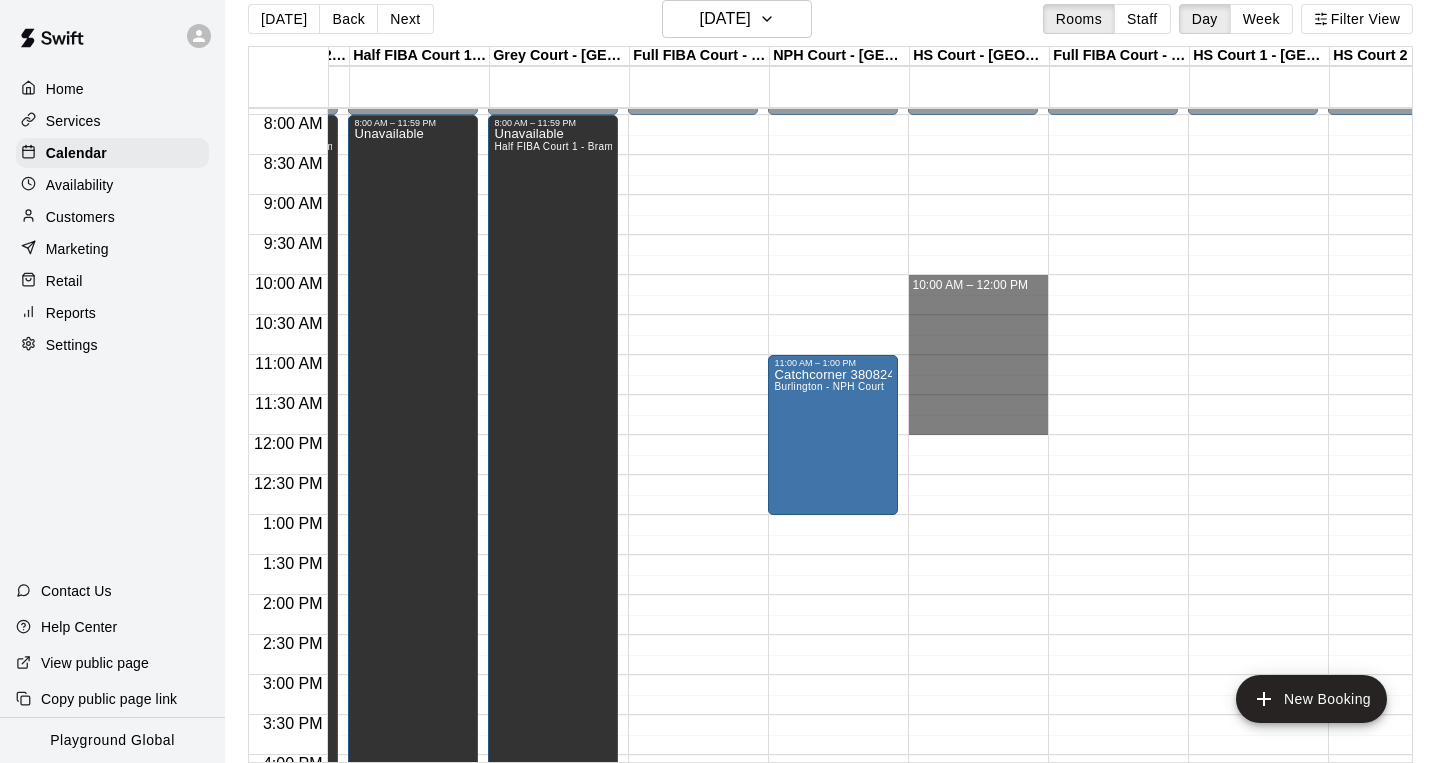 drag, startPoint x: 930, startPoint y: 283, endPoint x: 942, endPoint y: 419, distance: 136.52838 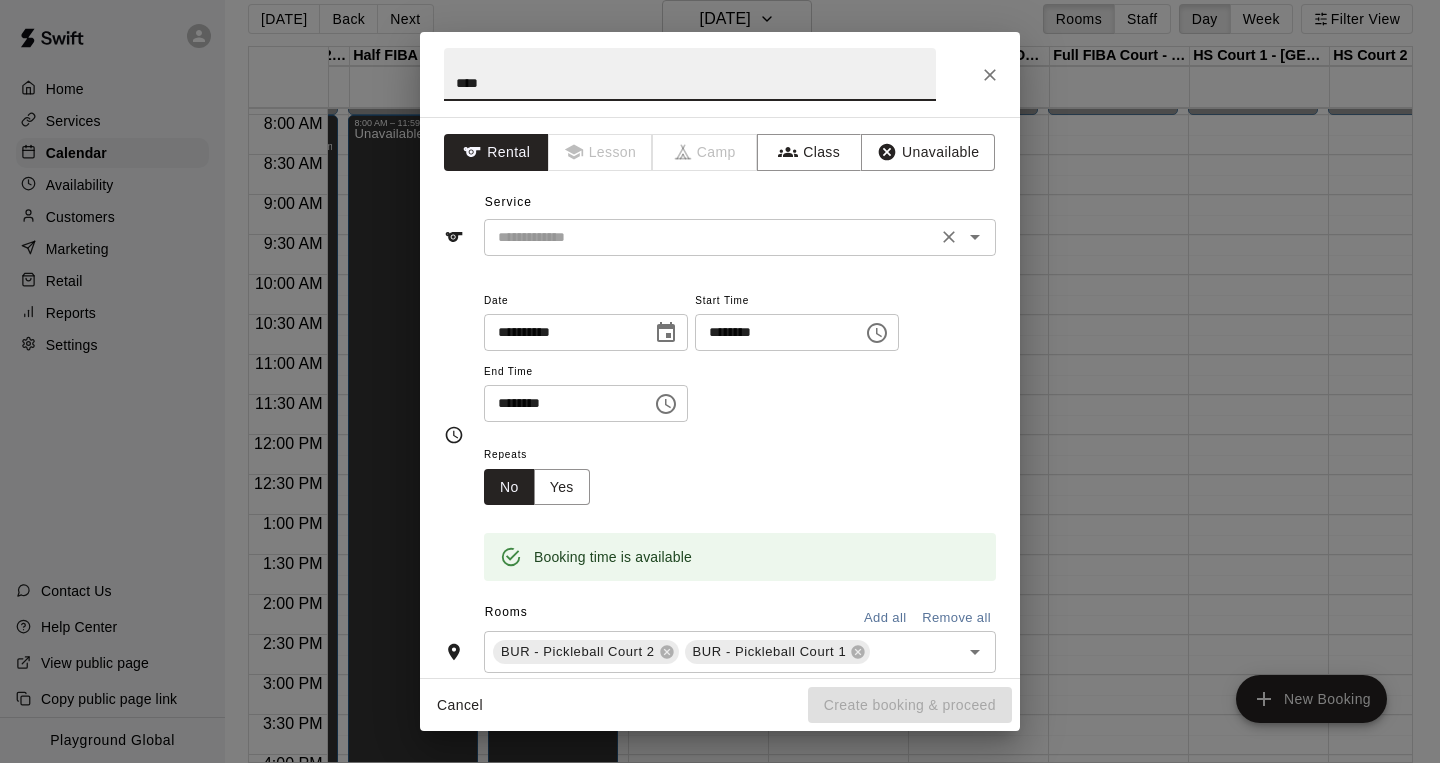 click at bounding box center (949, 237) 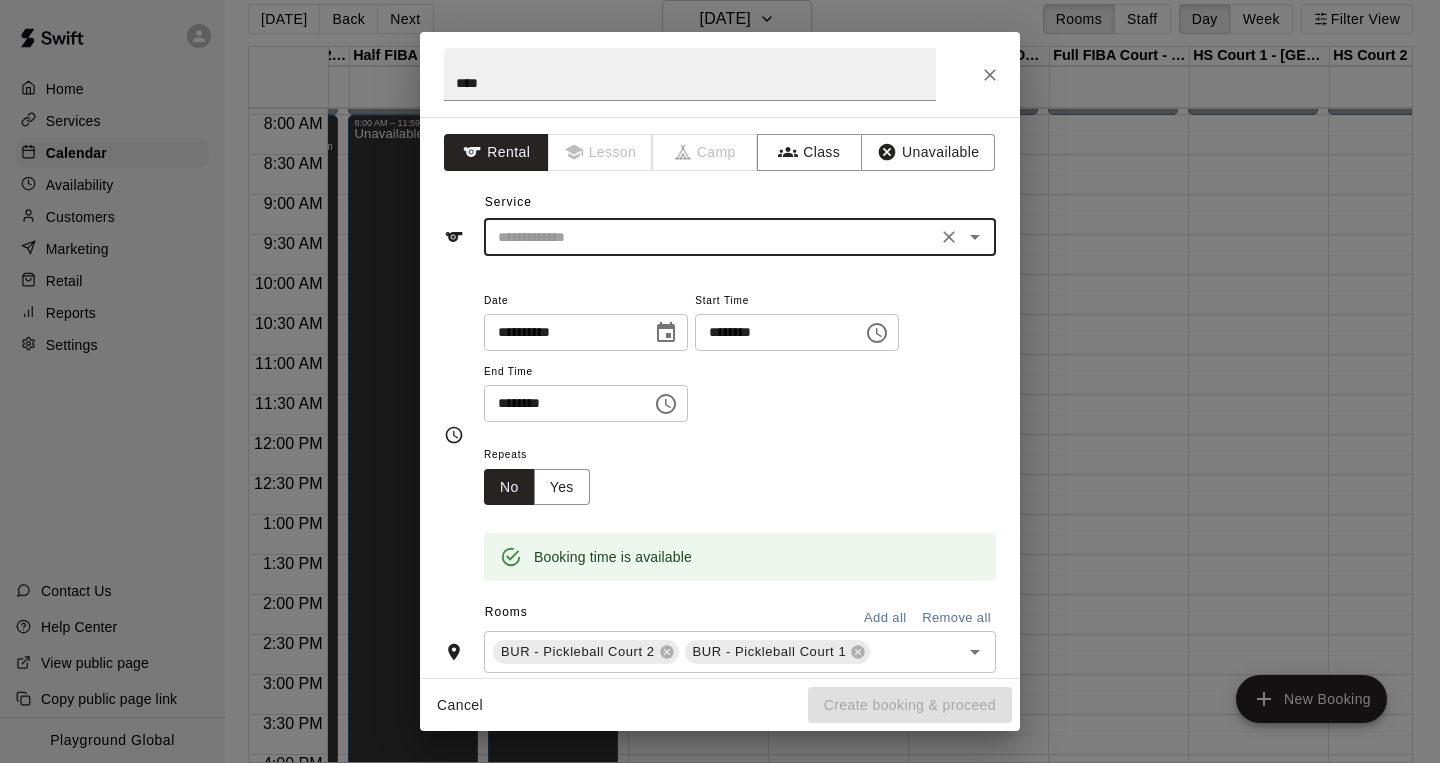 click 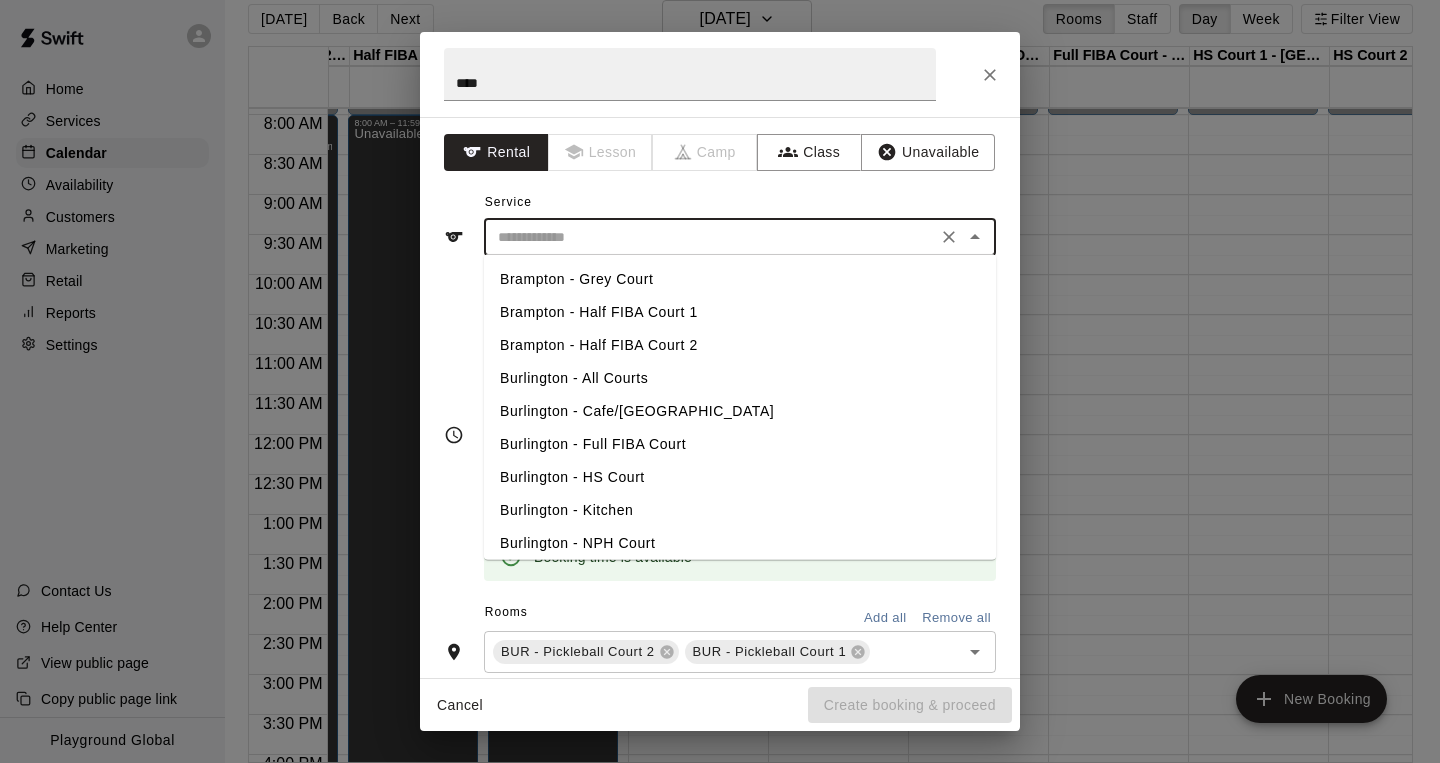 scroll, scrollTop: 136, scrollLeft: 0, axis: vertical 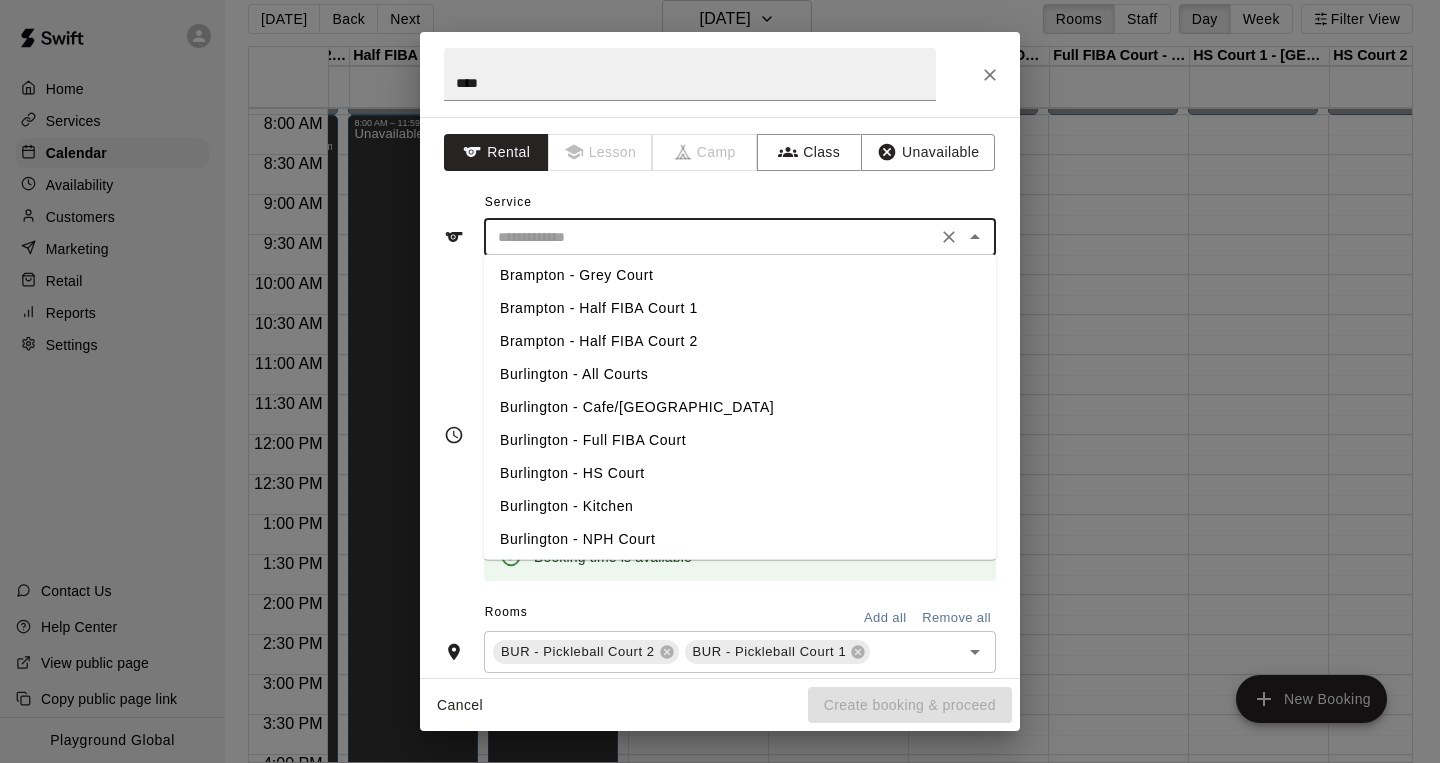click on "Burlington - HS Court" at bounding box center (740, 473) 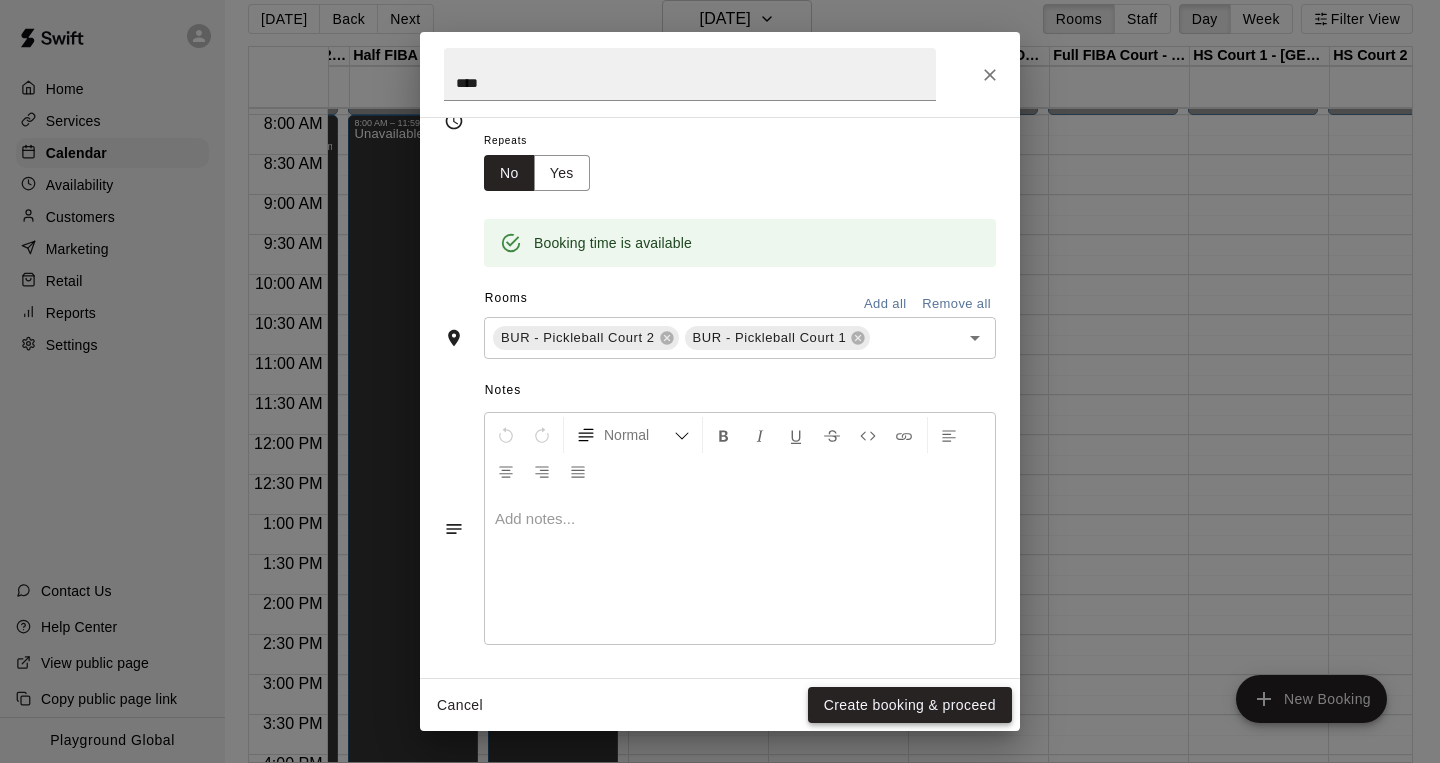 scroll, scrollTop: 313, scrollLeft: 0, axis: vertical 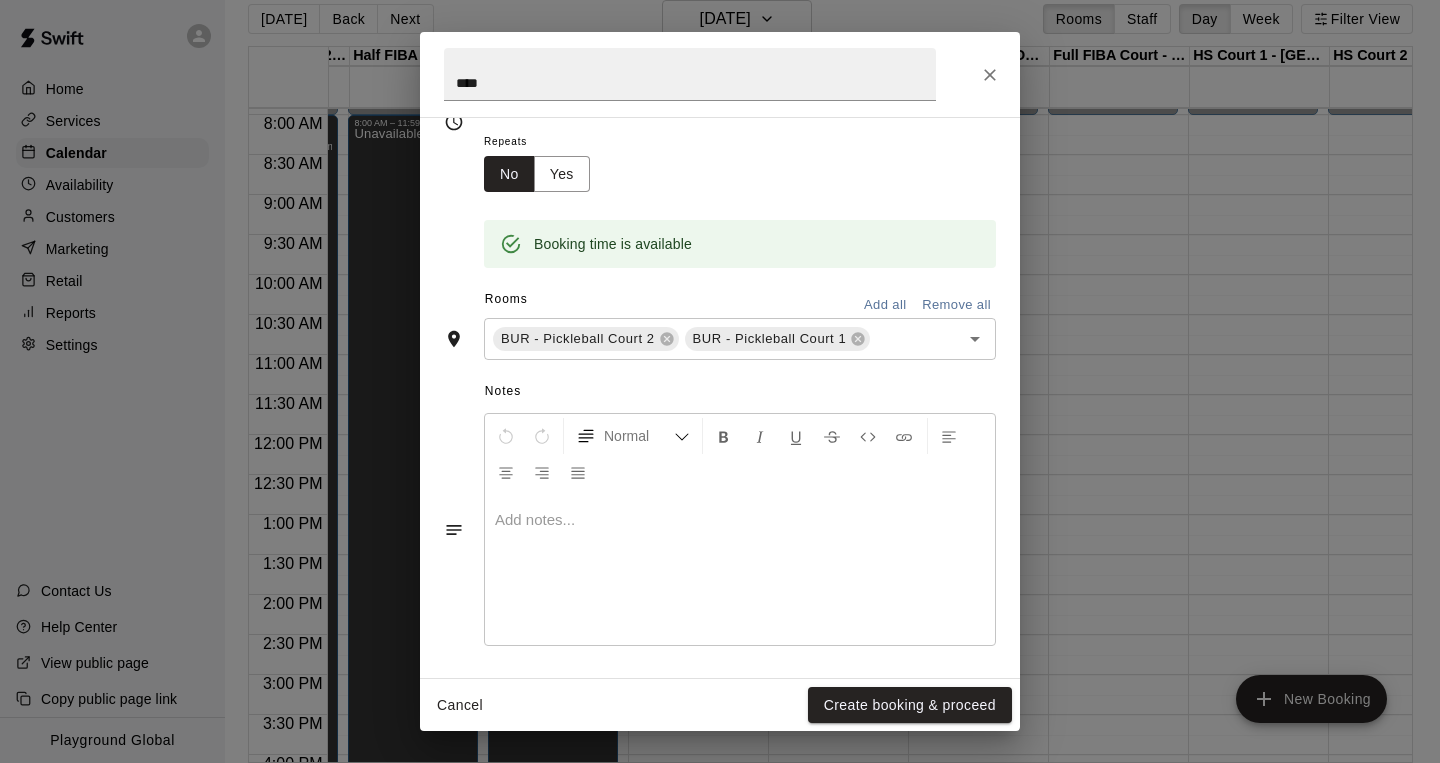 click on "Create booking & proceed" at bounding box center [910, 705] 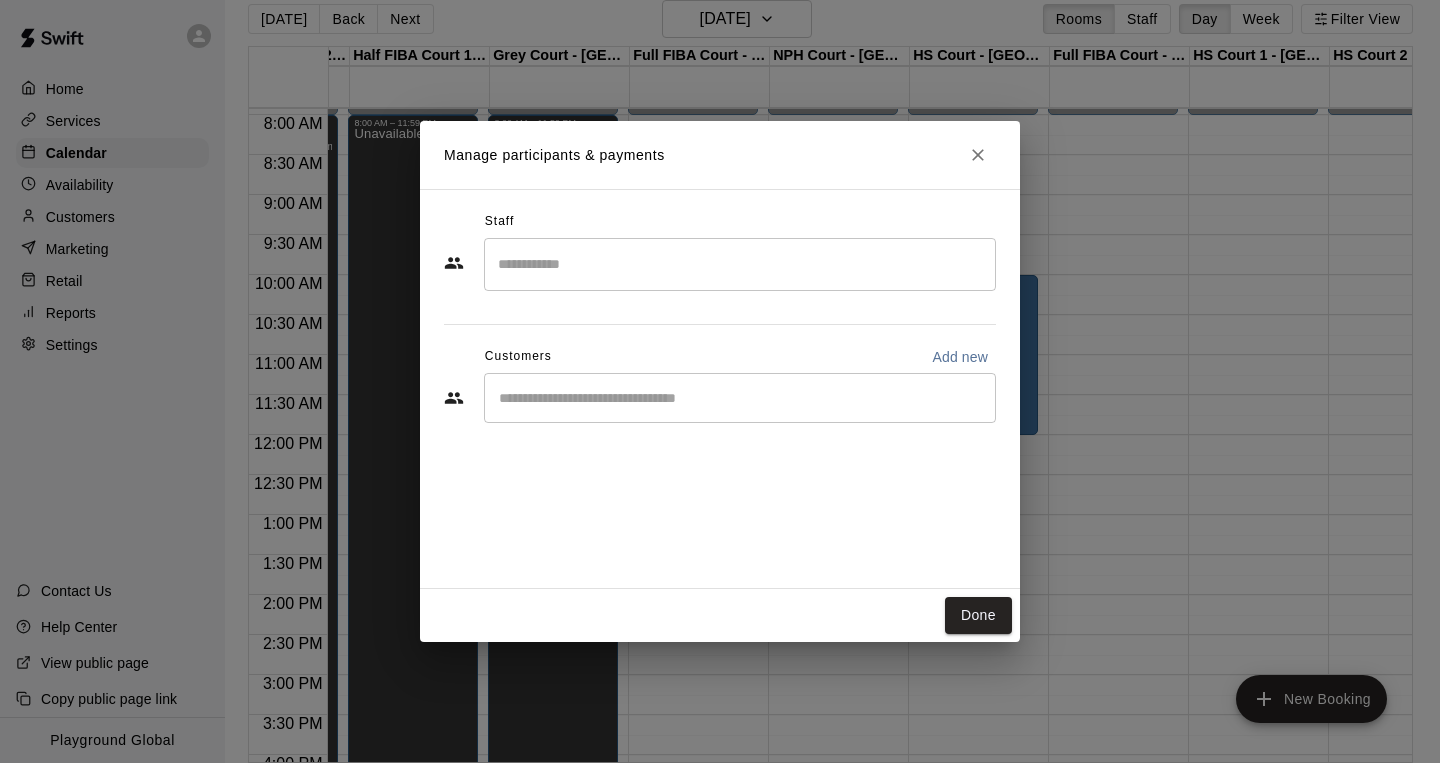 click on "​" at bounding box center [740, 398] 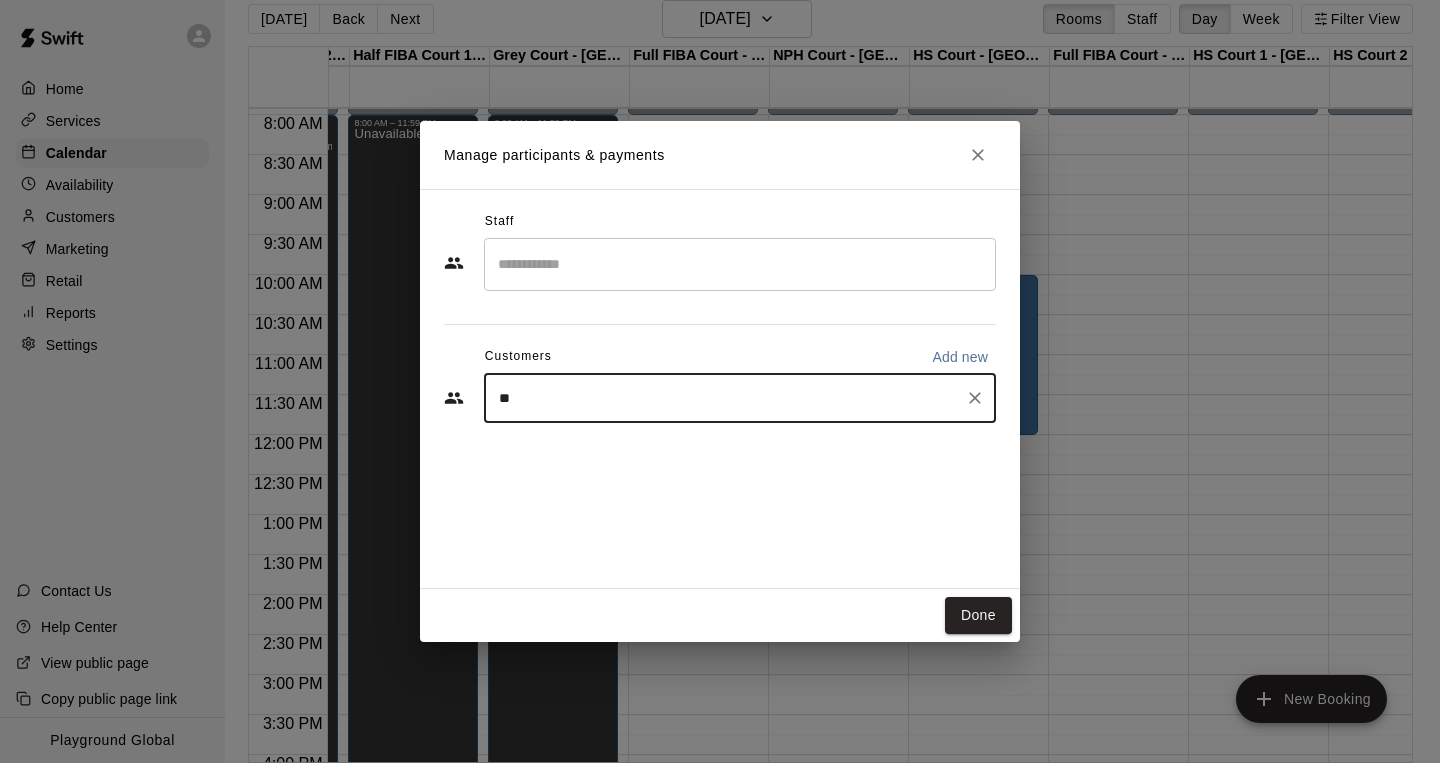 type on "***" 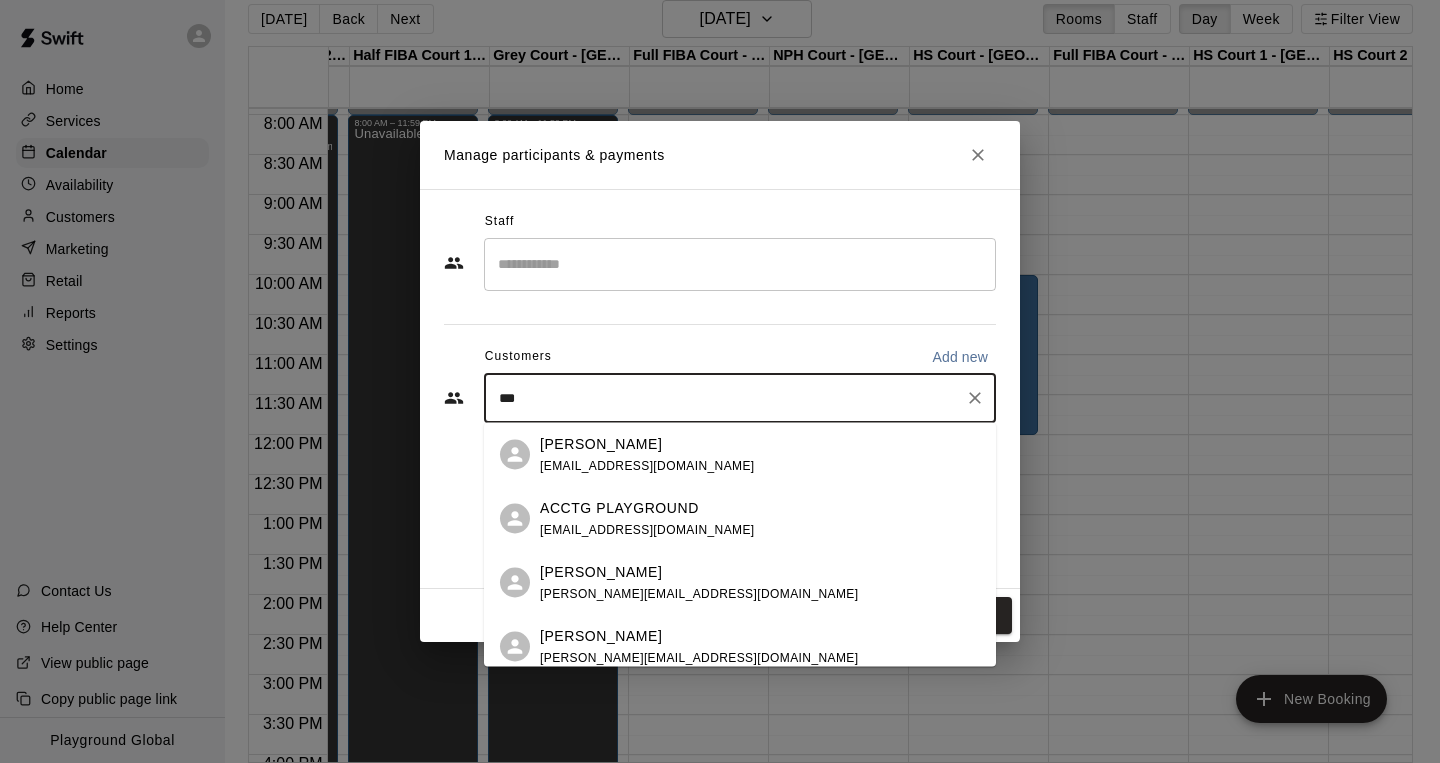 click on "ACCTG PLAYGROUND" at bounding box center (619, 507) 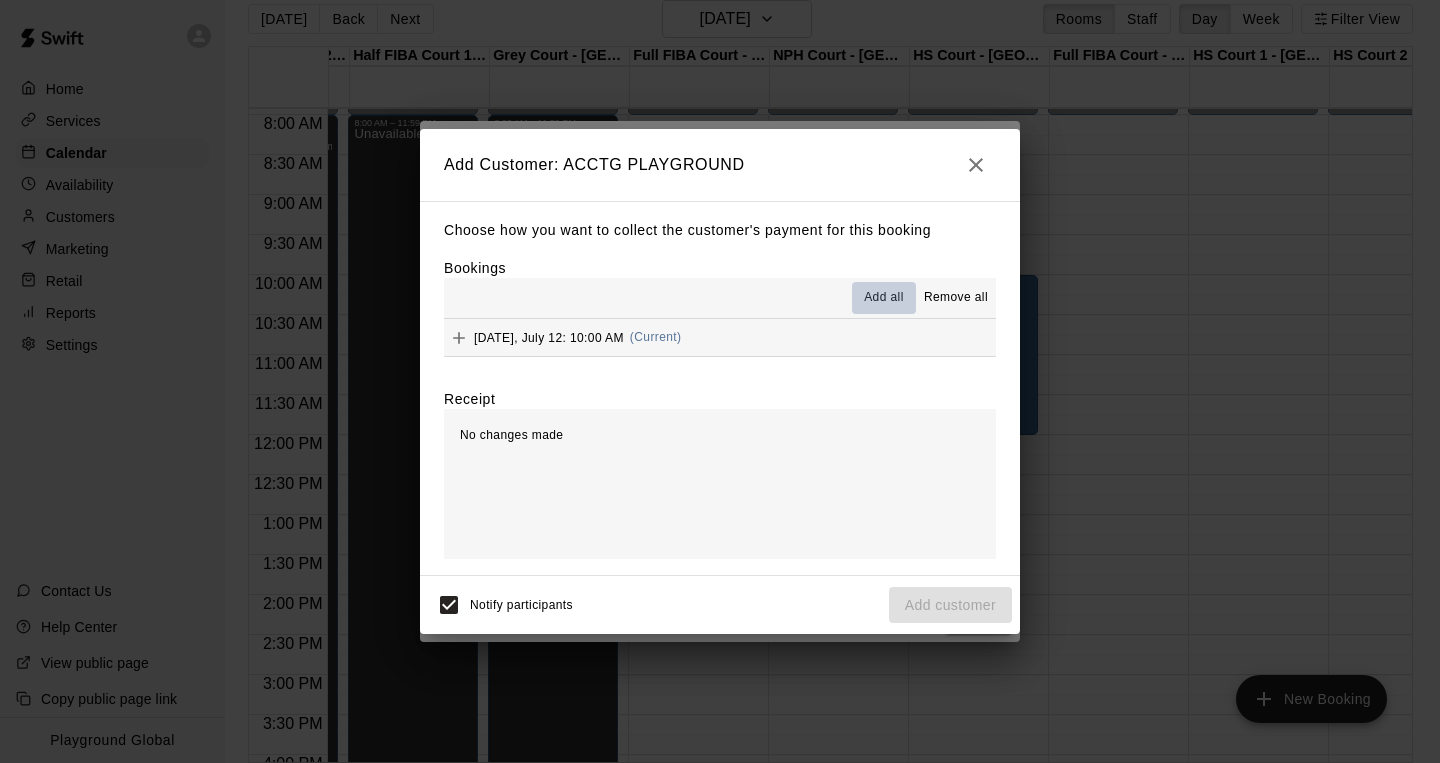 click on "Add all" at bounding box center [884, 298] 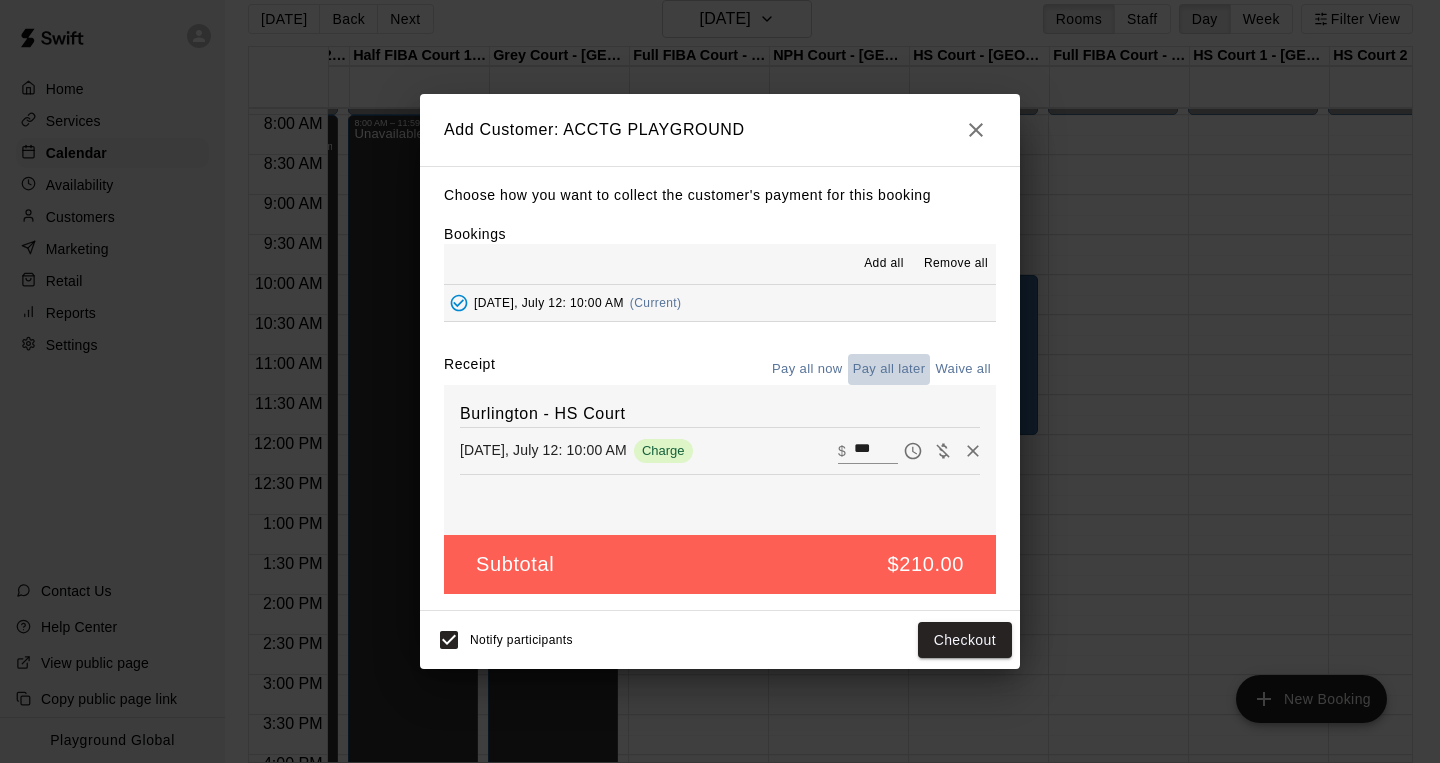 click on "Pay all later" at bounding box center (889, 369) 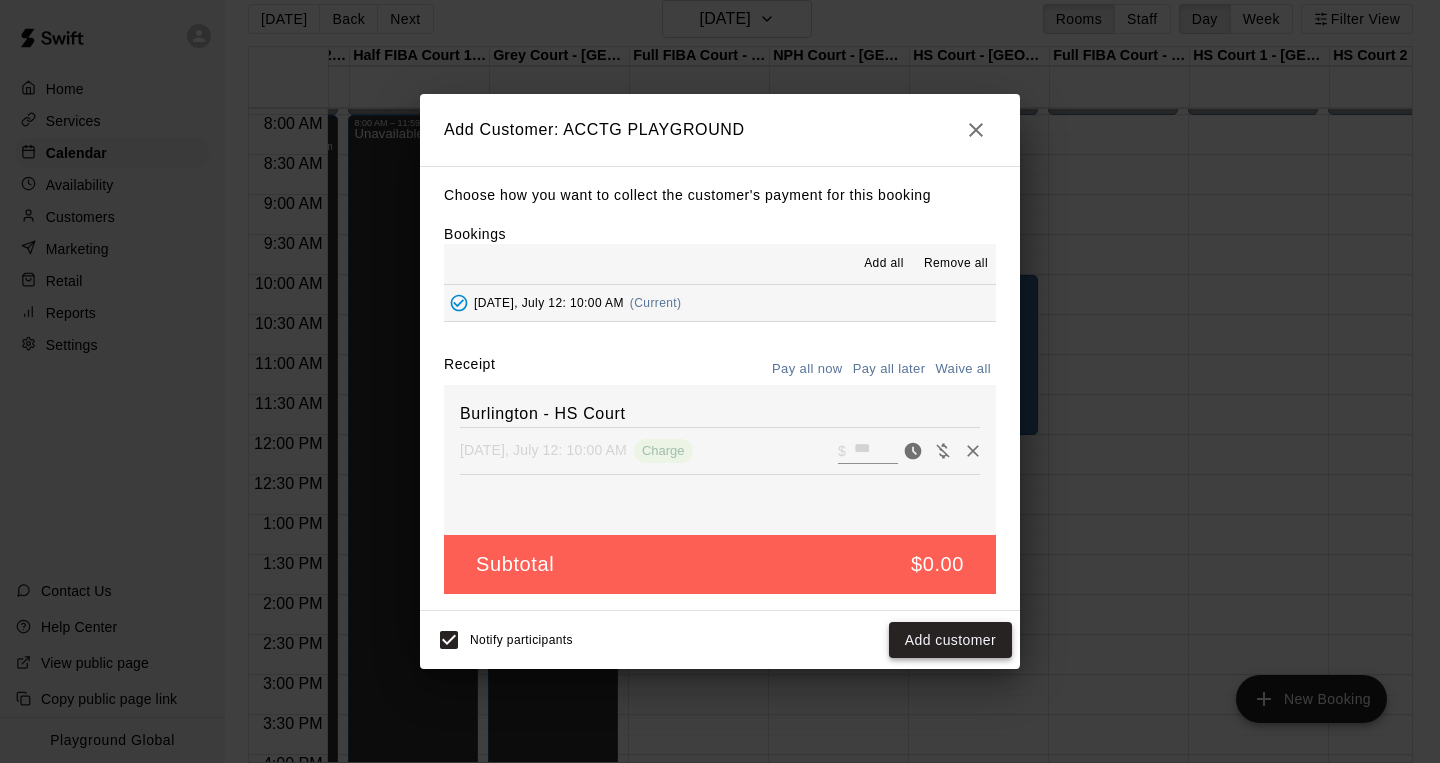click on "Add customer" at bounding box center (950, 640) 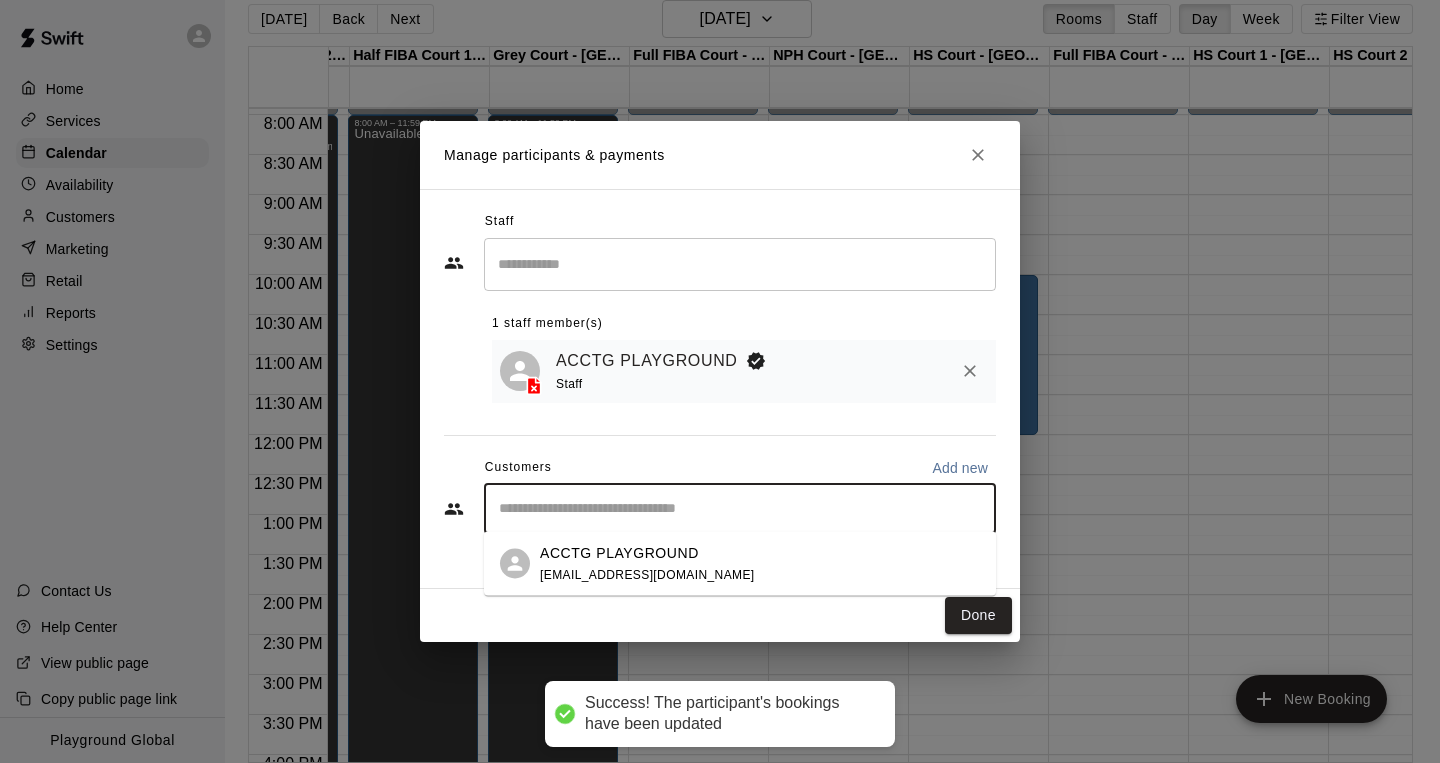 click at bounding box center (740, 509) 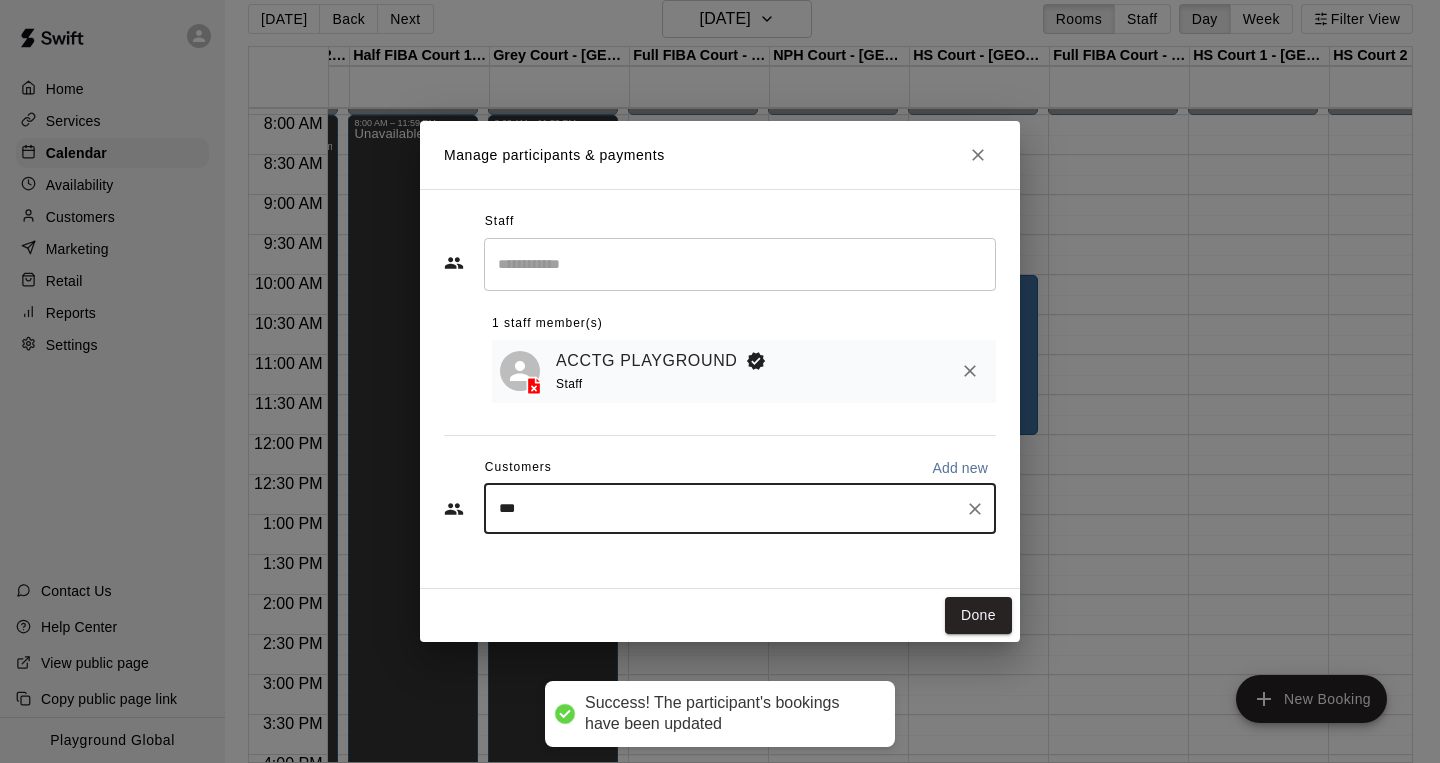 type on "****" 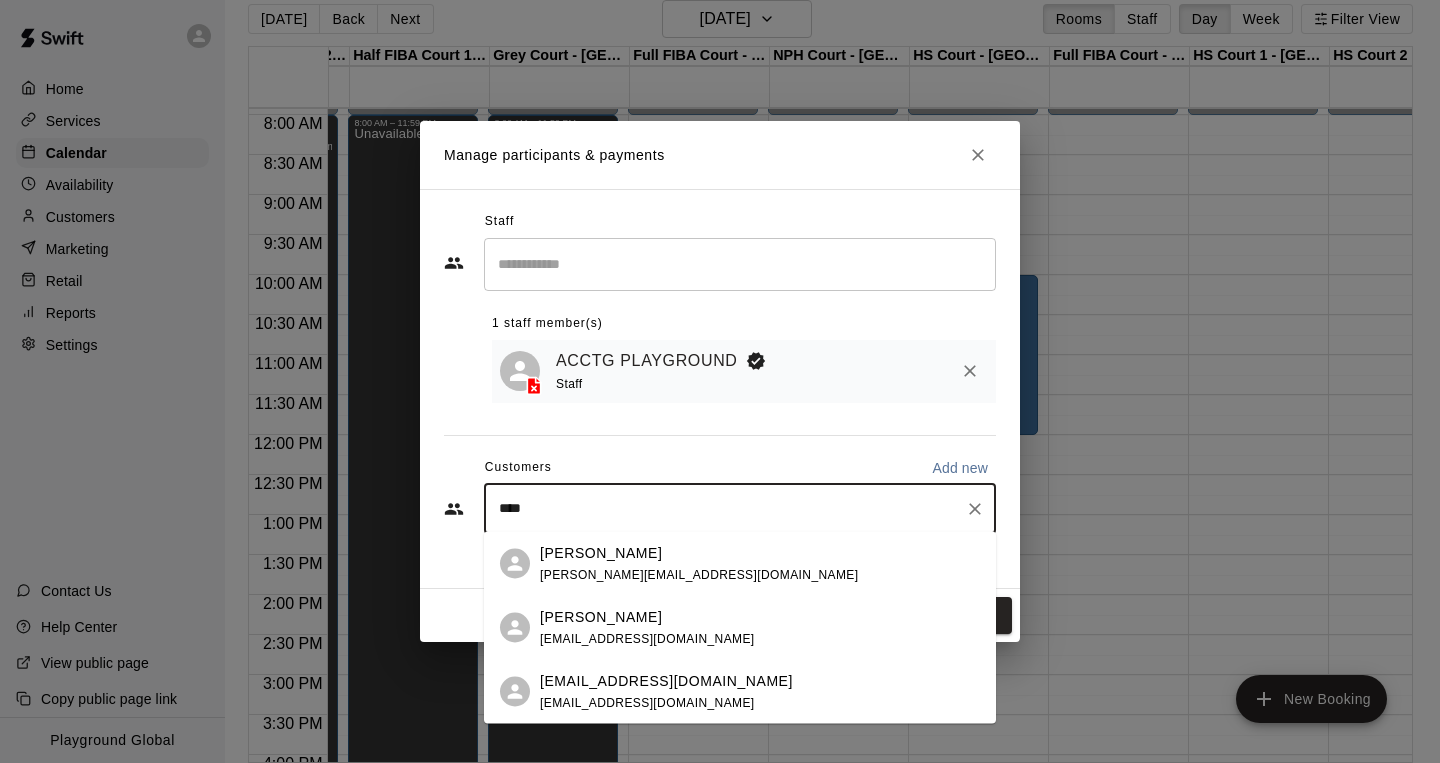 click on "[EMAIL_ADDRESS][DOMAIN_NAME]" at bounding box center [666, 680] 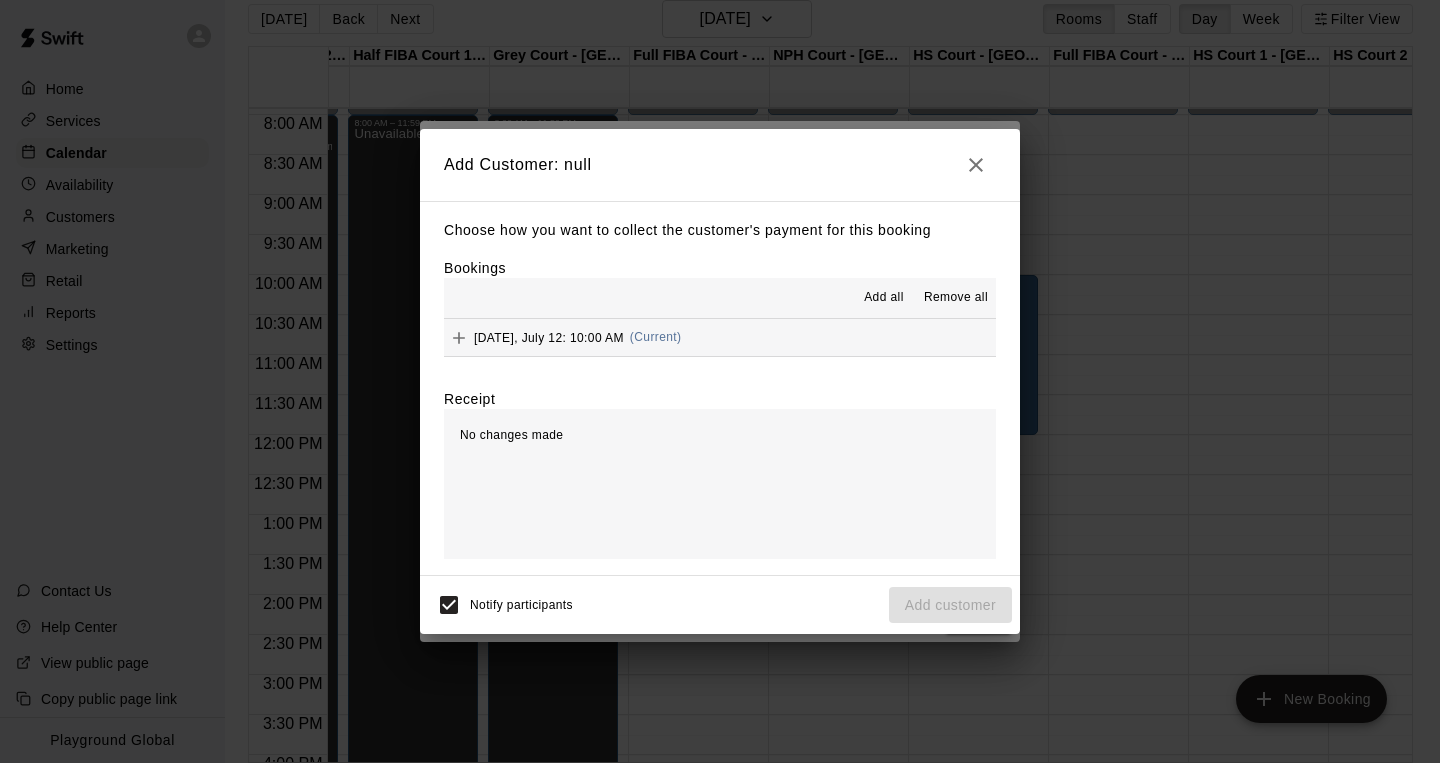 click on "Bookings Add all Remove all [DATE], July 12: 10:00 AM (Current)" at bounding box center [720, 307] 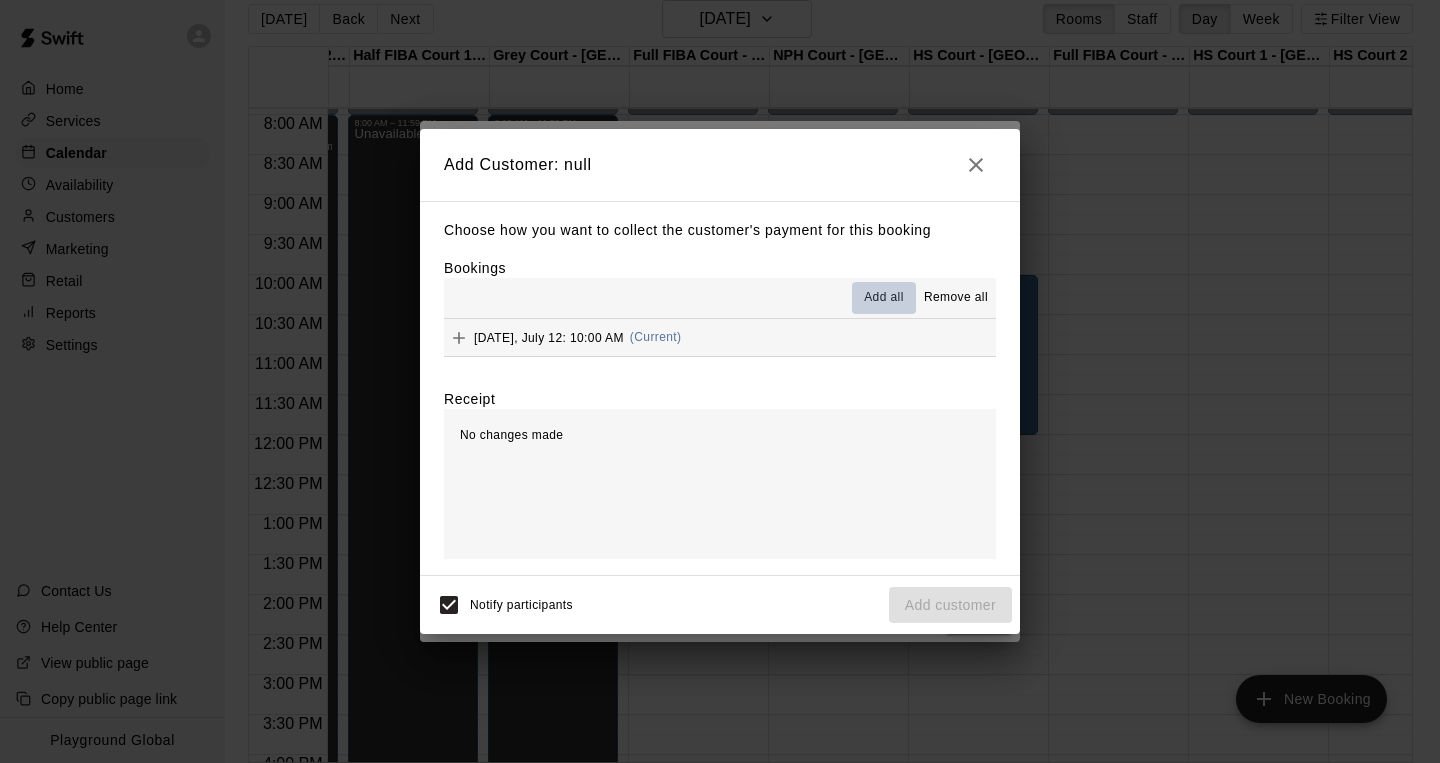 click on "Add all" at bounding box center (884, 298) 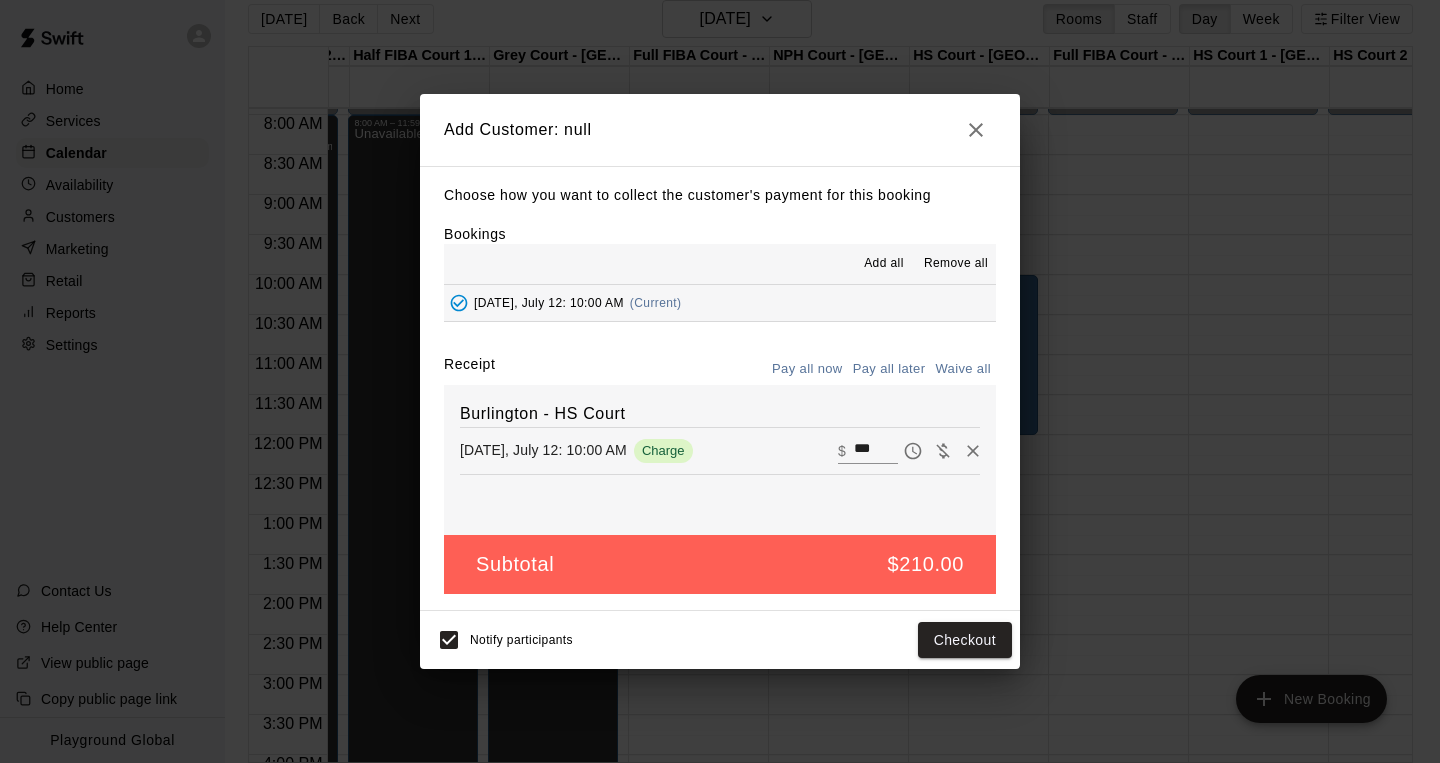 click on "Pay all later" at bounding box center (889, 369) 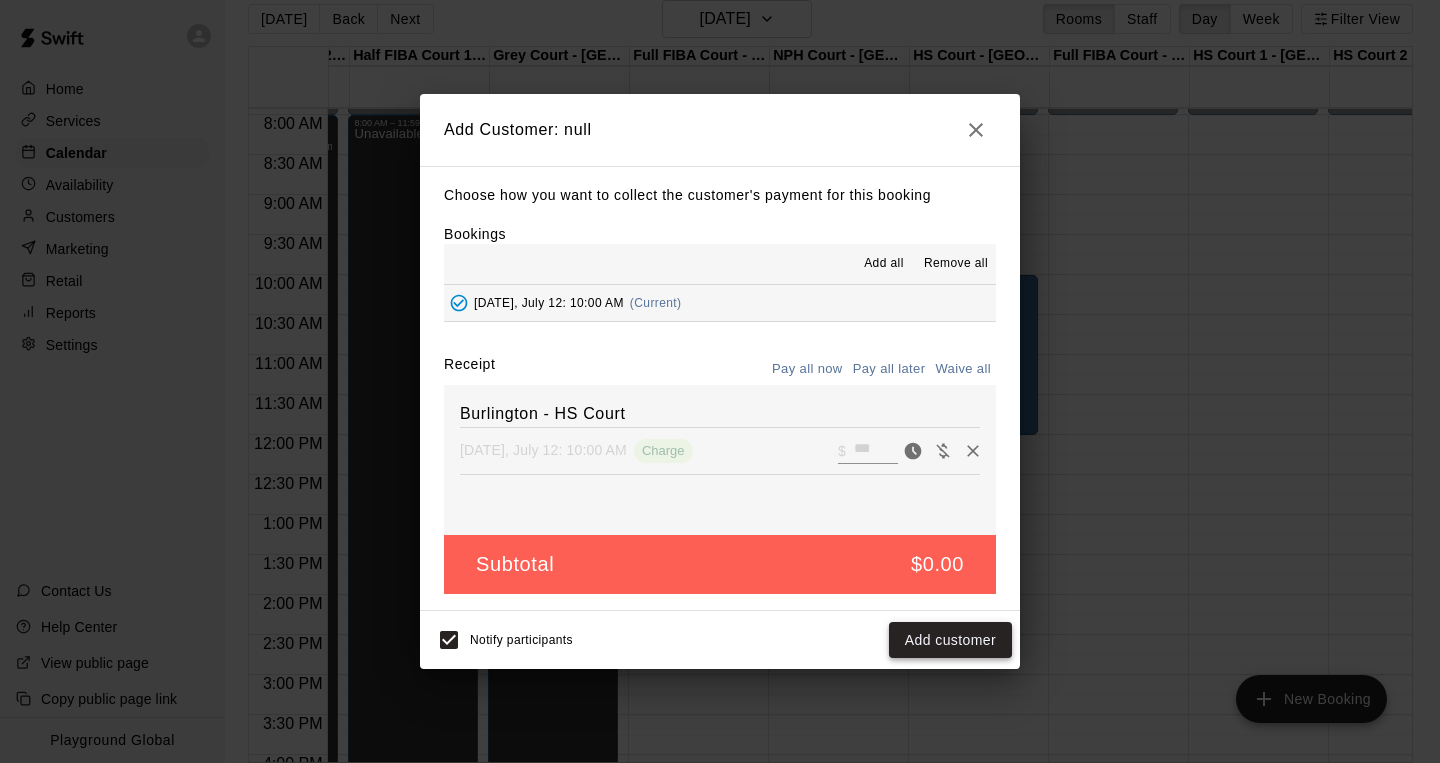click on "Add customer" at bounding box center (950, 640) 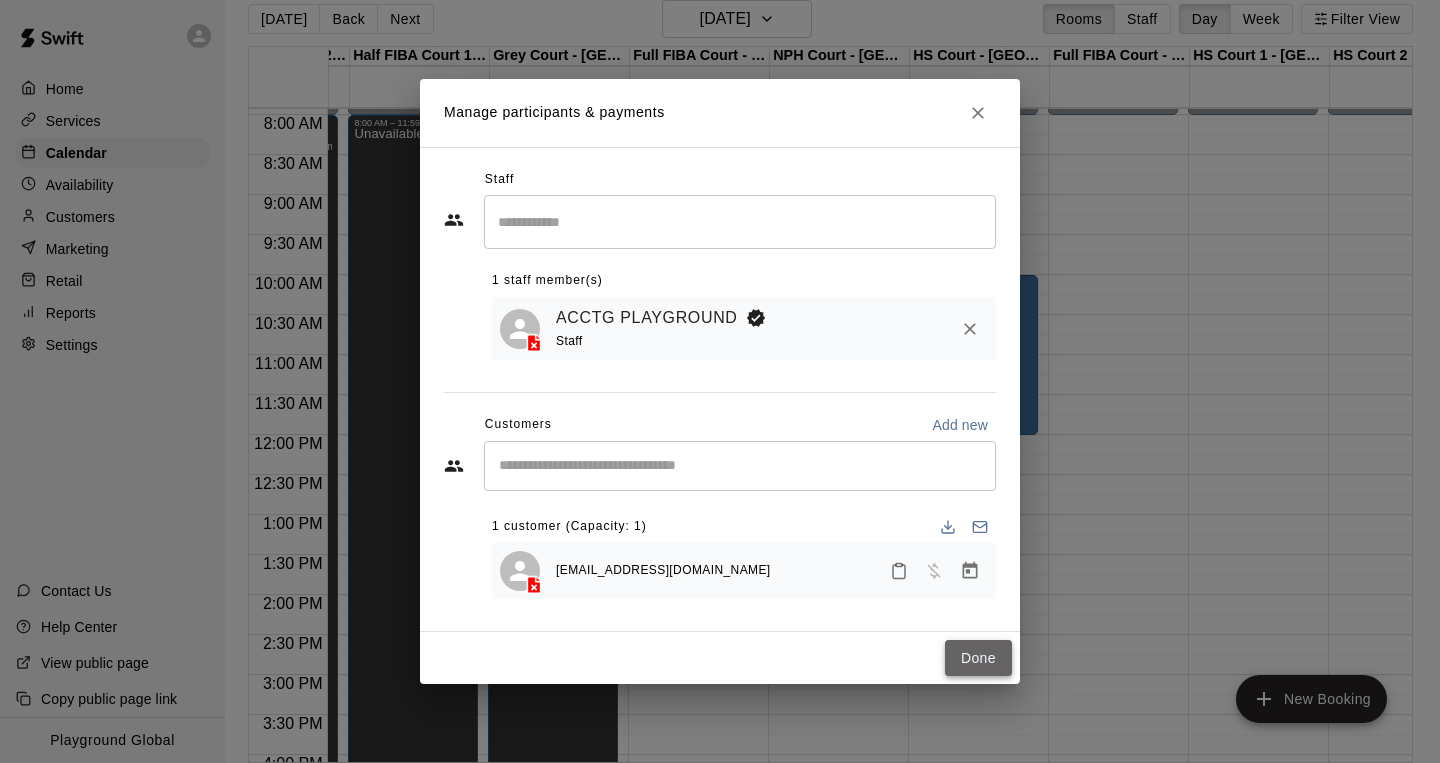 click on "Done" at bounding box center (978, 658) 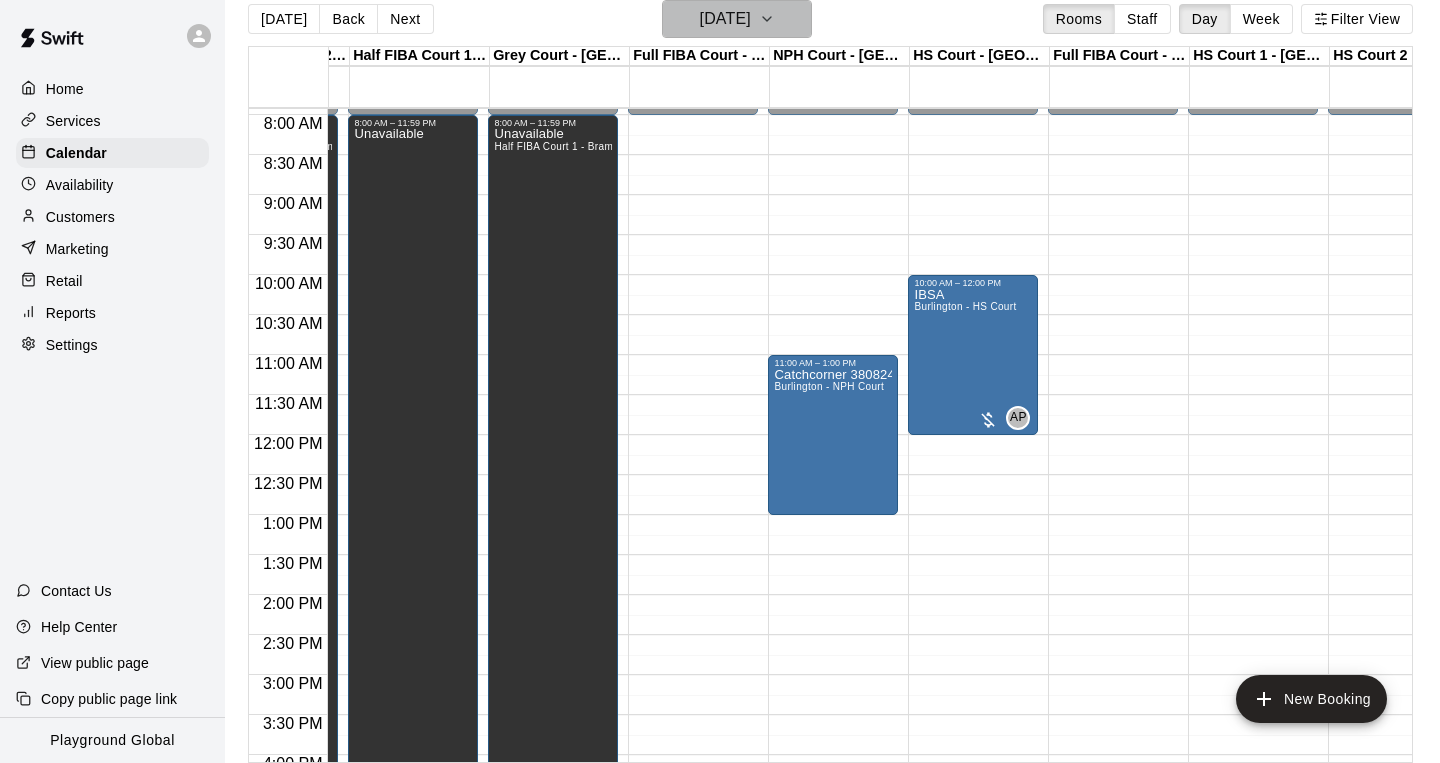 click on "[DATE]" at bounding box center (737, 19) 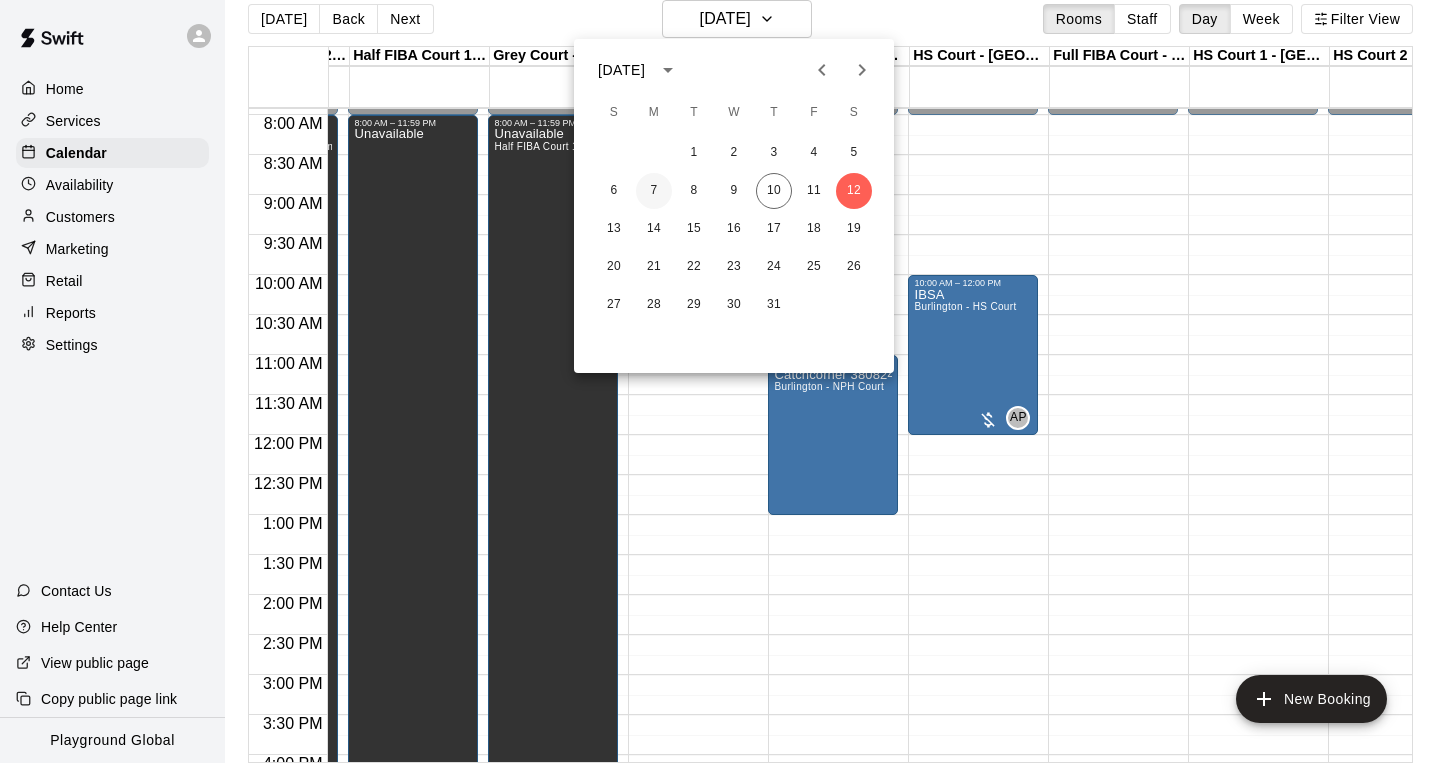 click on "7" at bounding box center [654, 191] 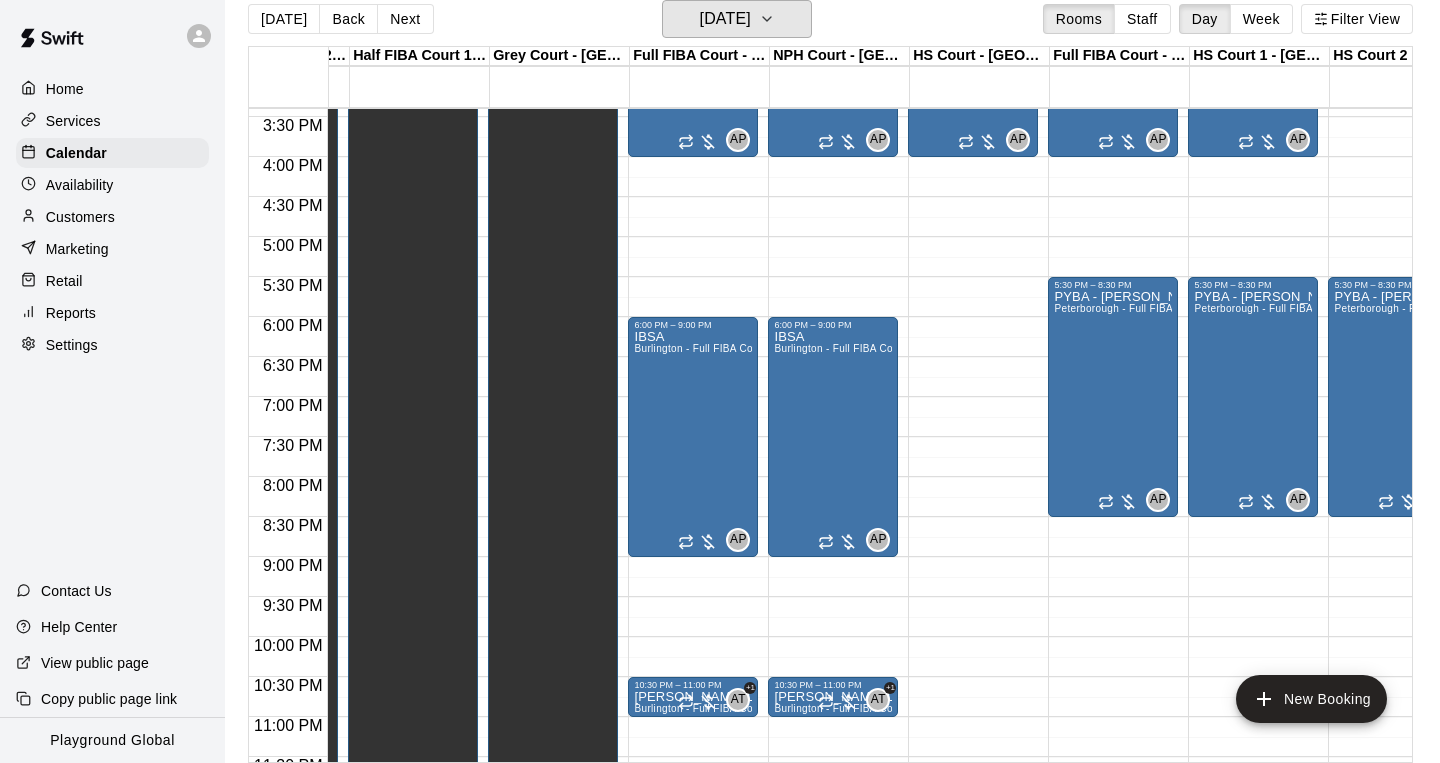 scroll, scrollTop: 1232, scrollLeft: 540, axis: both 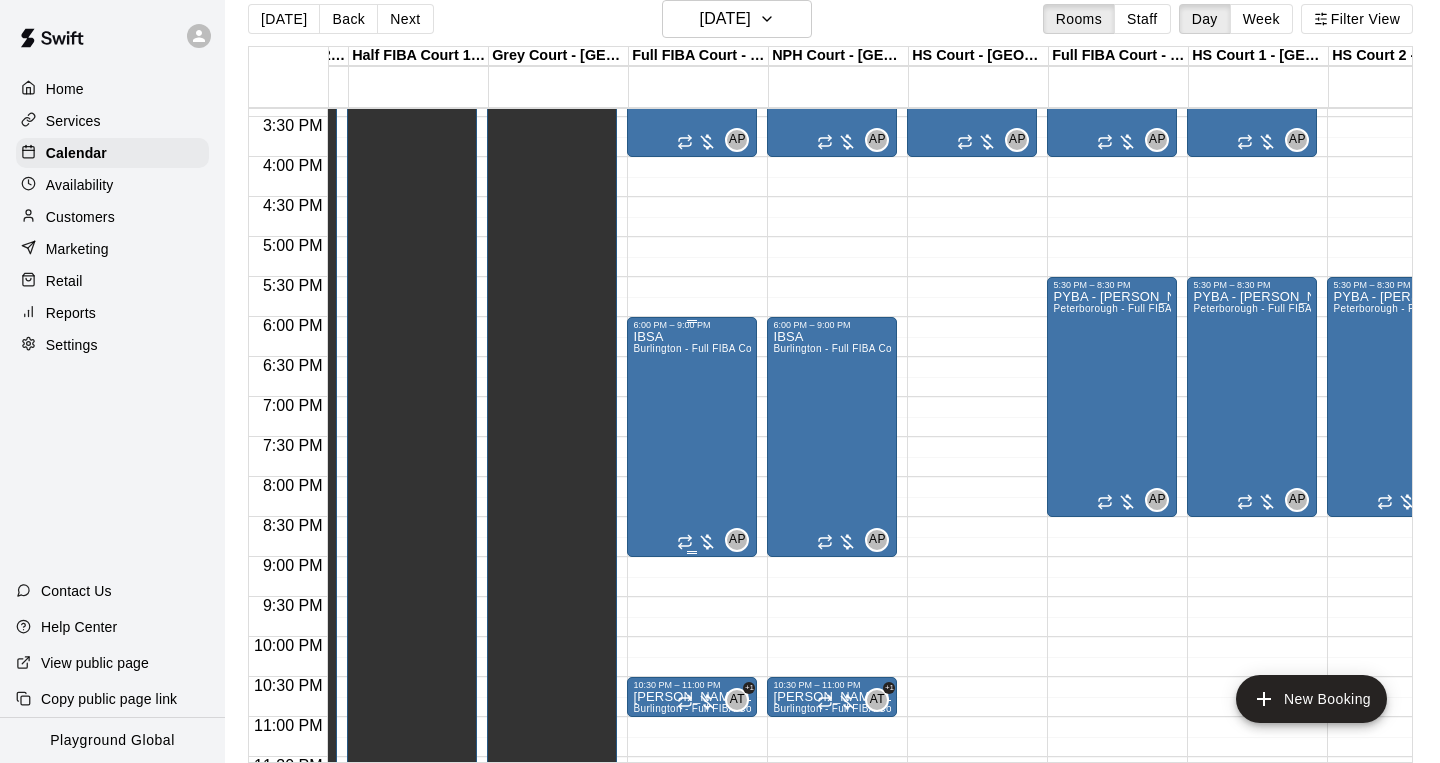 click on "IBSA Burlington - Full FIBA Court" at bounding box center [692, 711] 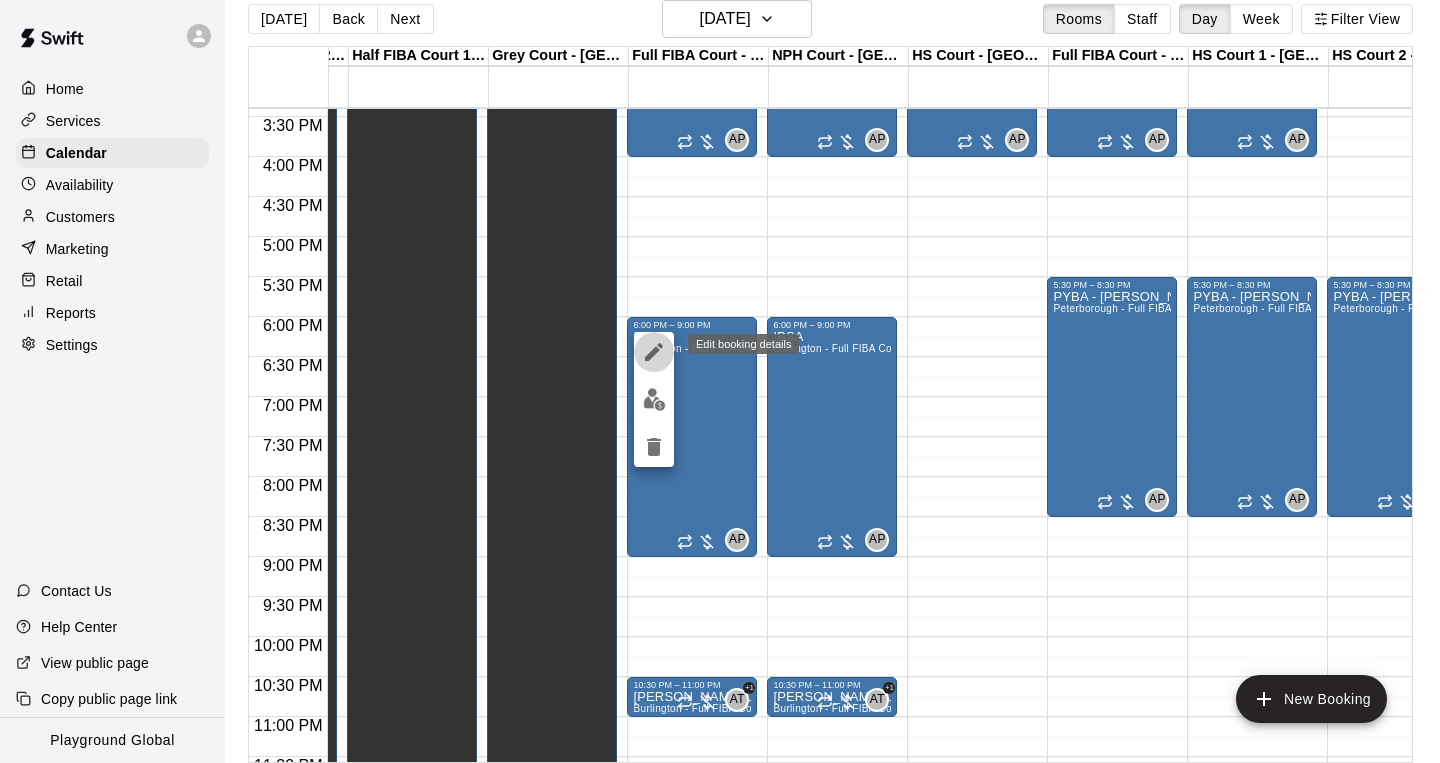 click 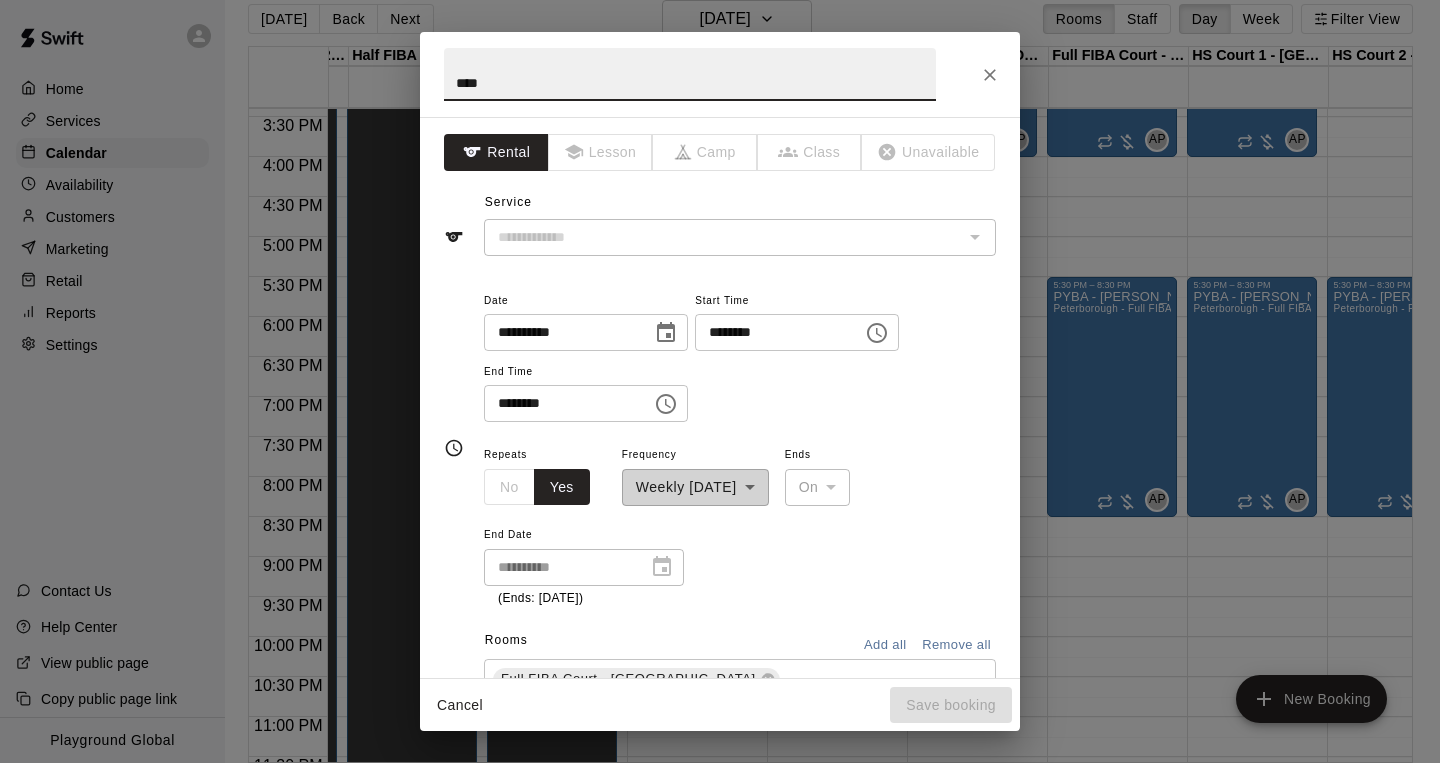 type on "**********" 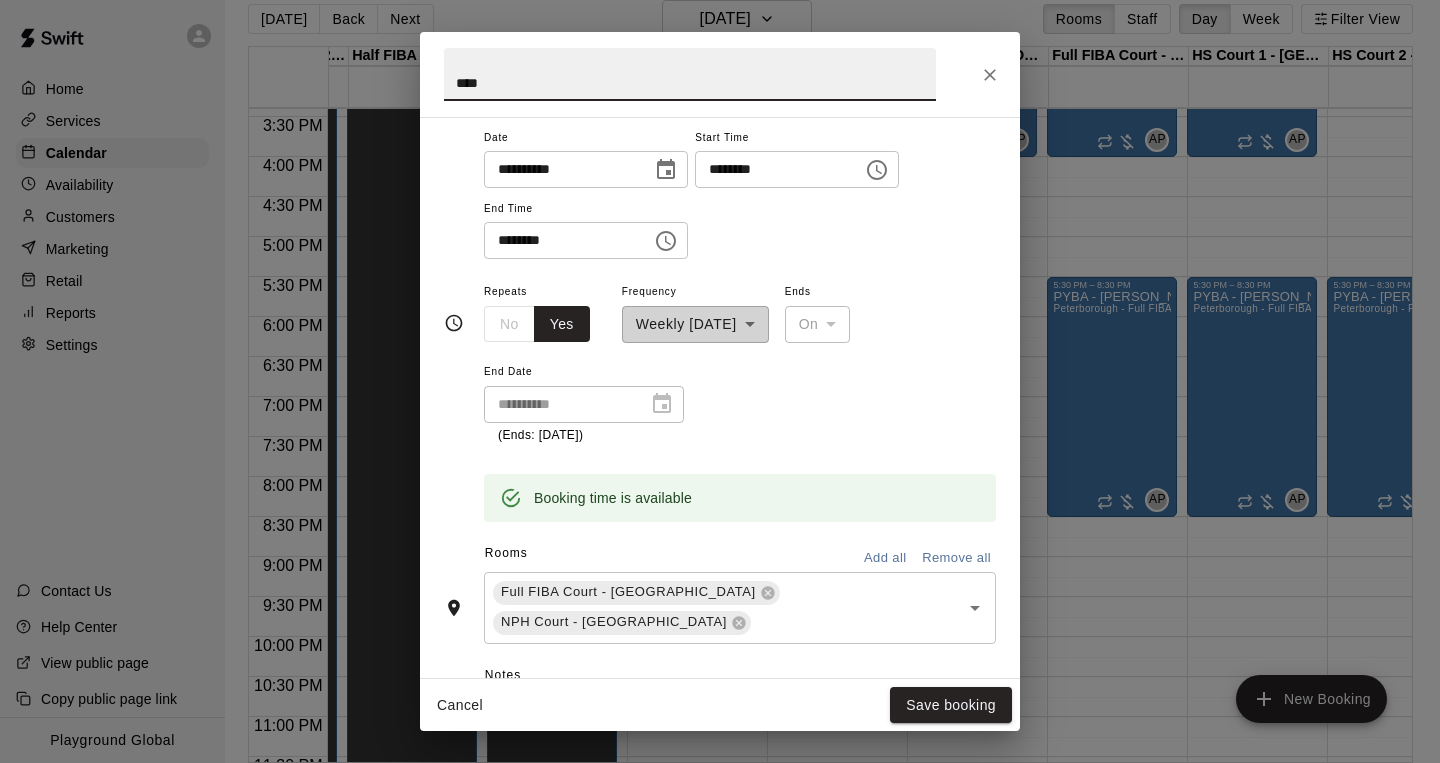 scroll, scrollTop: 236, scrollLeft: 0, axis: vertical 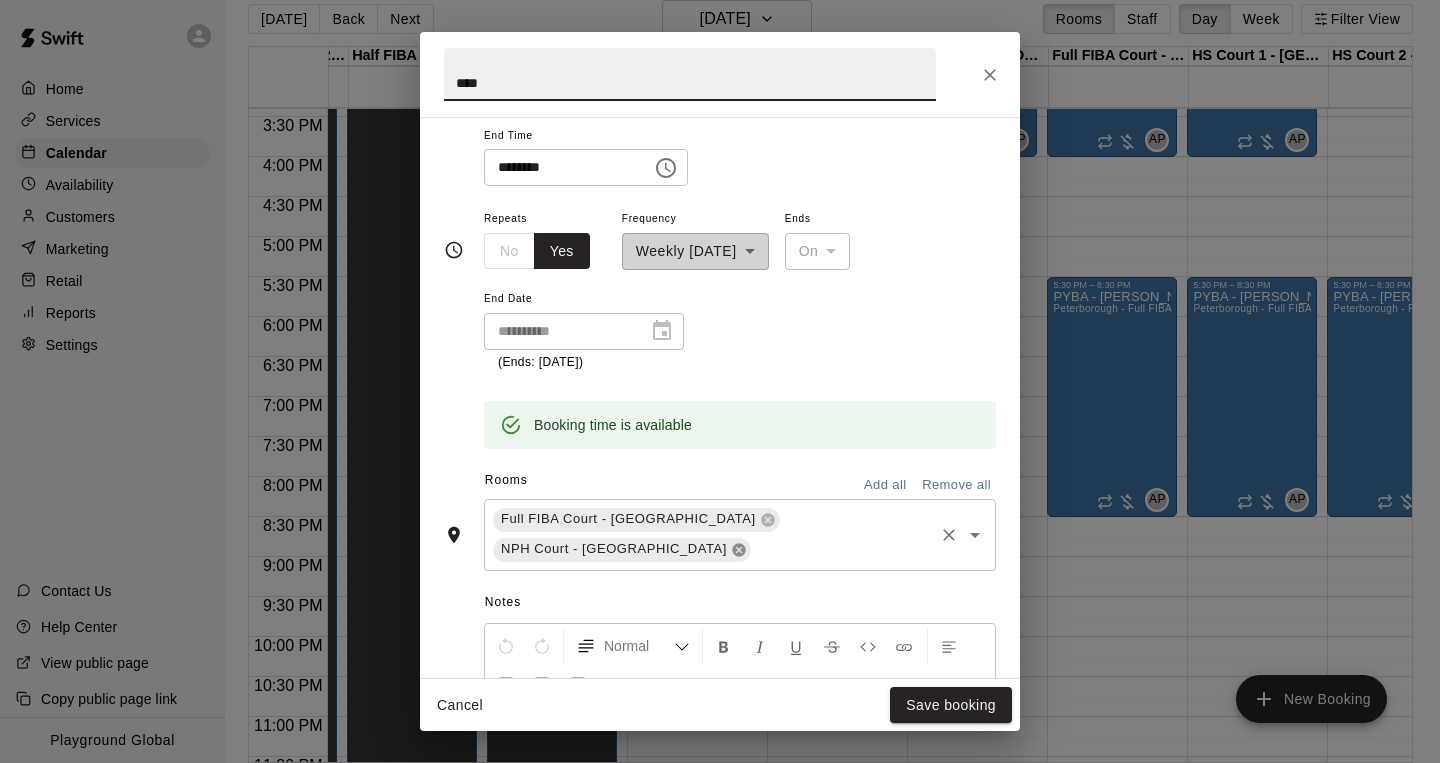 click 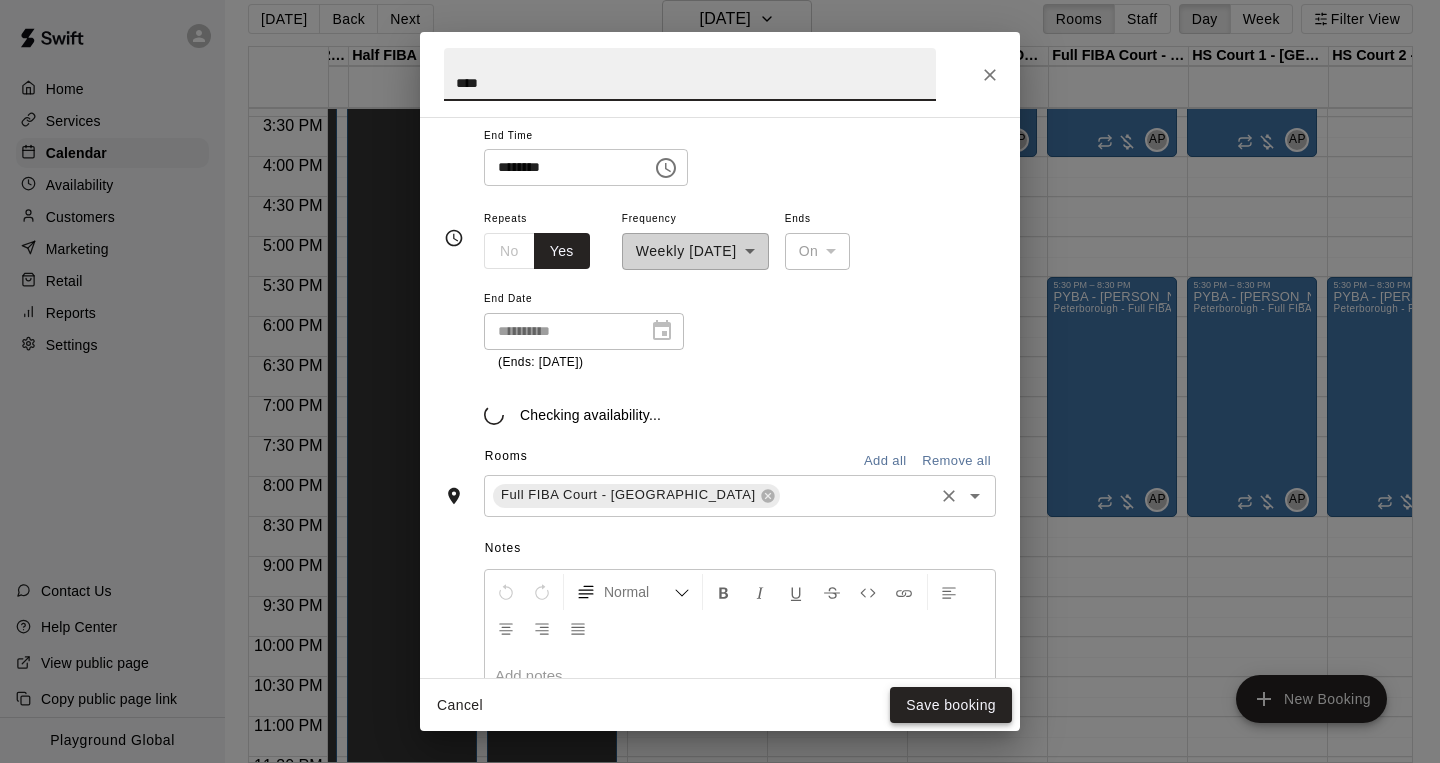 click on "Save booking" at bounding box center [951, 705] 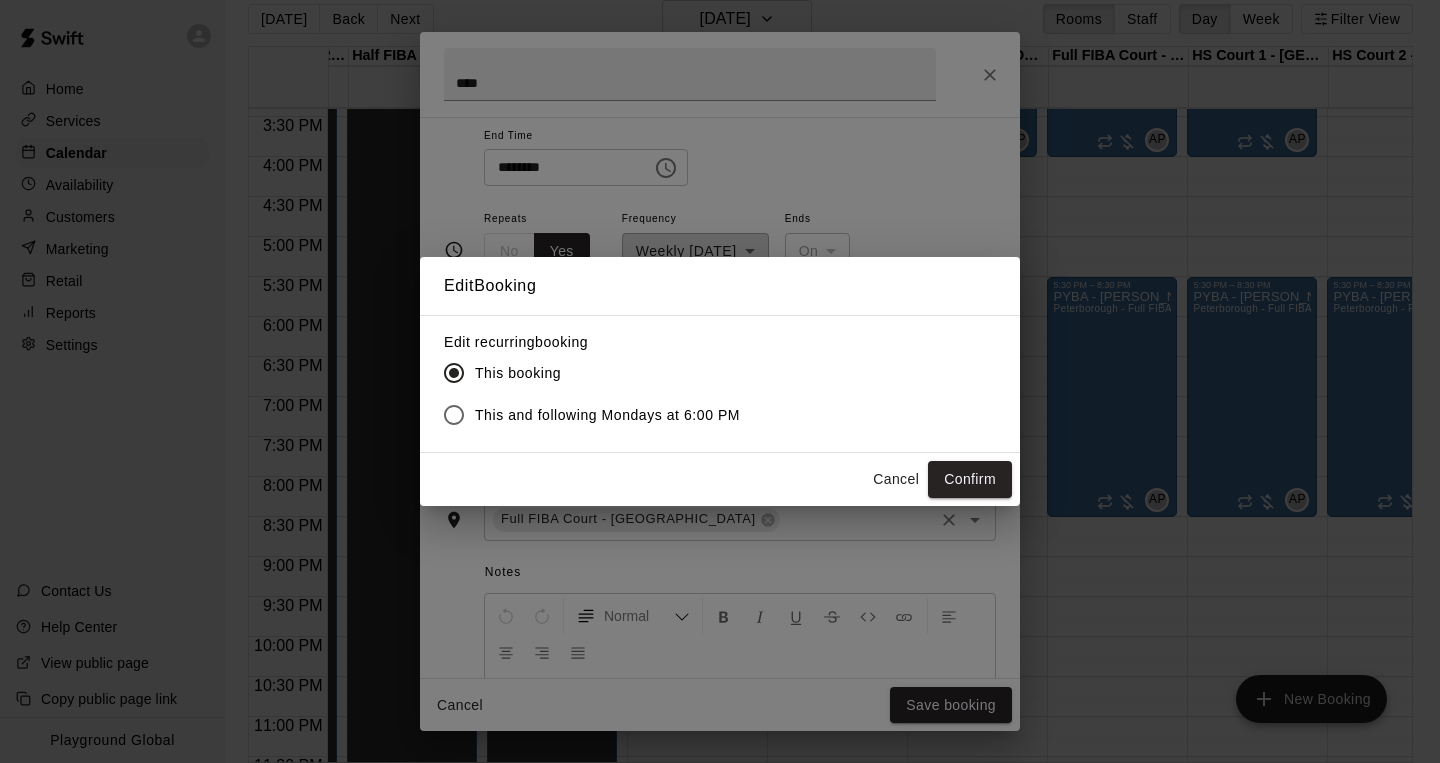 click on "This and following Mondays at 6:00 PM" at bounding box center (607, 415) 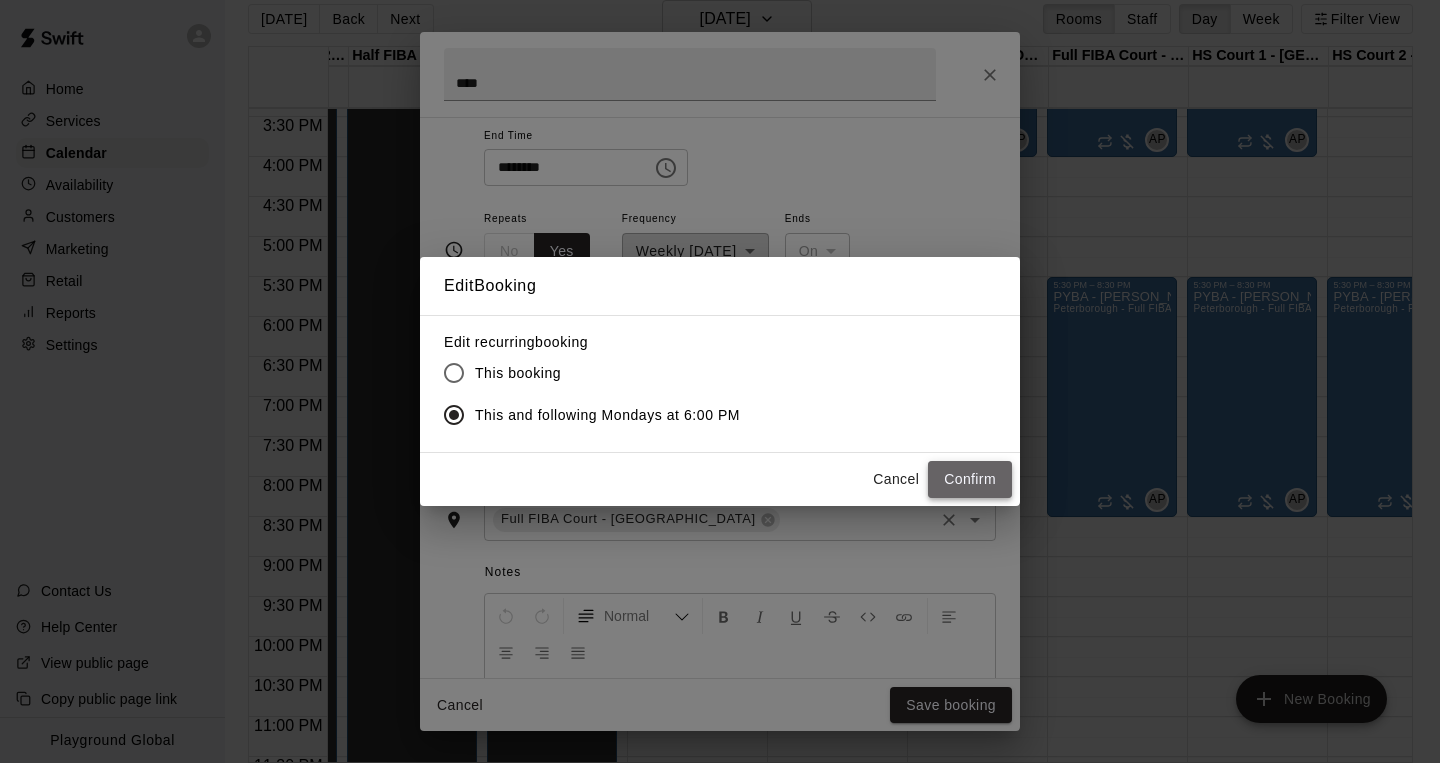 click on "Confirm" at bounding box center [970, 479] 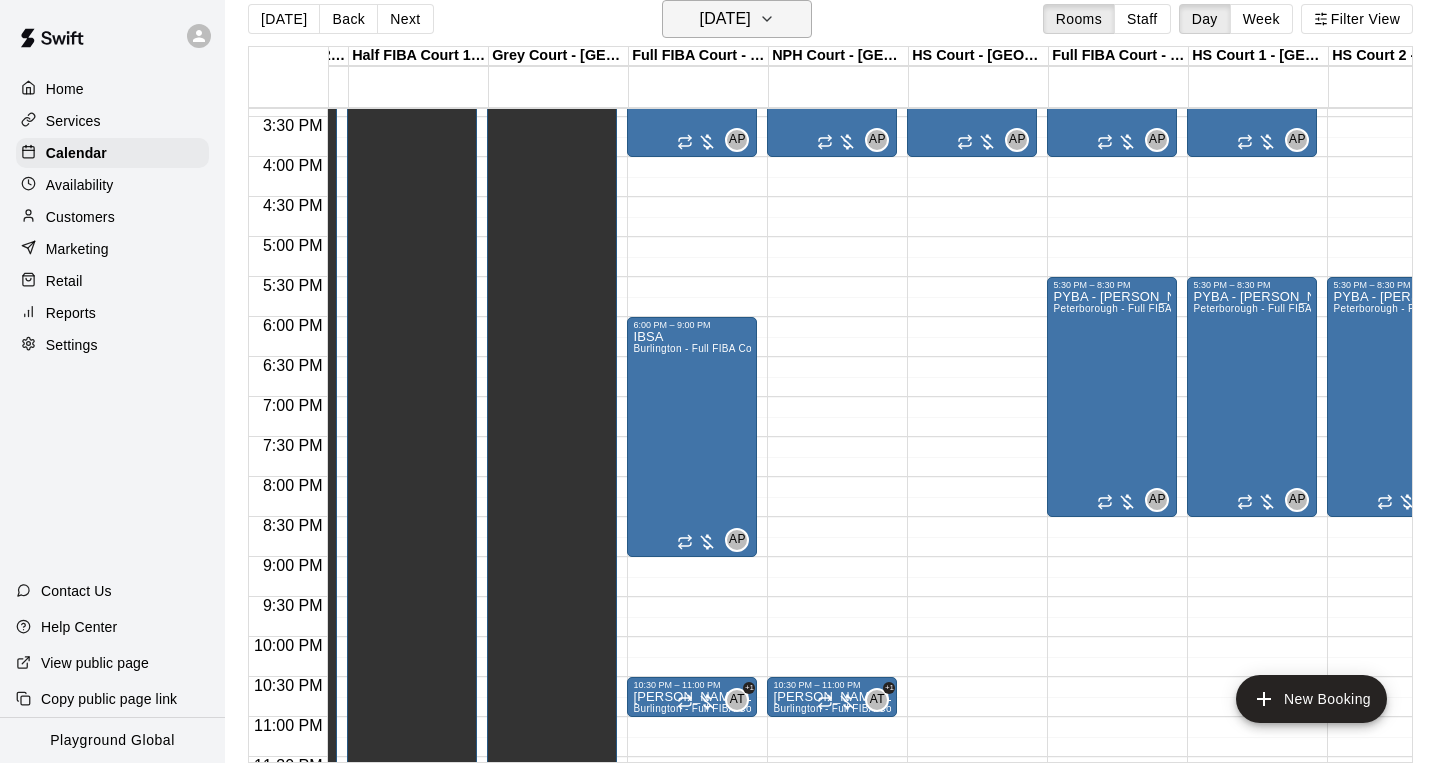 click 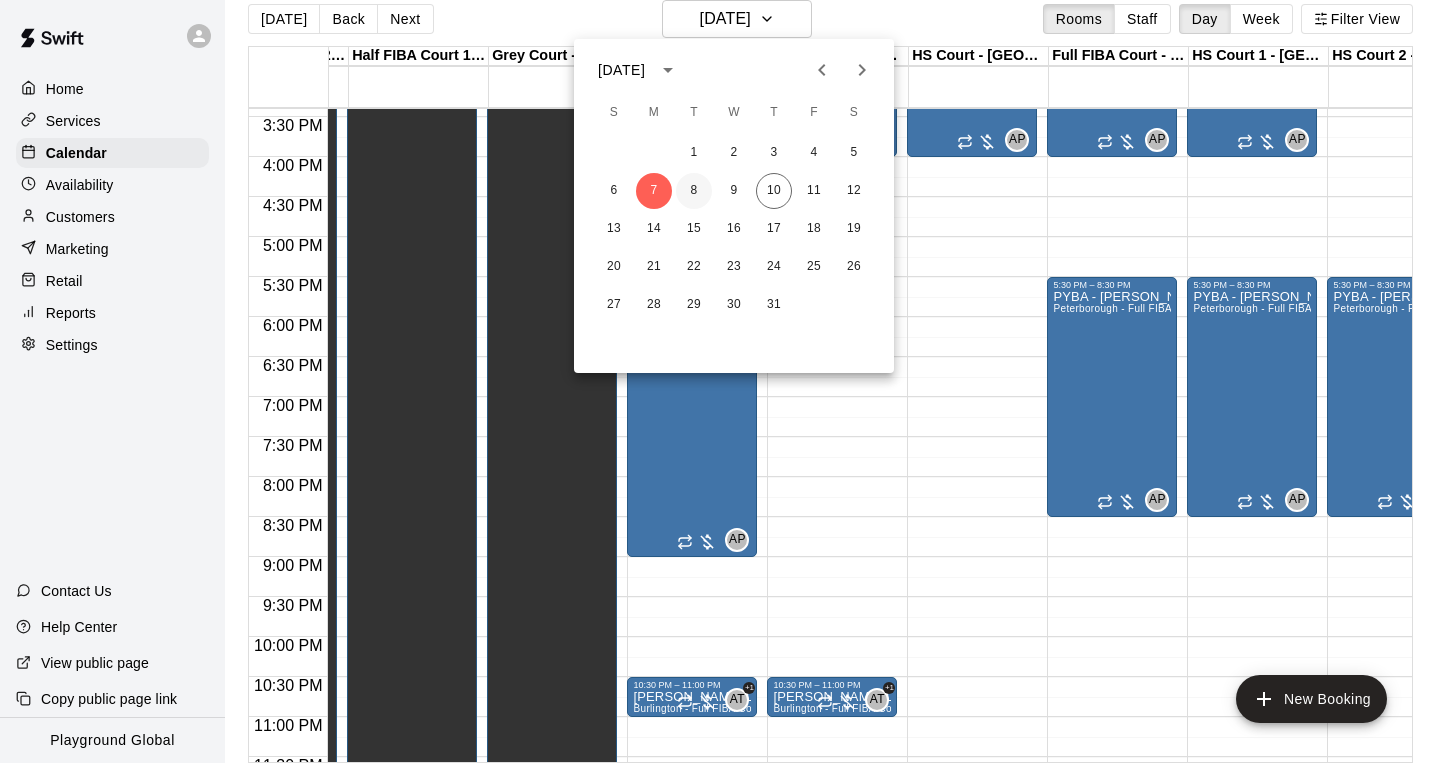 click on "8" at bounding box center (694, 191) 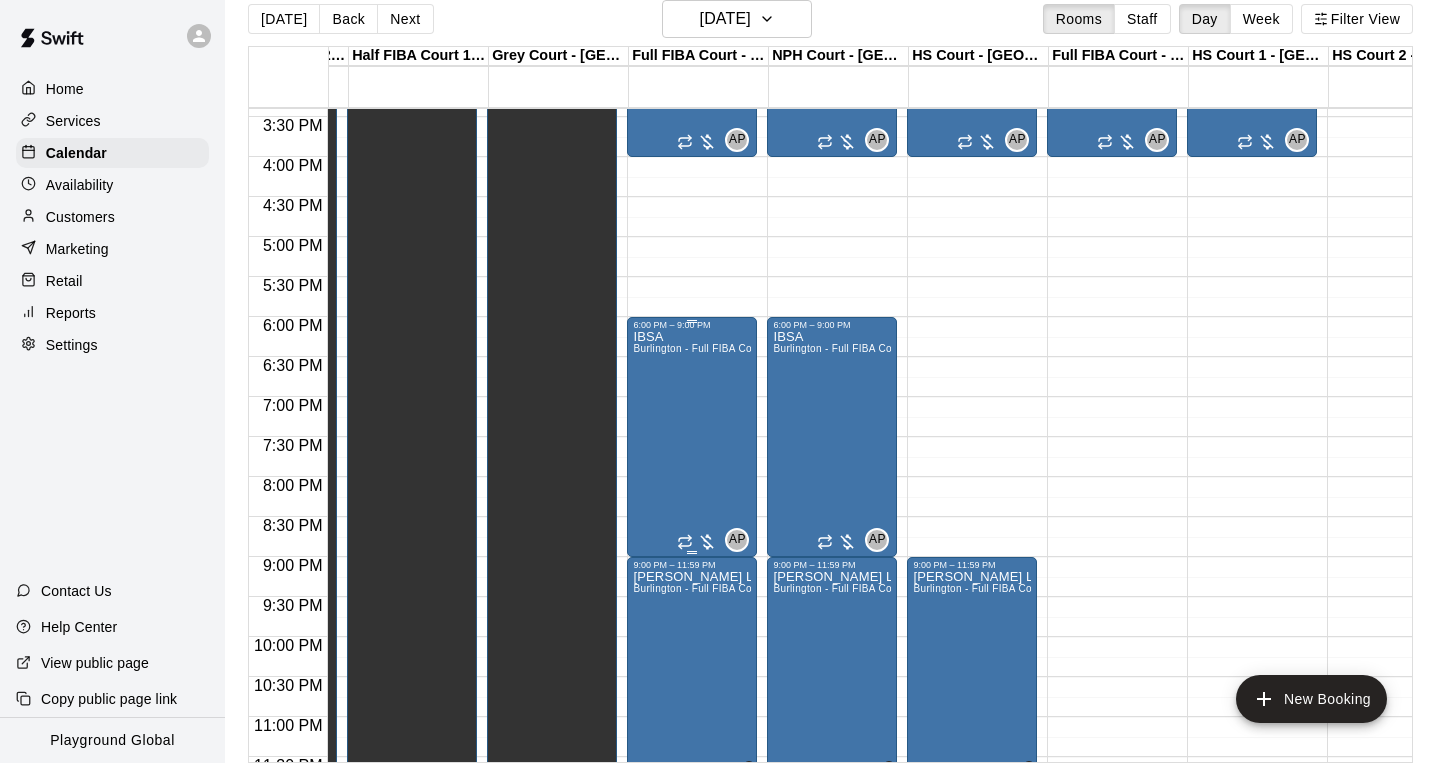 click on "IBSA Burlington - Full FIBA Court" at bounding box center [692, 711] 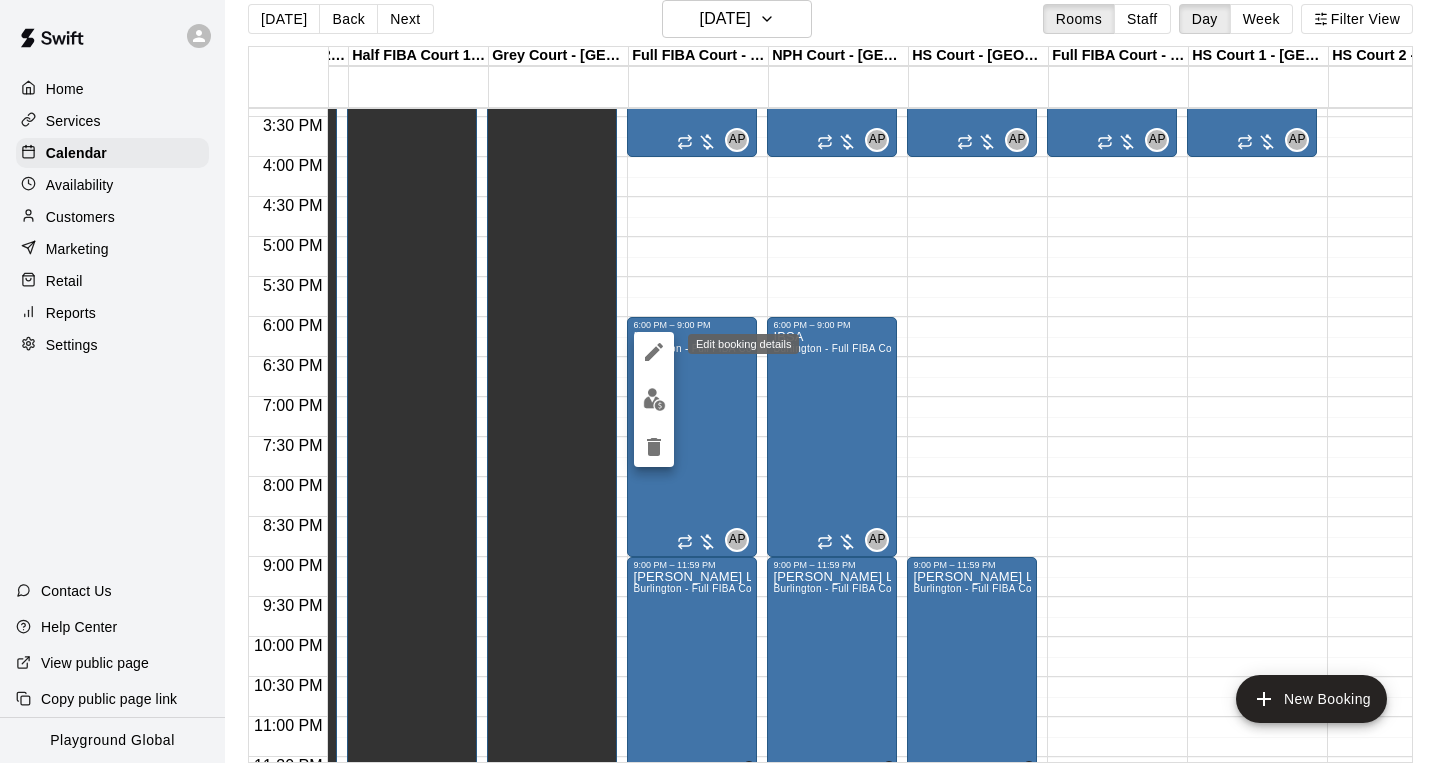 click 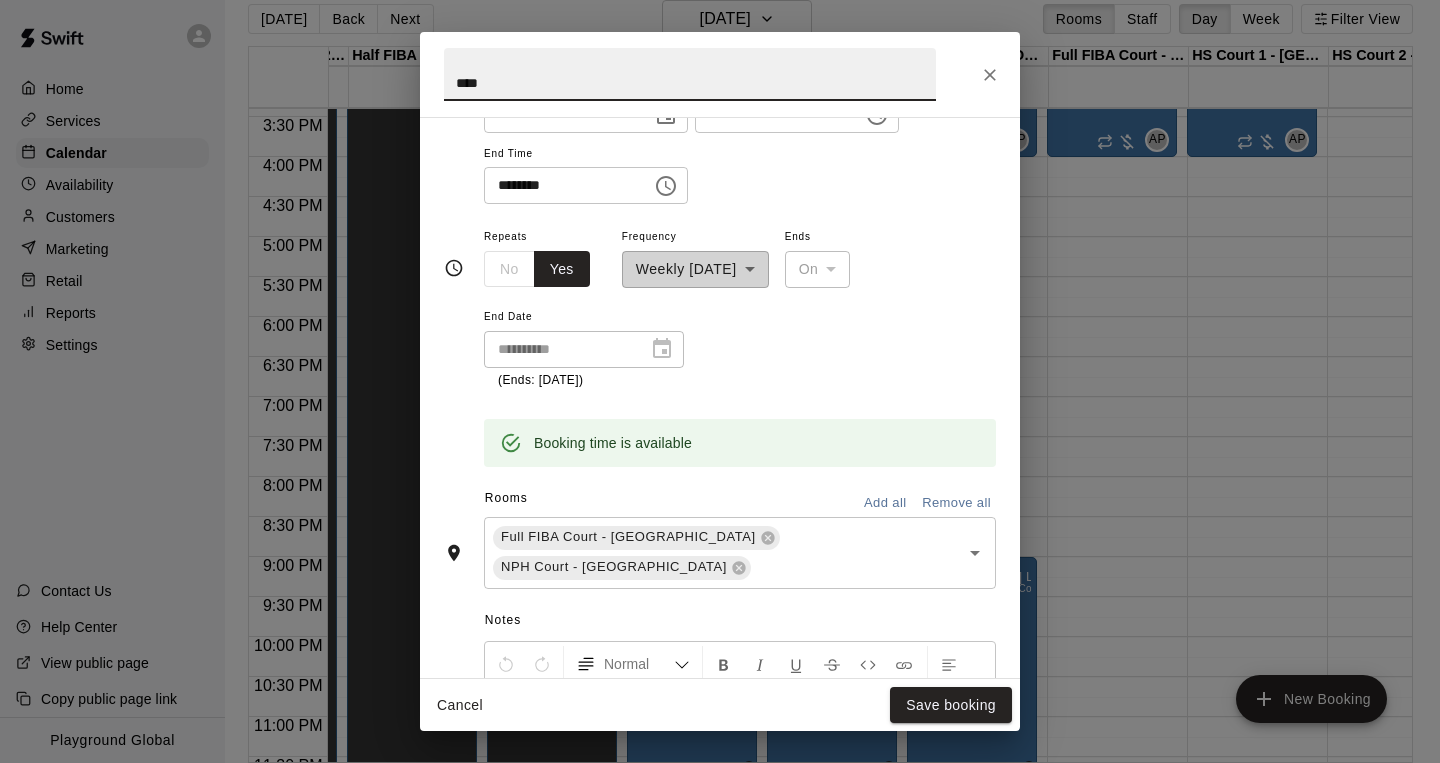 scroll, scrollTop: 250, scrollLeft: 0, axis: vertical 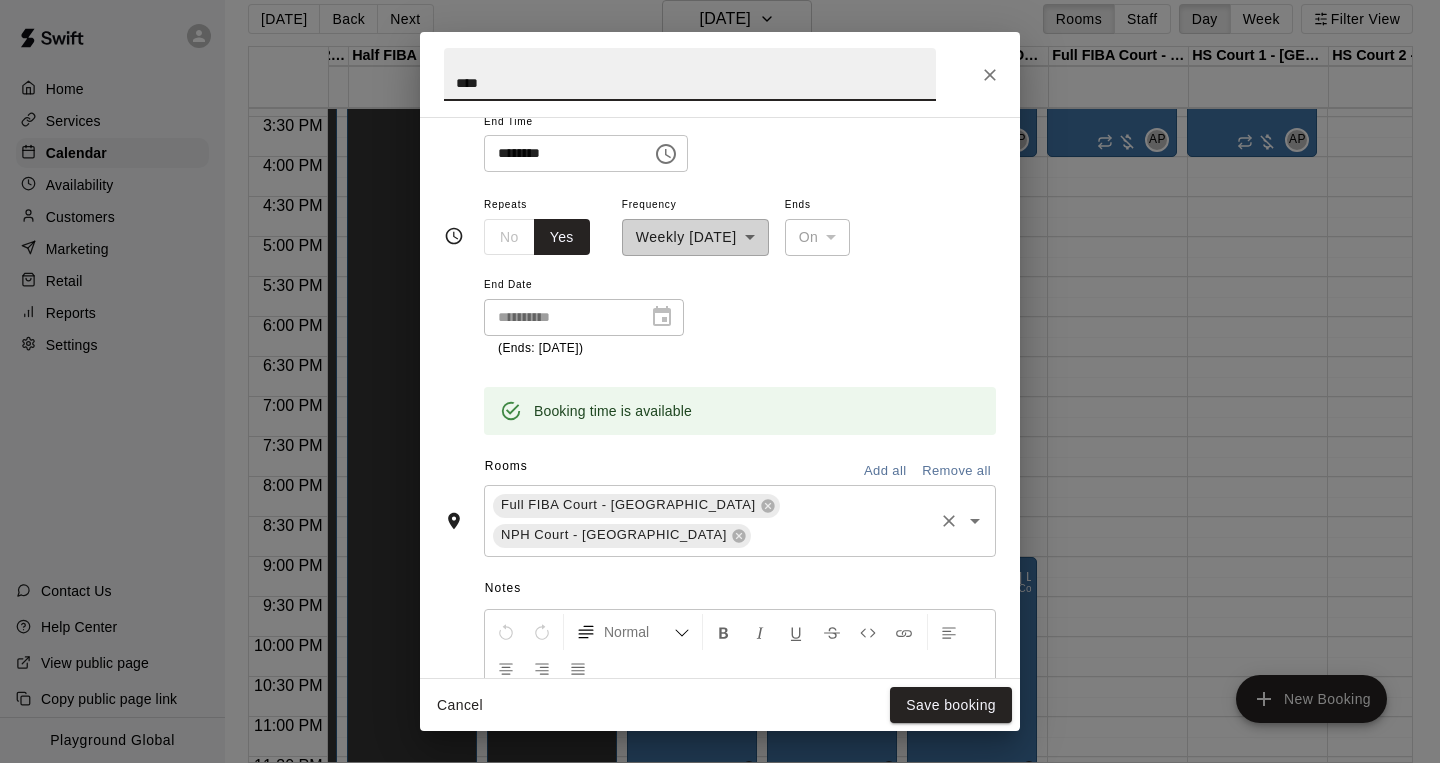 click at bounding box center [842, 535] 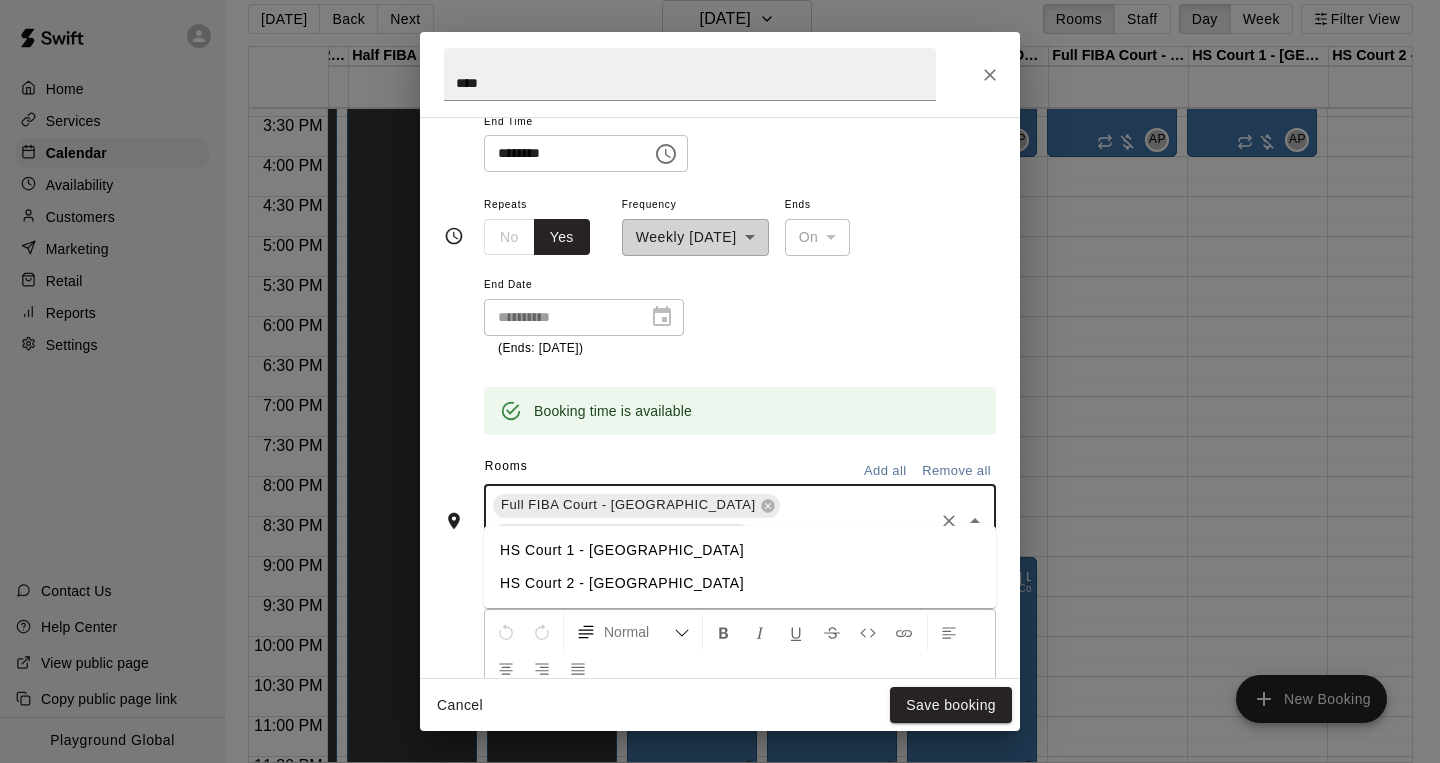 type on "*" 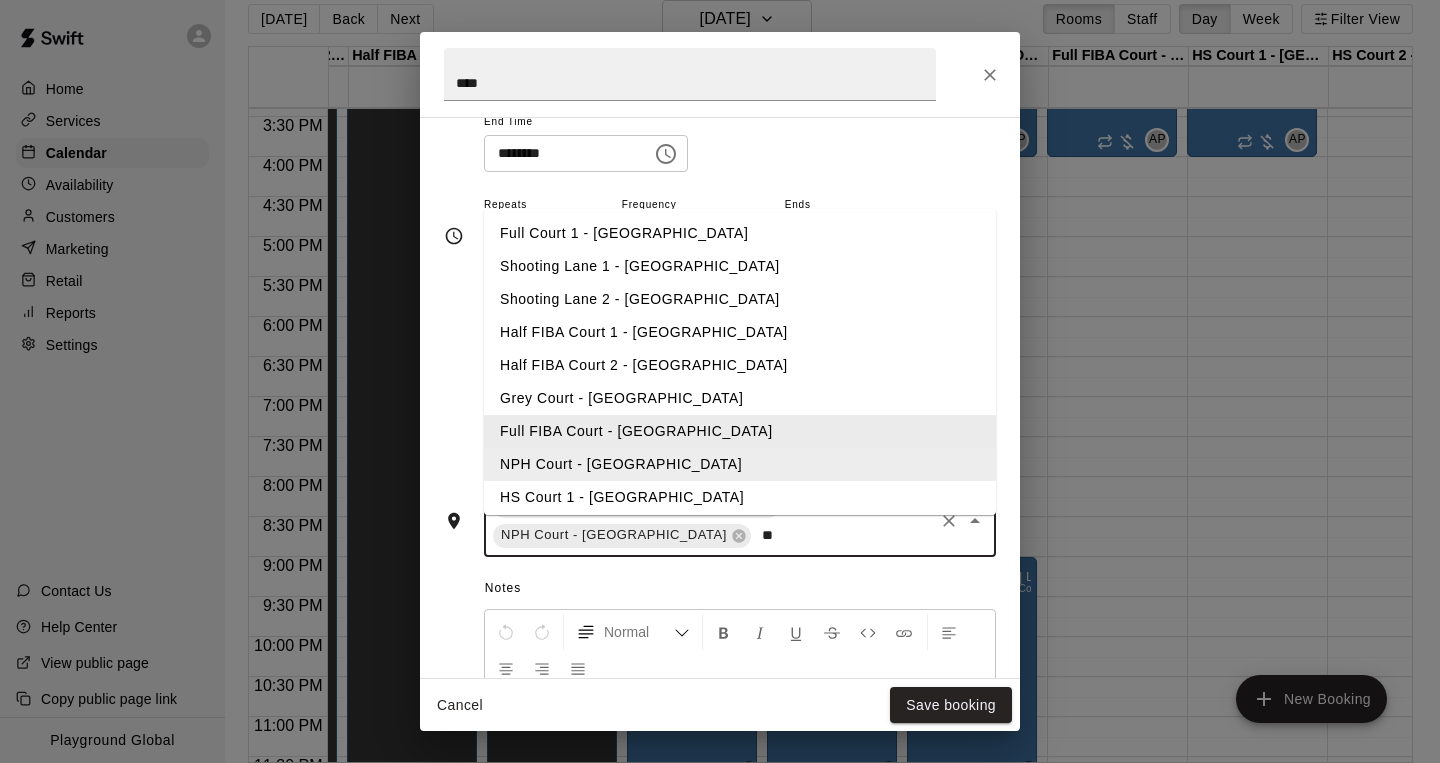 type on "***" 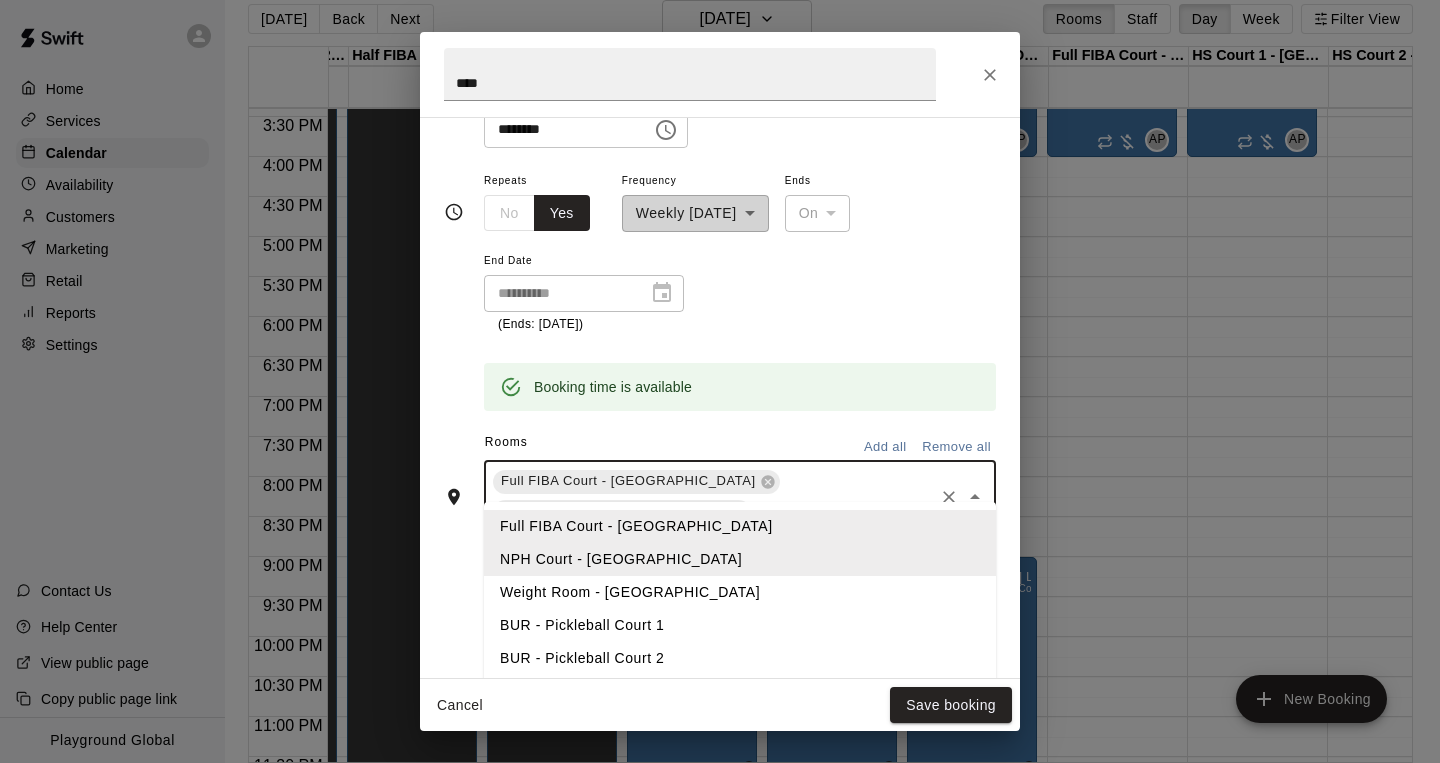 scroll, scrollTop: 281, scrollLeft: 0, axis: vertical 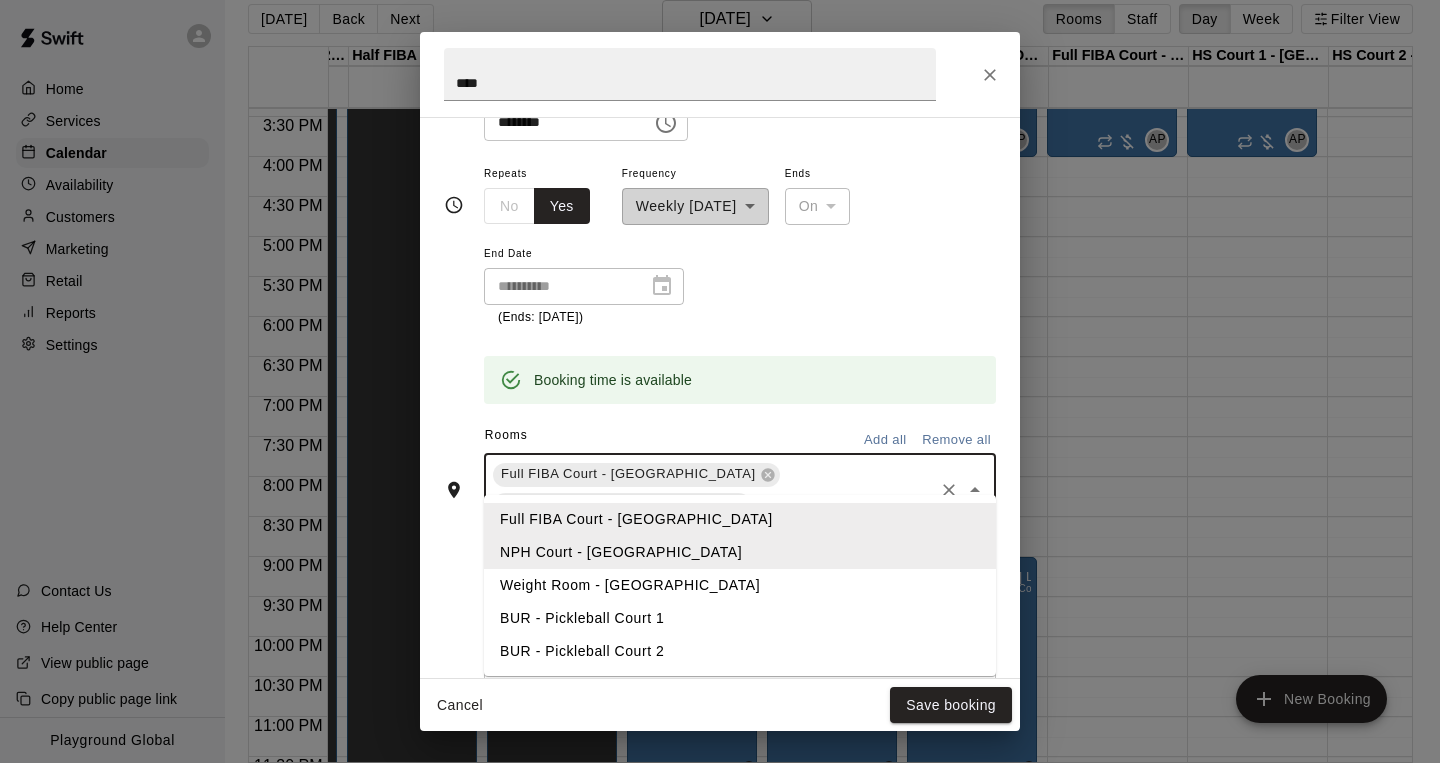 click on "BUR - Pickleball Court 1" at bounding box center [740, 618] 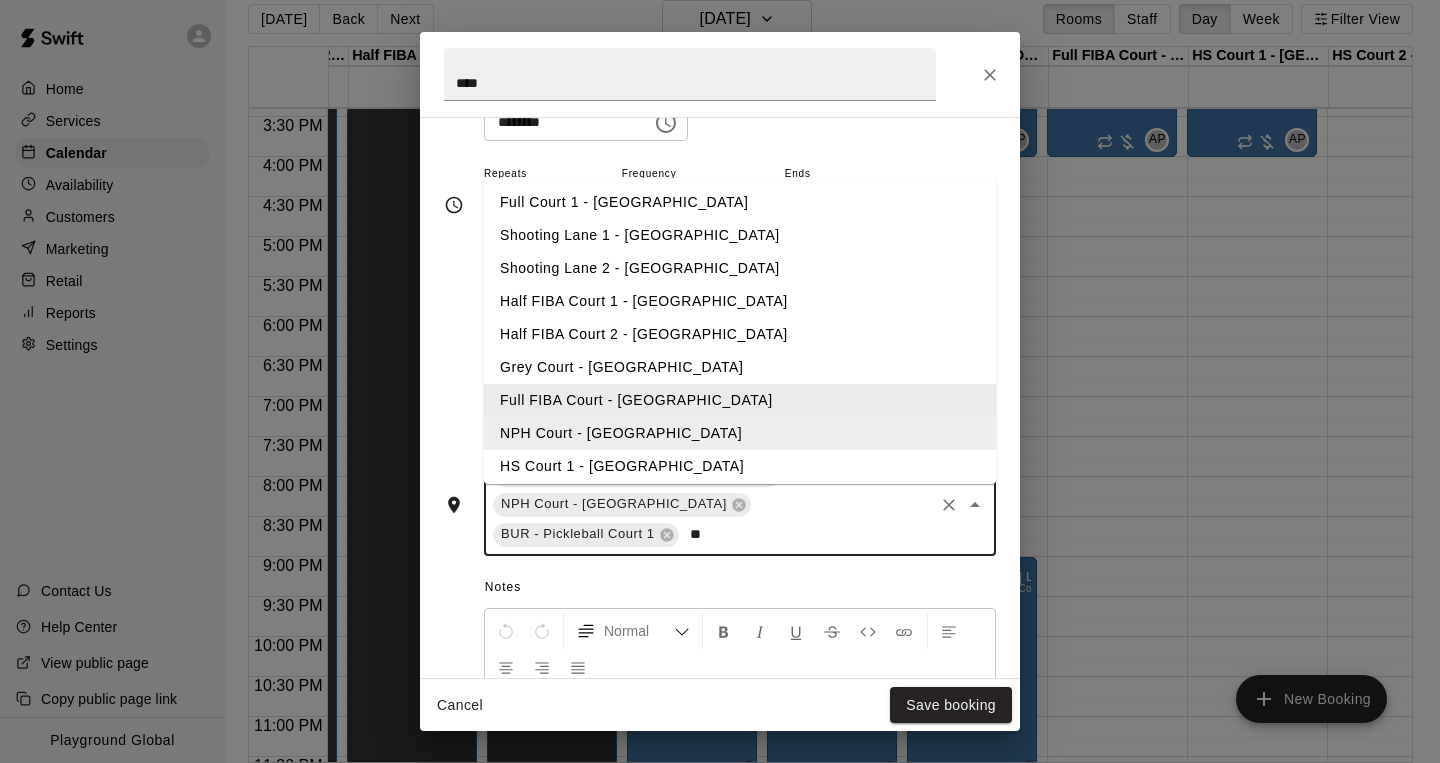 type on "***" 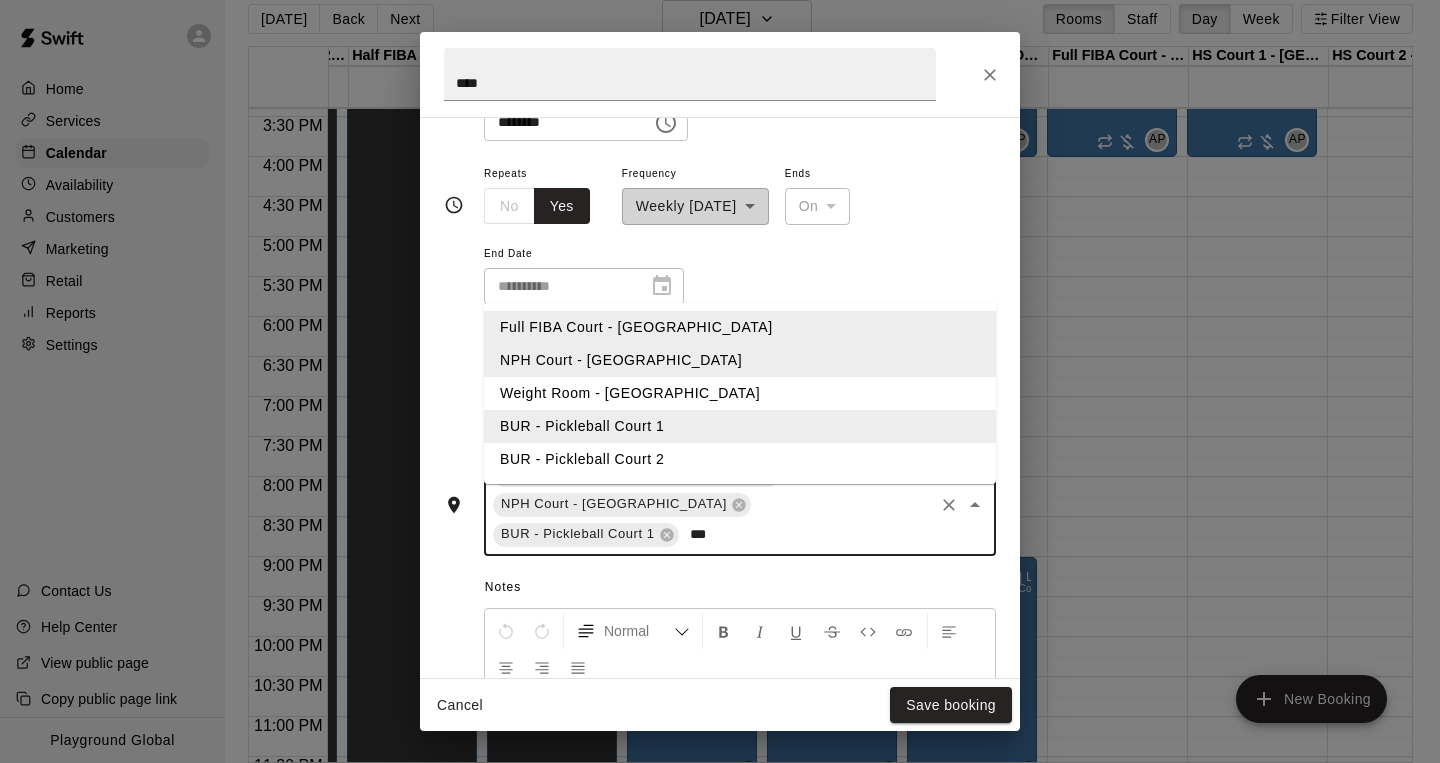 click on "BUR - Pickleball Court 2" at bounding box center (740, 459) 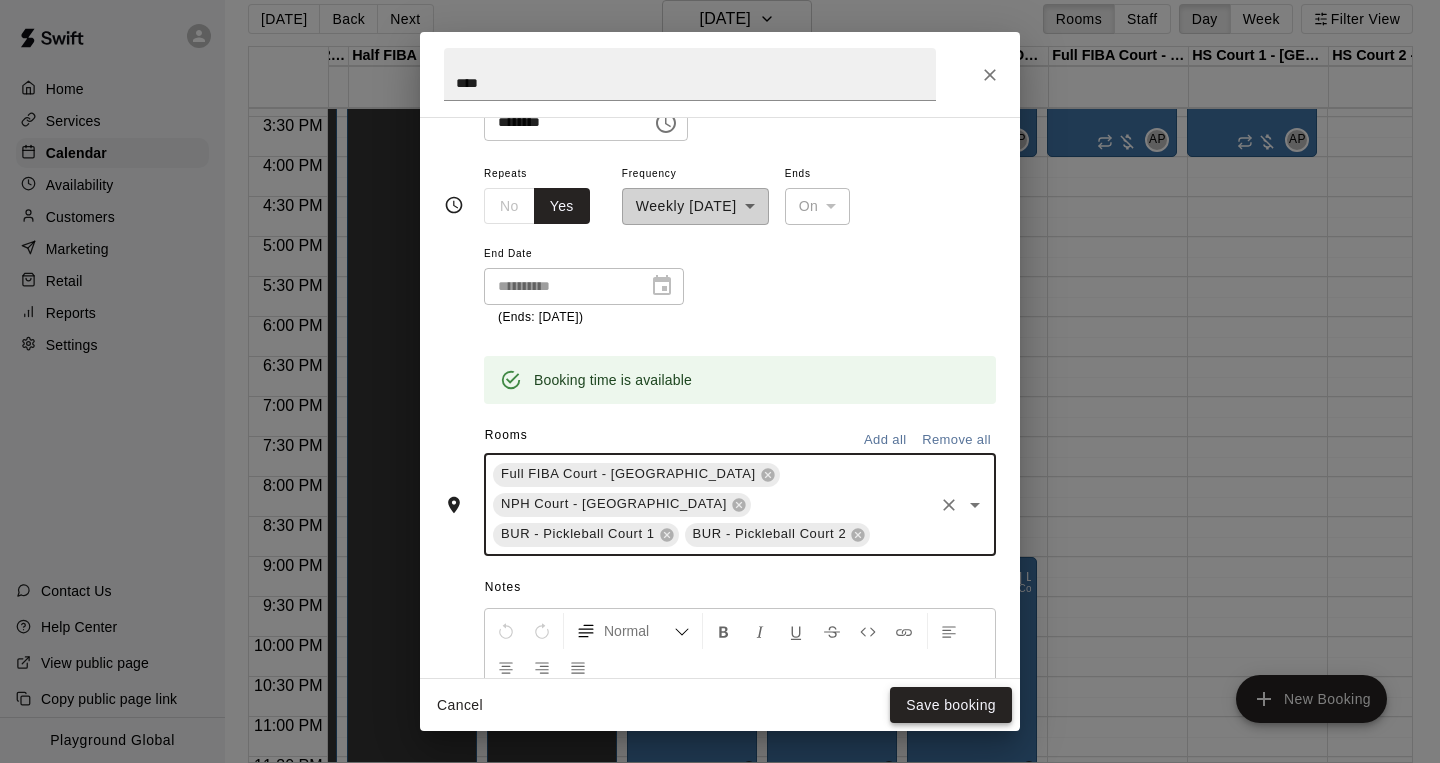 click on "Save booking" at bounding box center [951, 705] 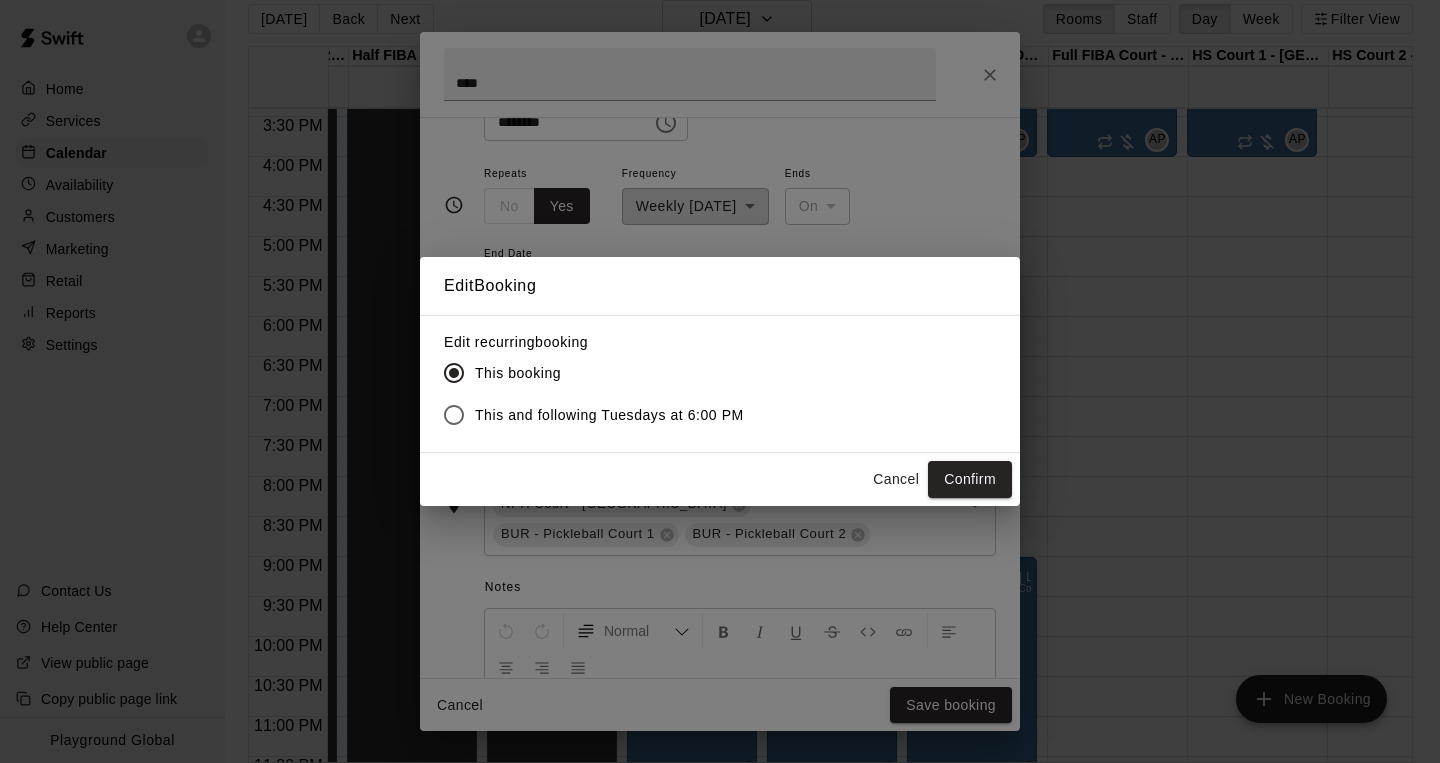 click on "This and following Tuesdays at 6:00 PM" at bounding box center (609, 415) 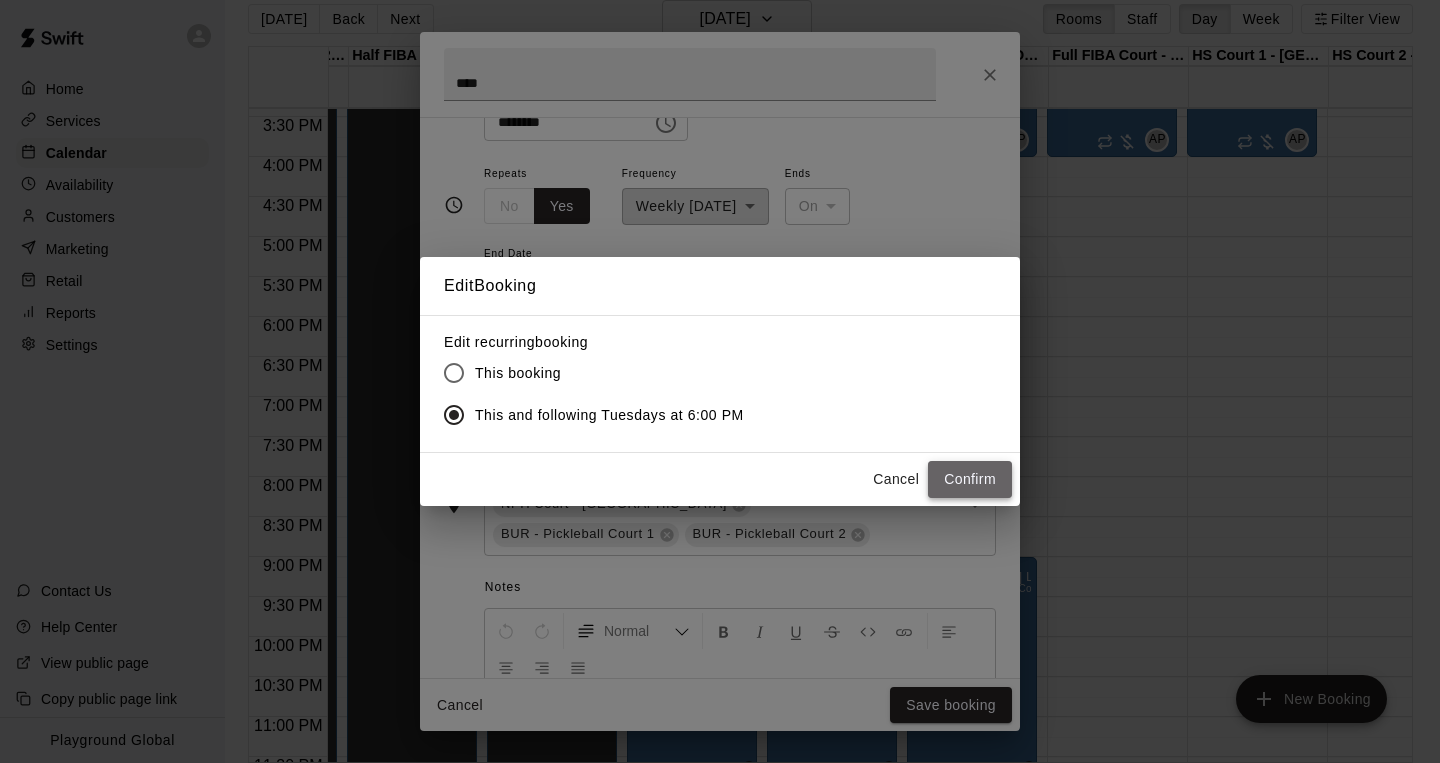 click on "Confirm" at bounding box center (970, 479) 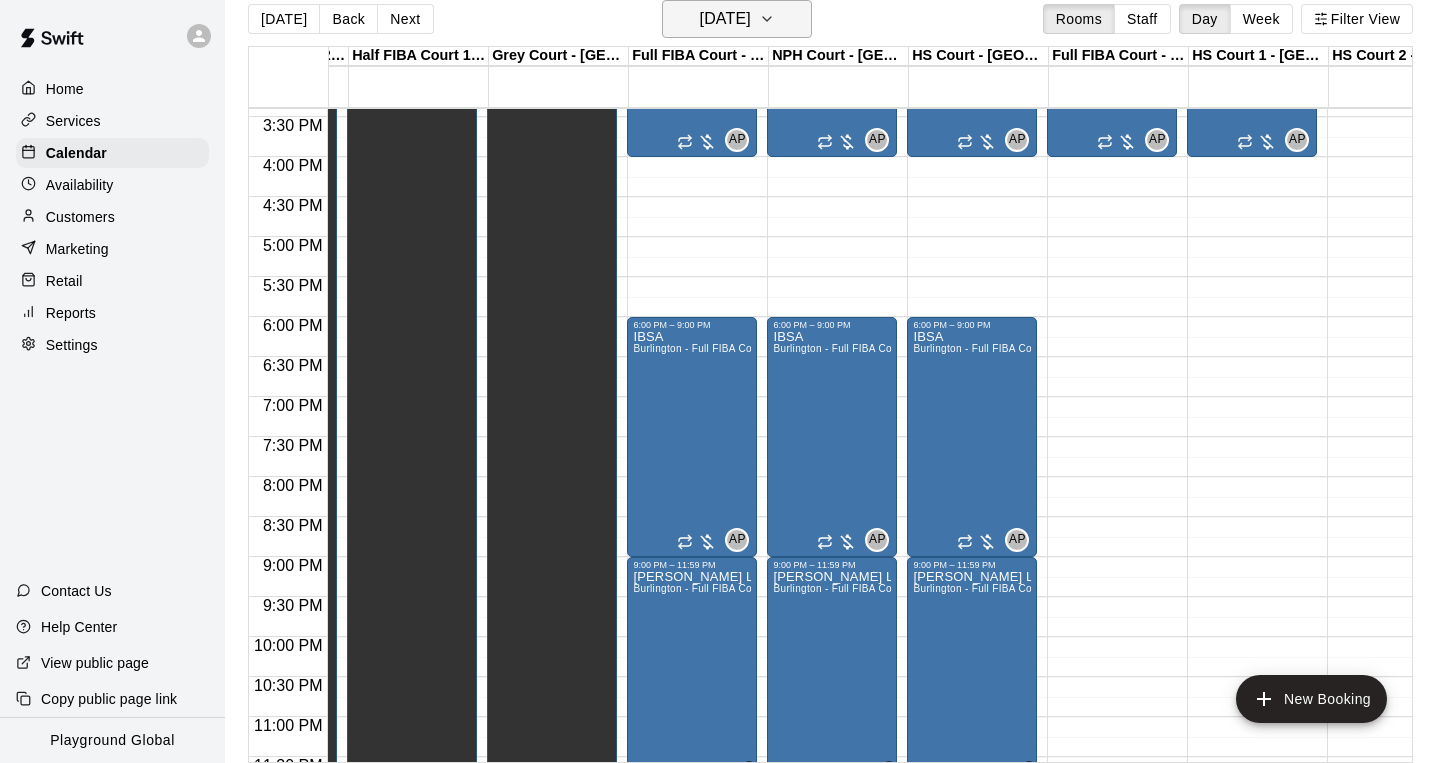 click 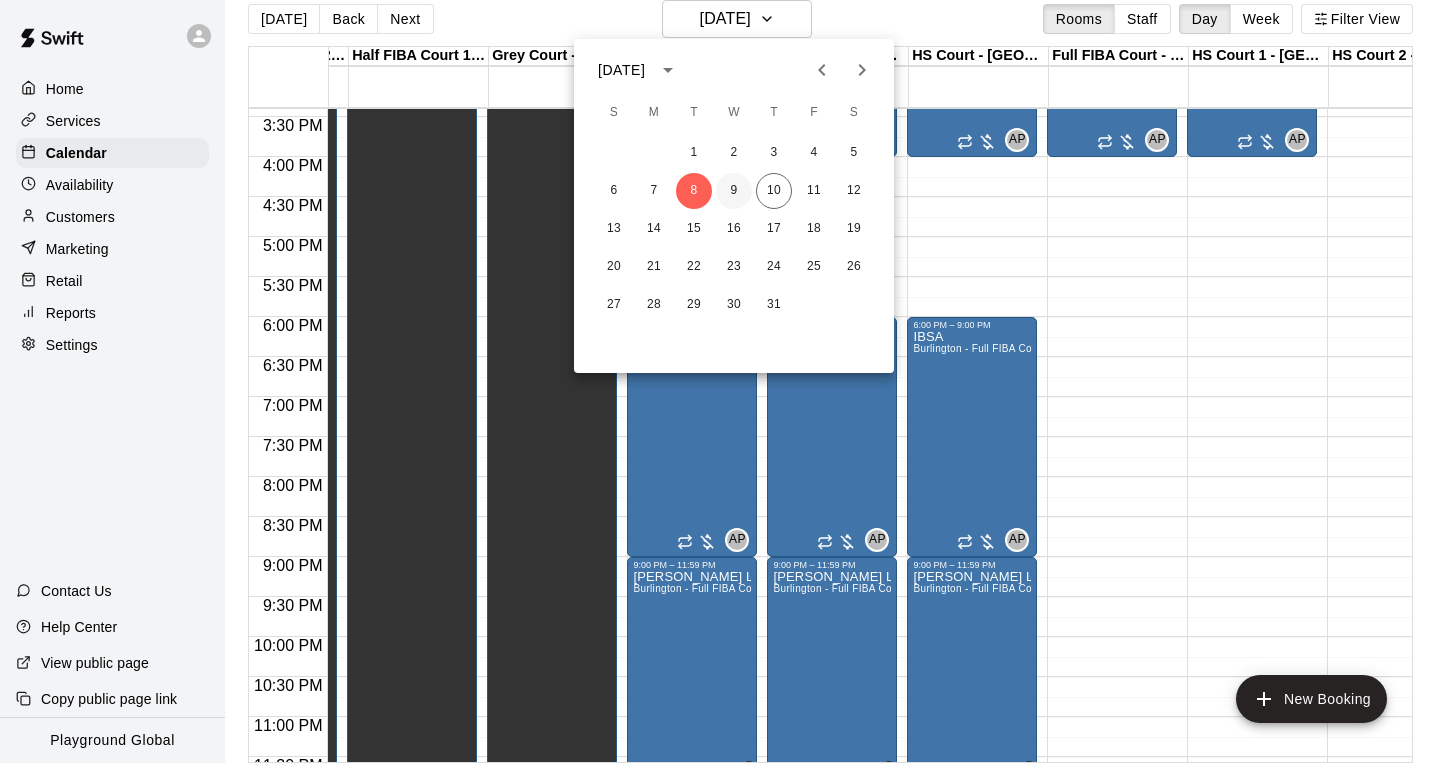 click on "9" at bounding box center [734, 191] 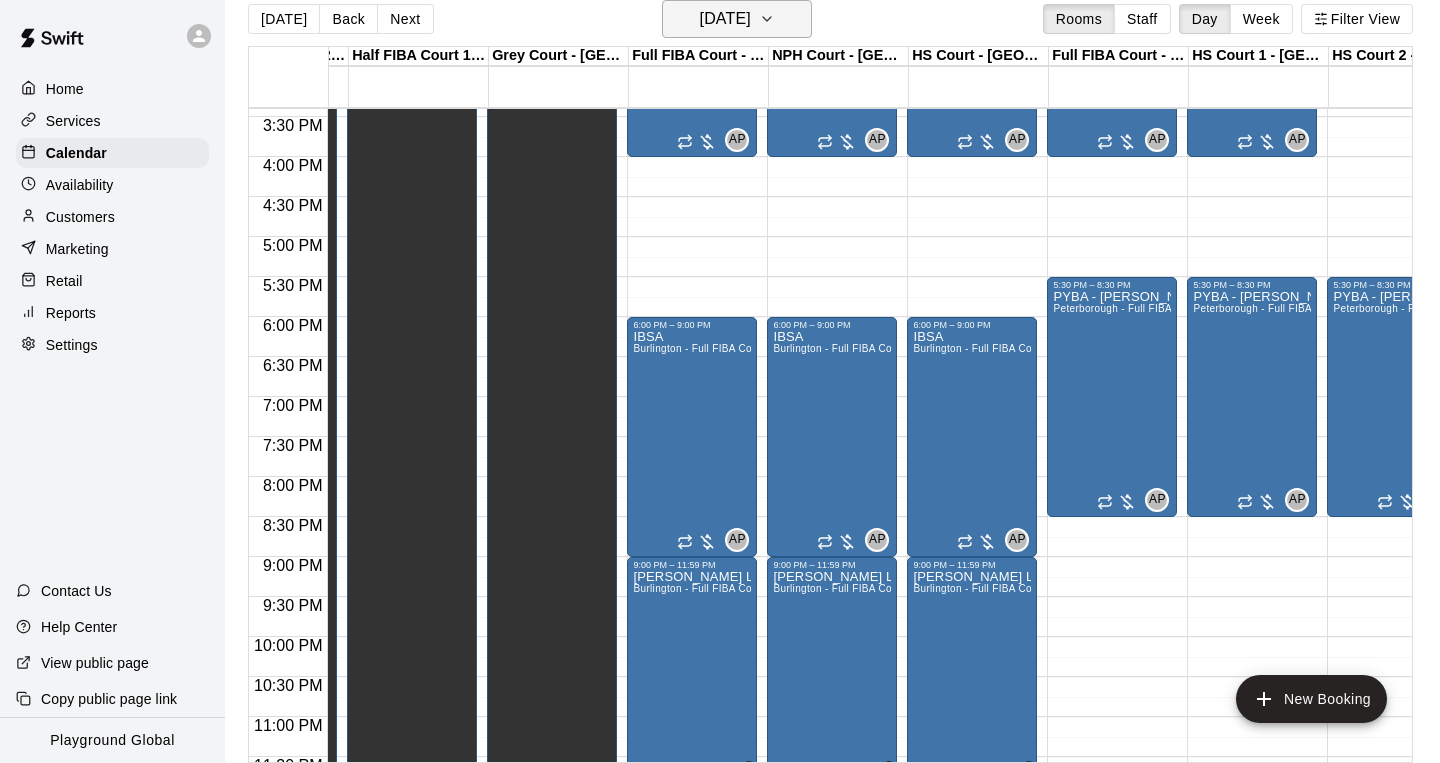 click on "[DATE]" at bounding box center [737, 19] 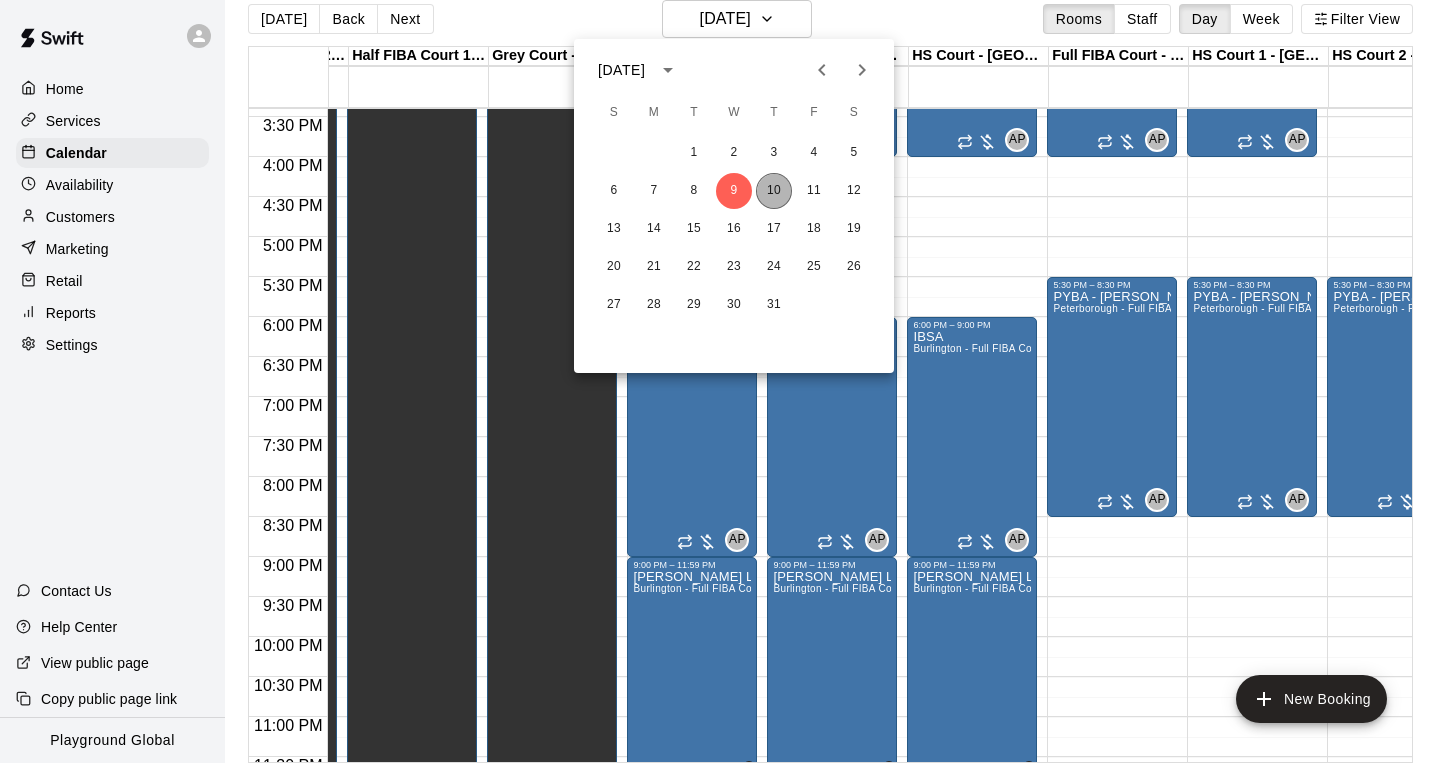 click on "10" at bounding box center (774, 191) 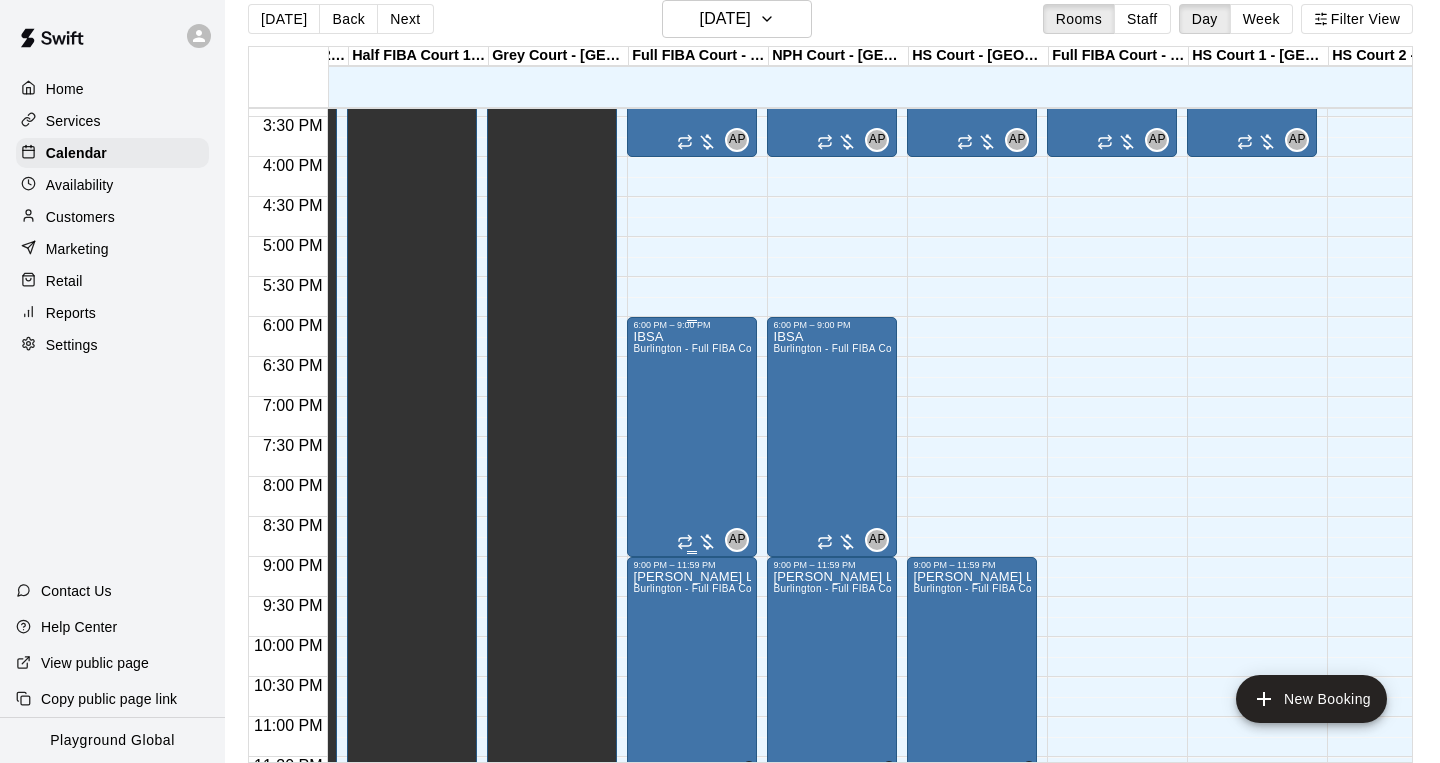click on "IBSA Burlington - Full FIBA Court" at bounding box center (692, 711) 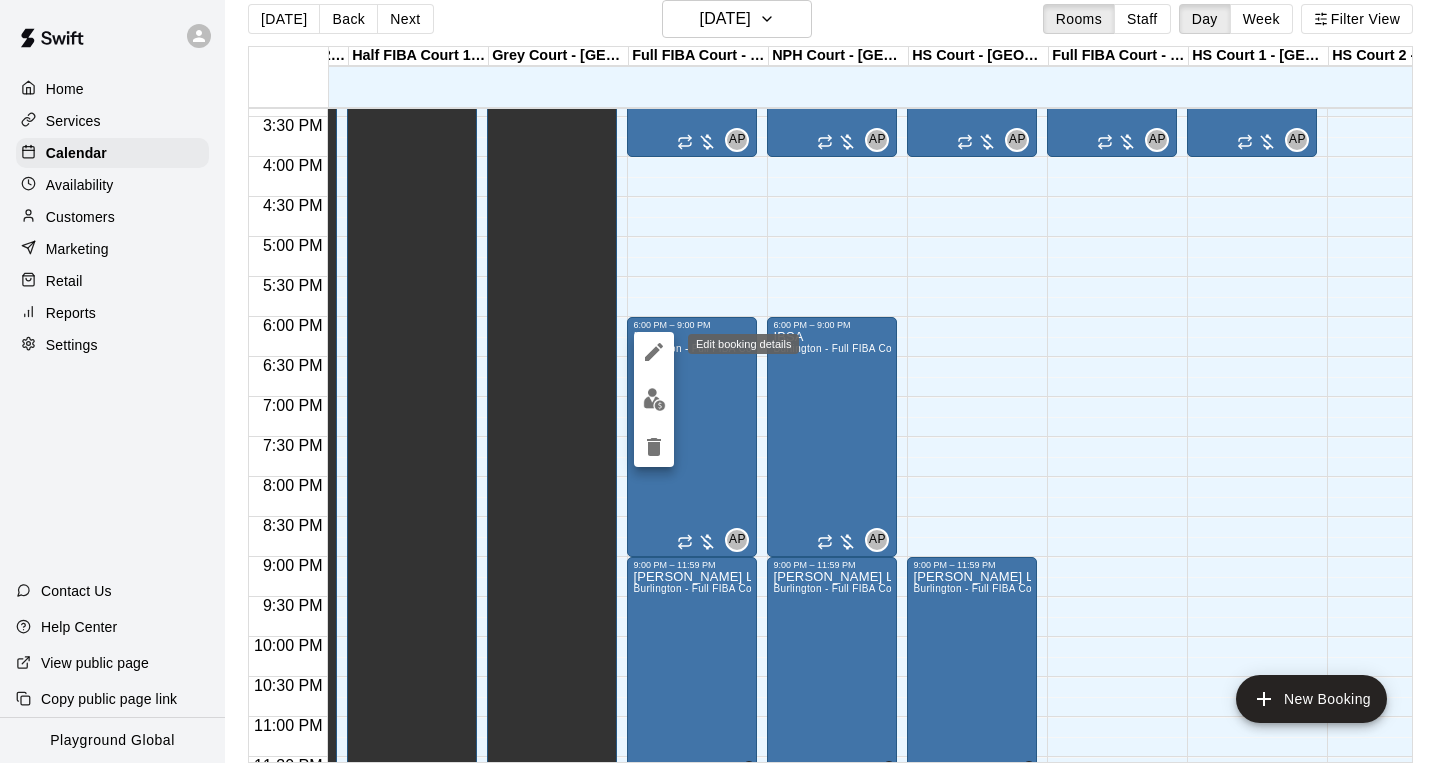 click 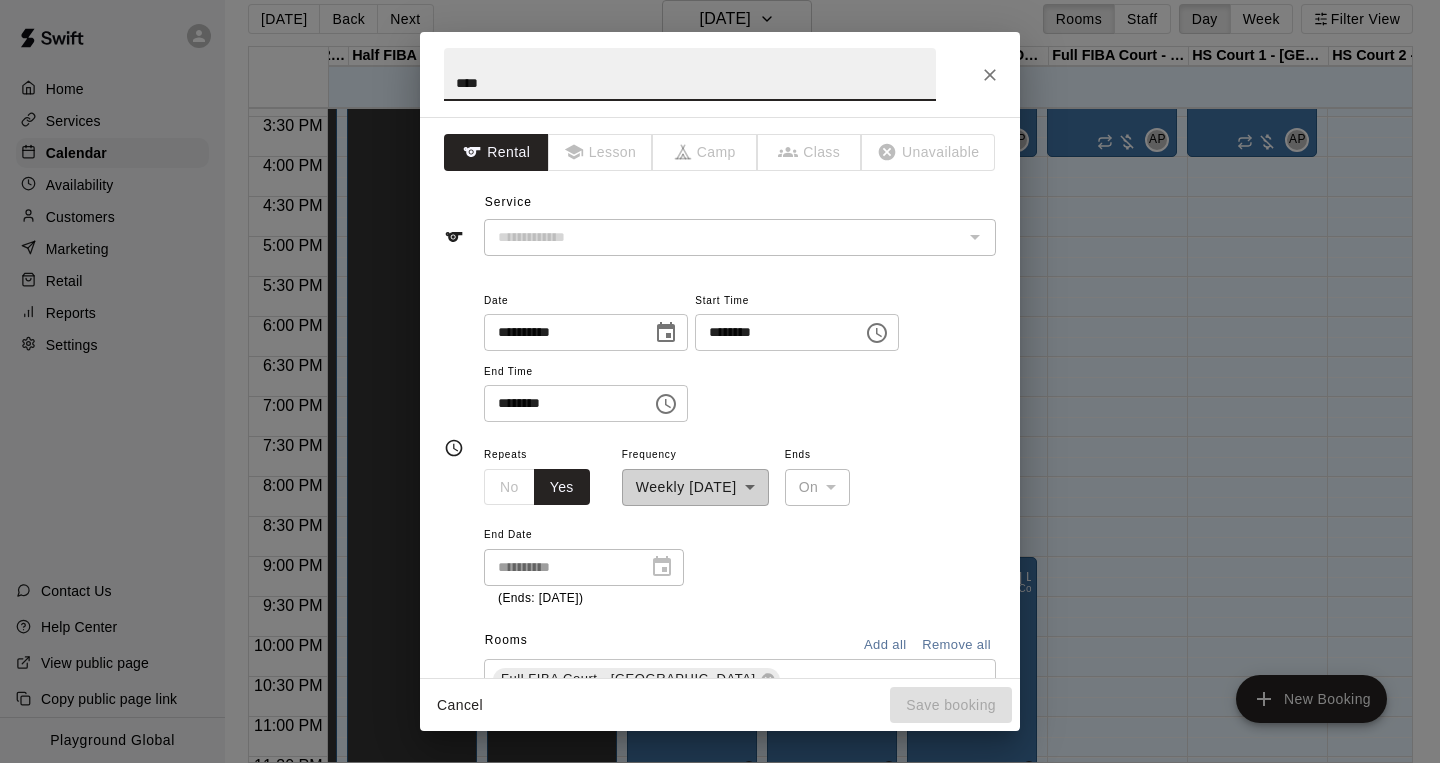type on "**********" 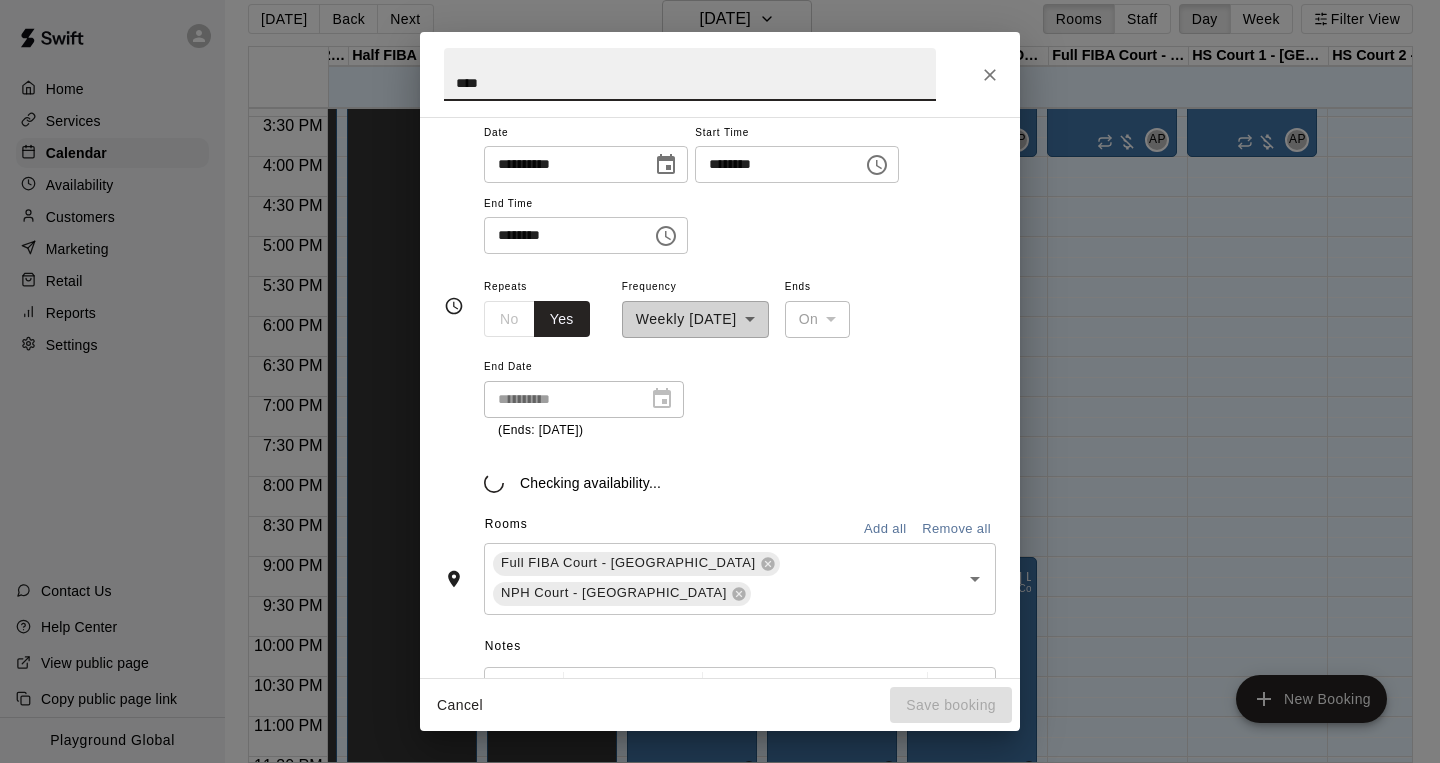 scroll, scrollTop: 203, scrollLeft: 0, axis: vertical 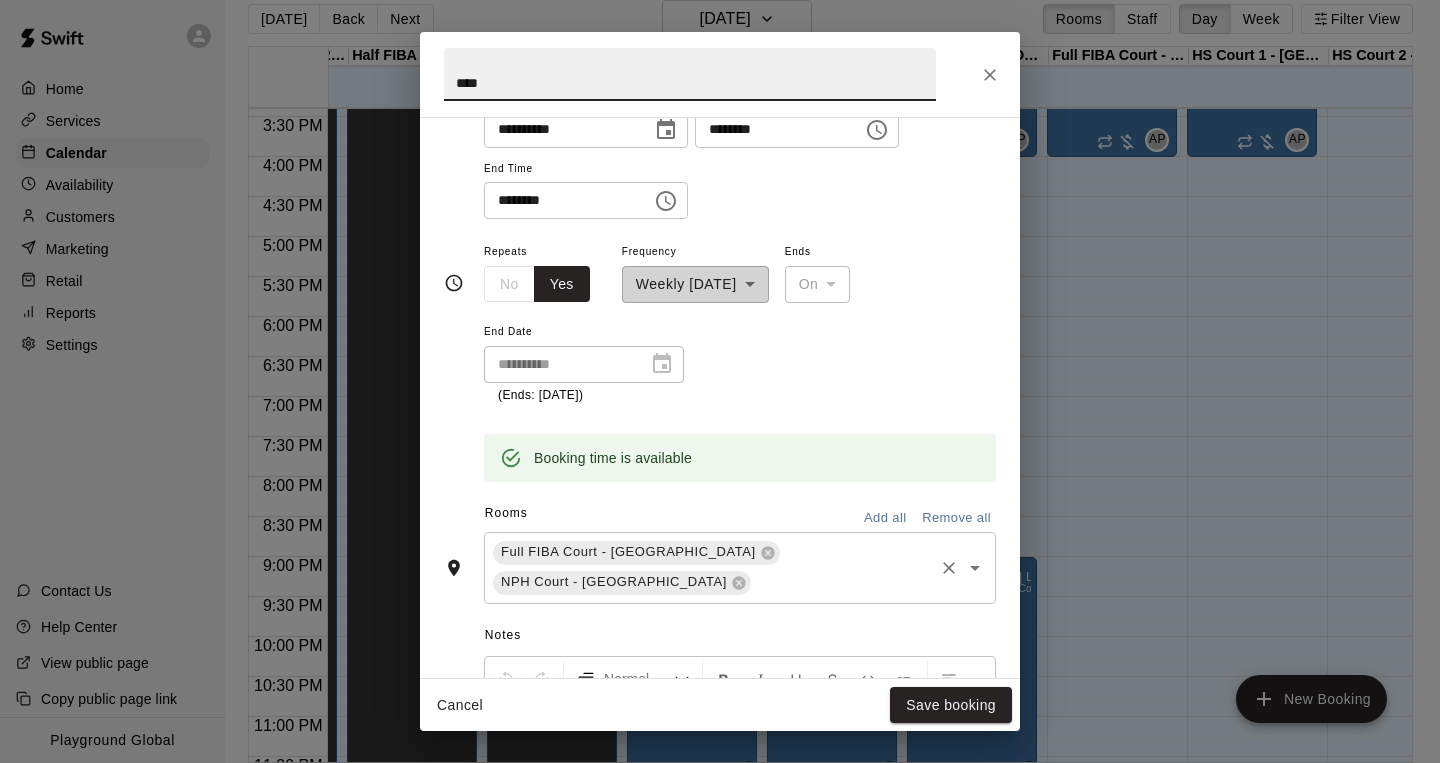 click at bounding box center [842, 582] 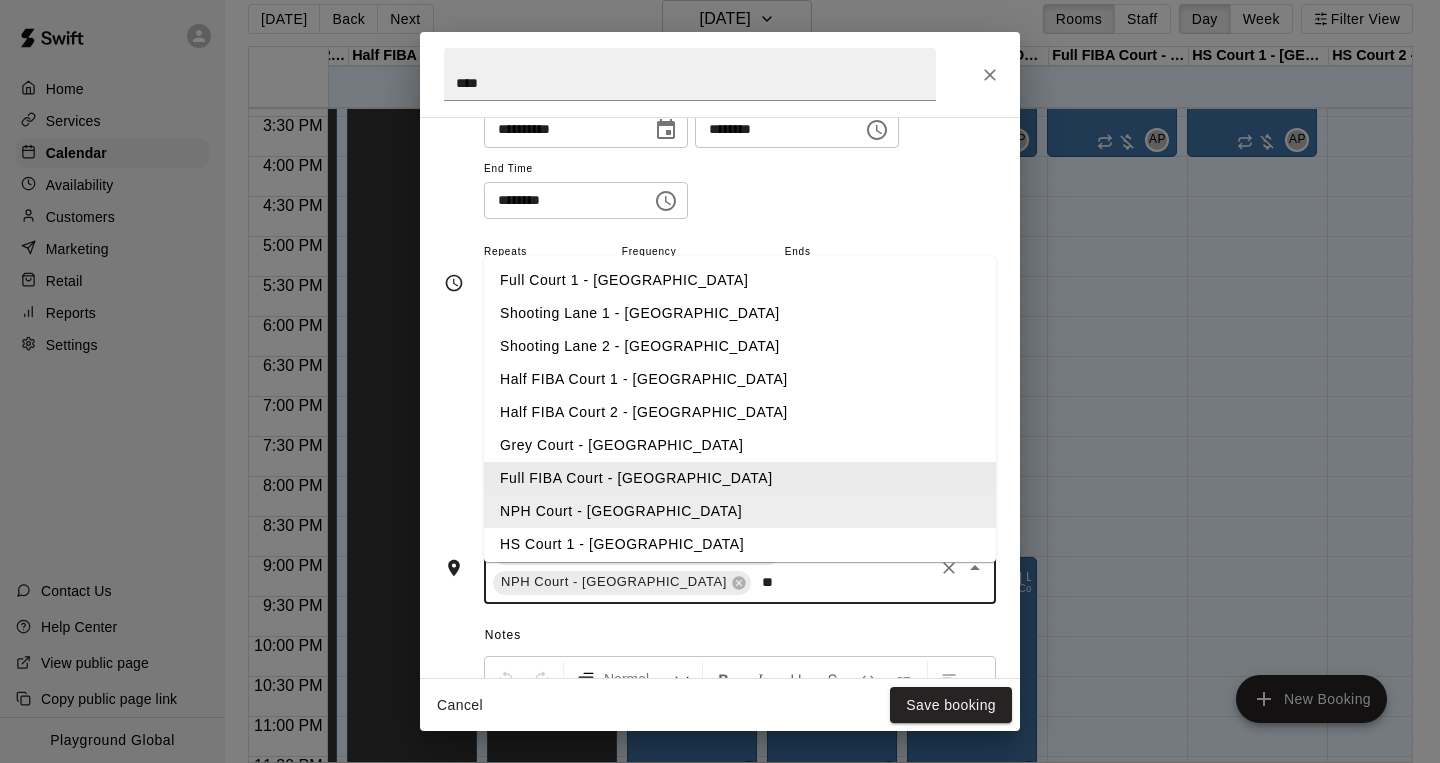 type on "***" 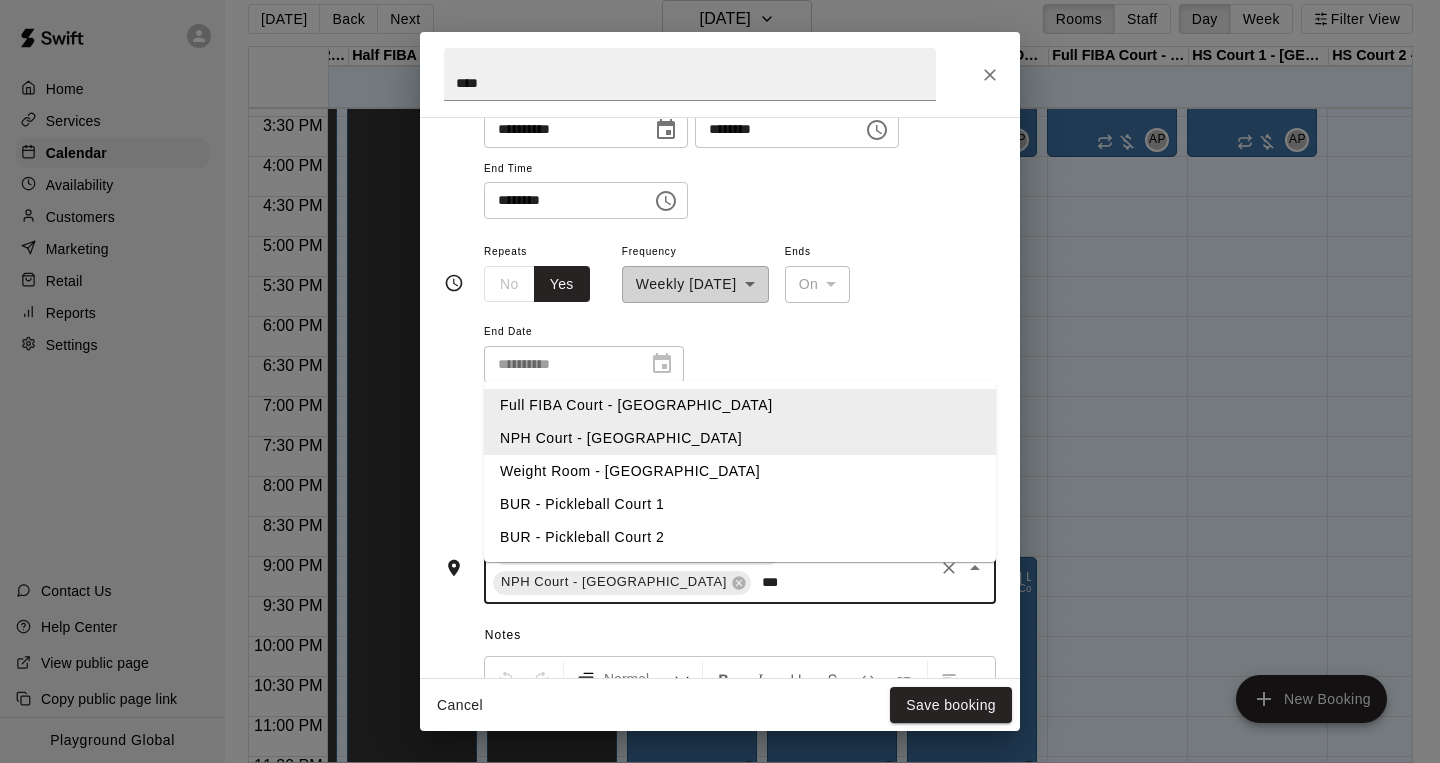 click on "BUR - Pickleball Court 1" at bounding box center (740, 504) 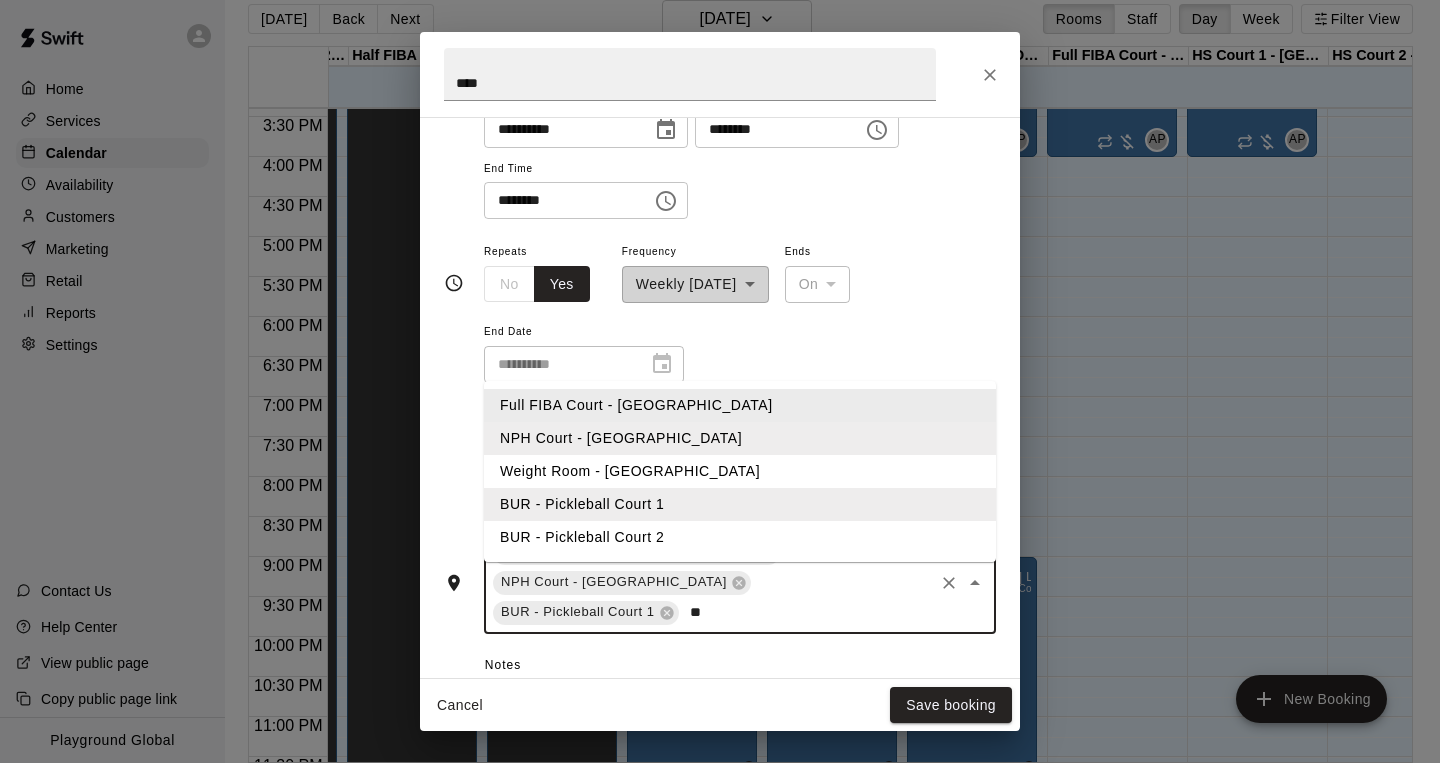 type on "***" 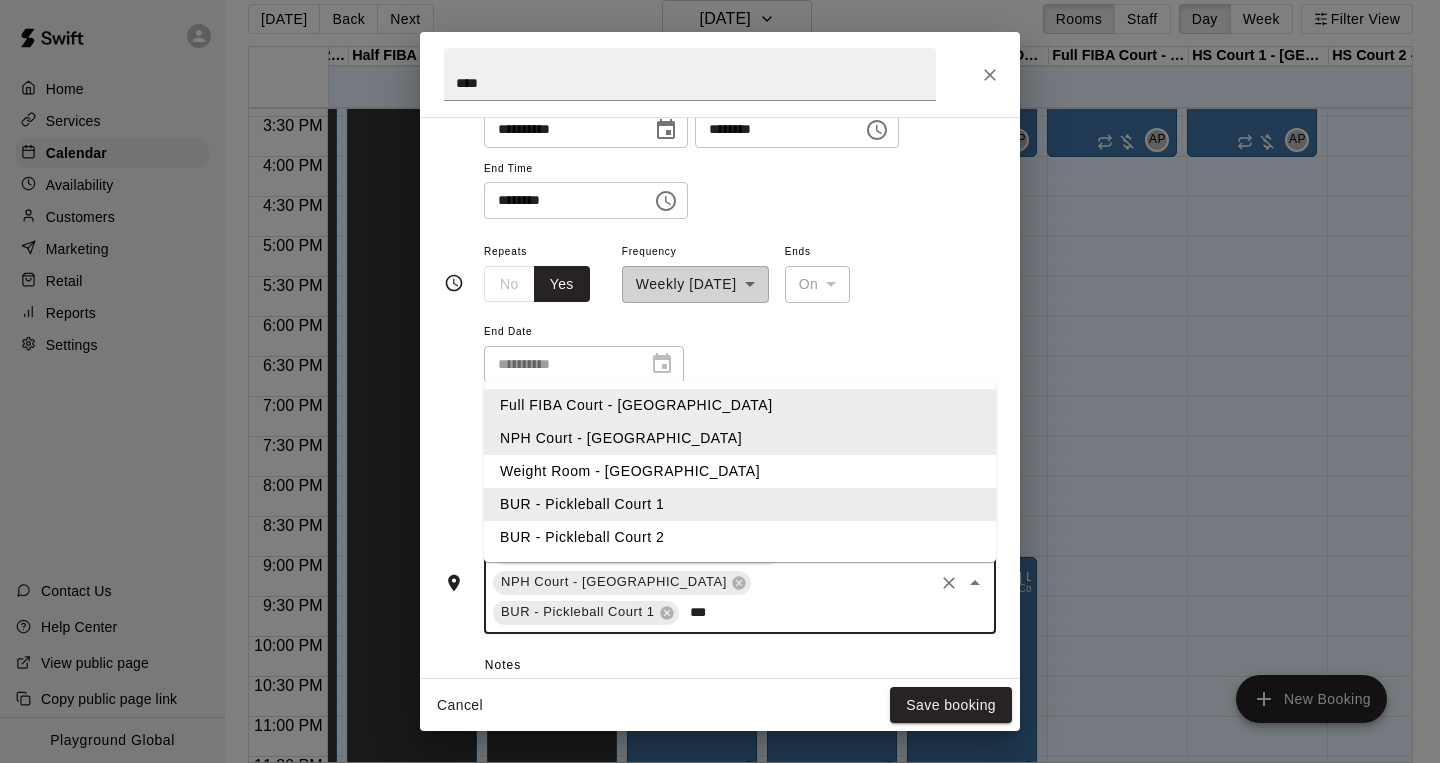 click on "BUR - Pickleball Court 2" at bounding box center [740, 537] 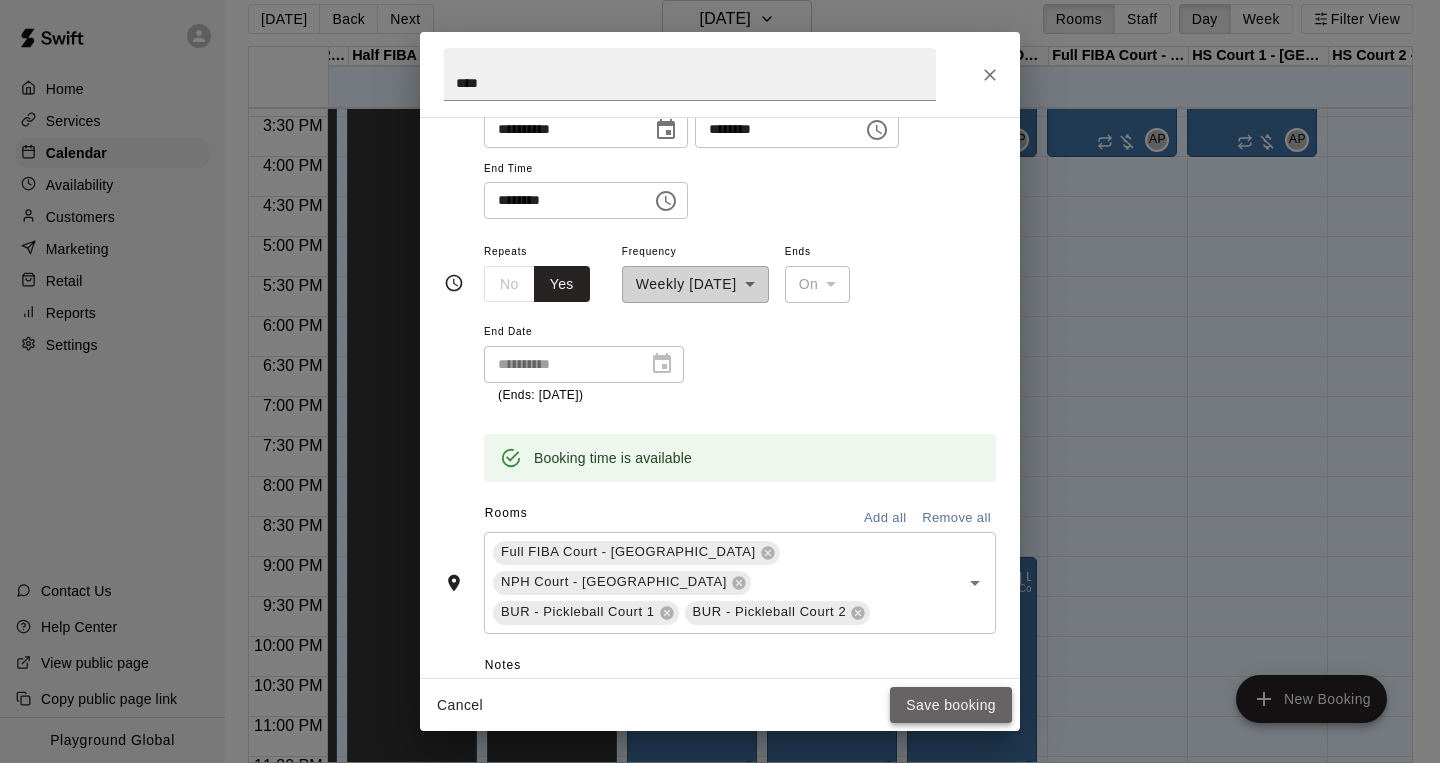 click on "Save booking" at bounding box center [951, 705] 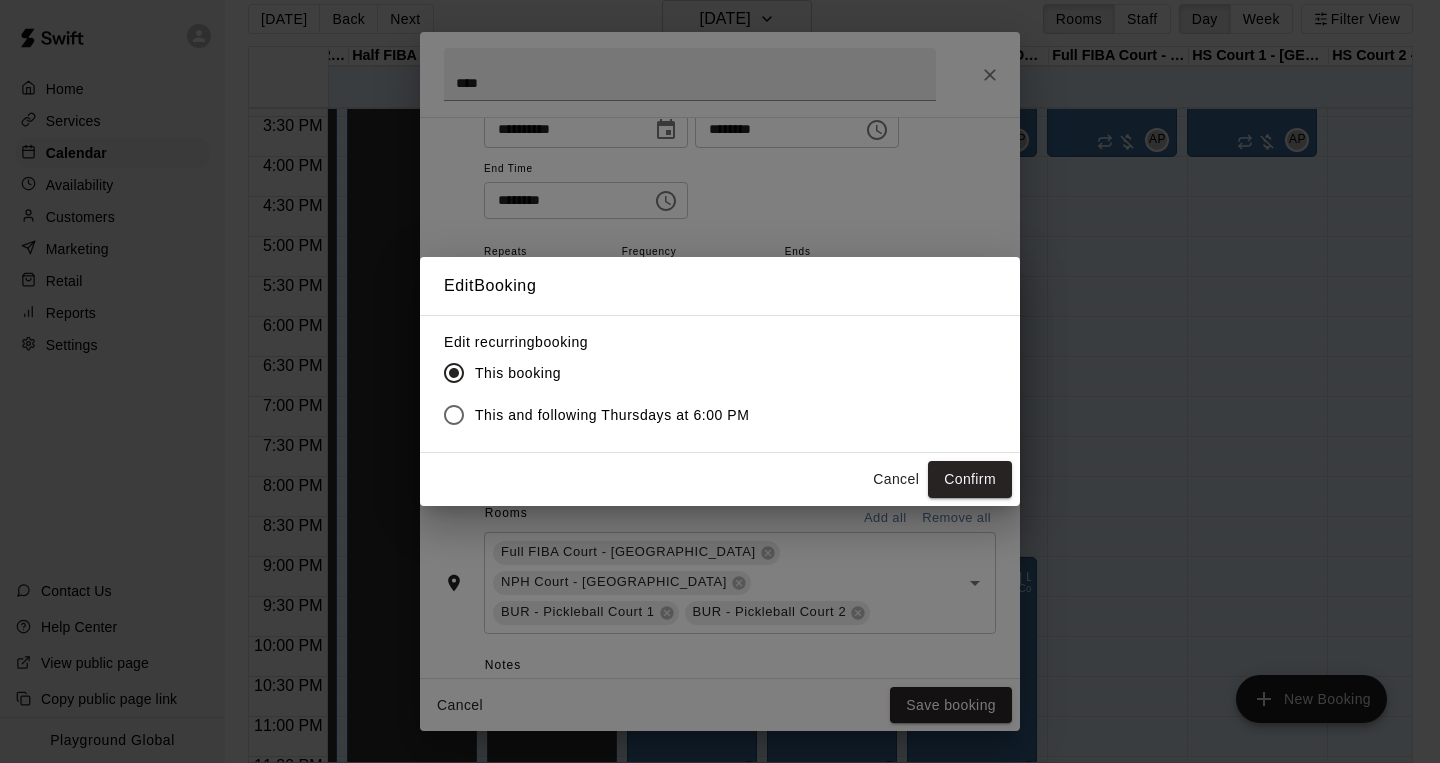 click on "This and following Thursdays at 6:00 PM" at bounding box center [612, 415] 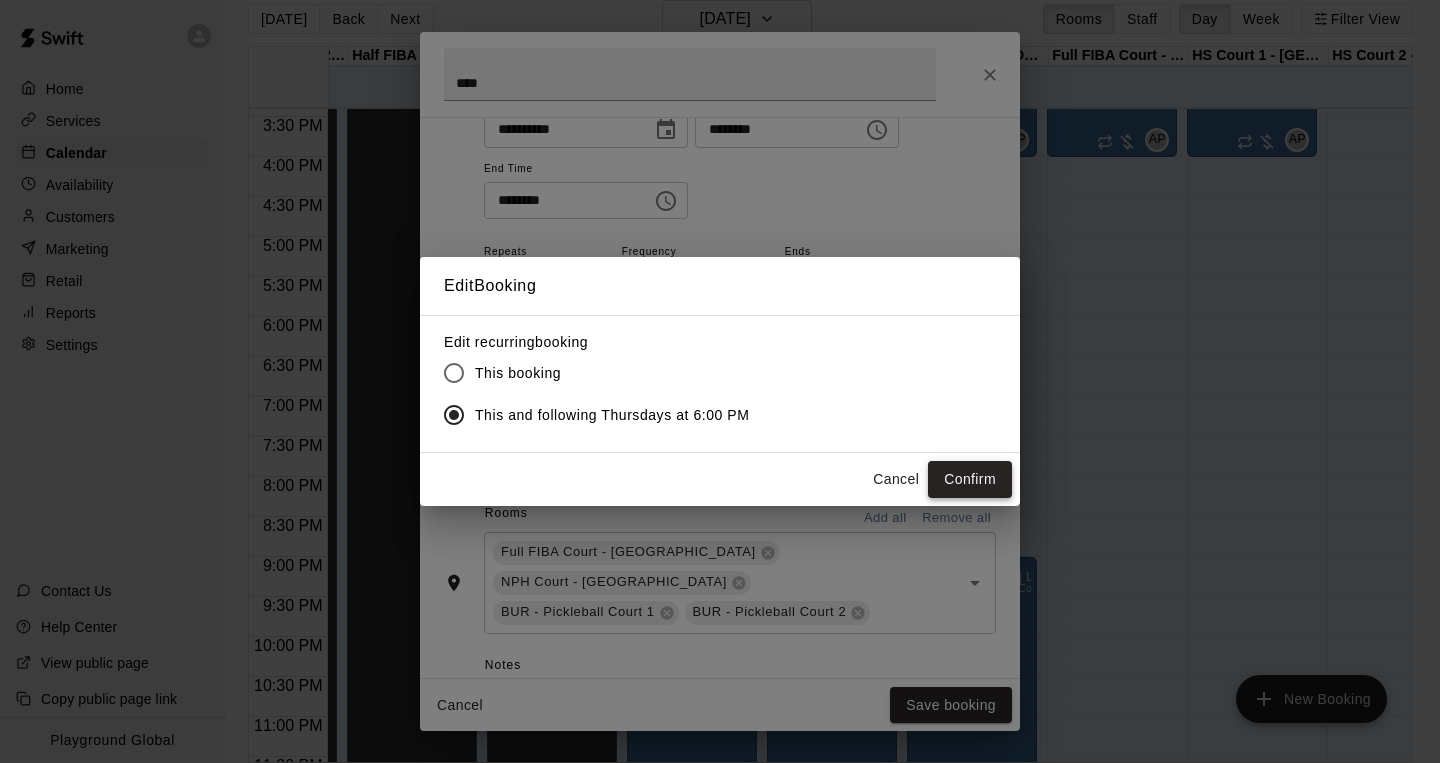 click on "Confirm" at bounding box center [970, 479] 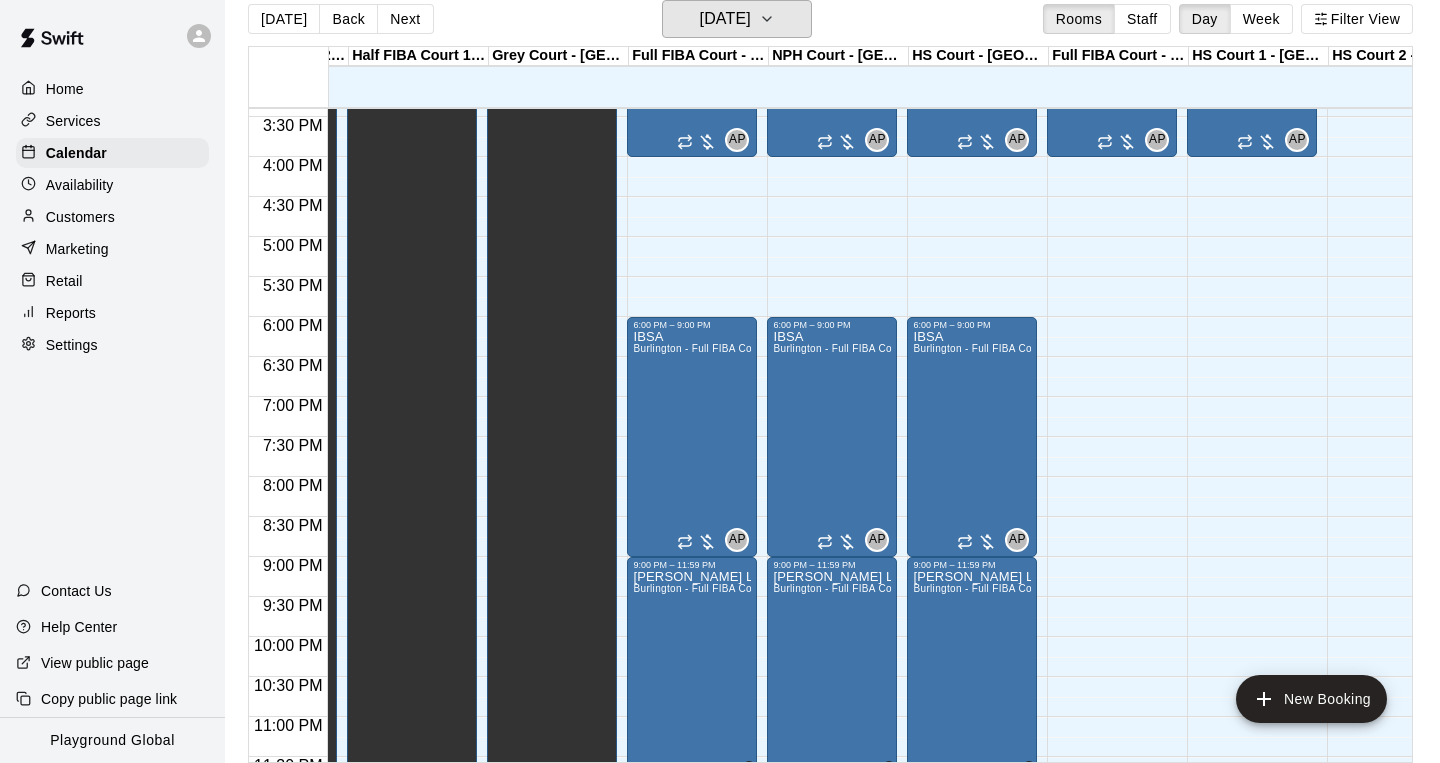 click 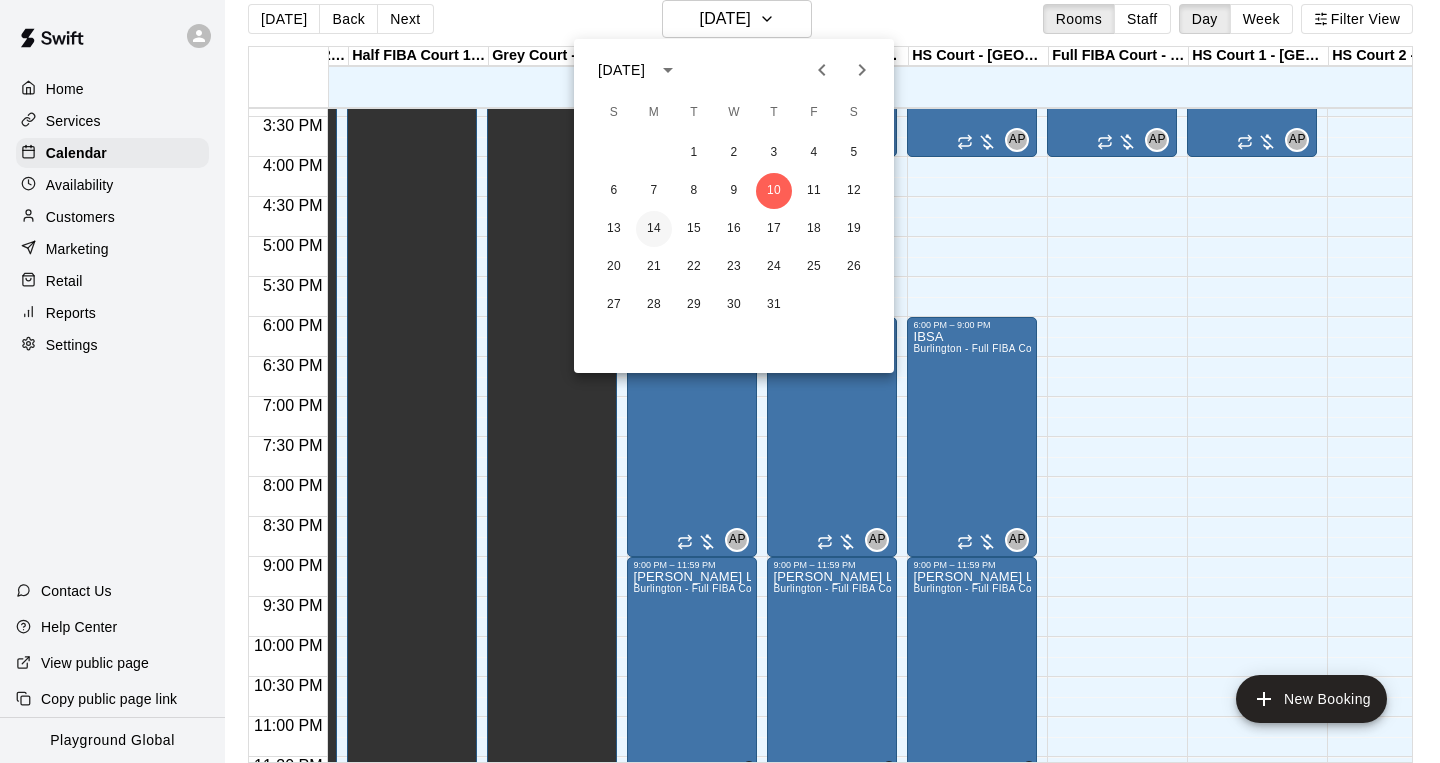 click on "14" at bounding box center [654, 229] 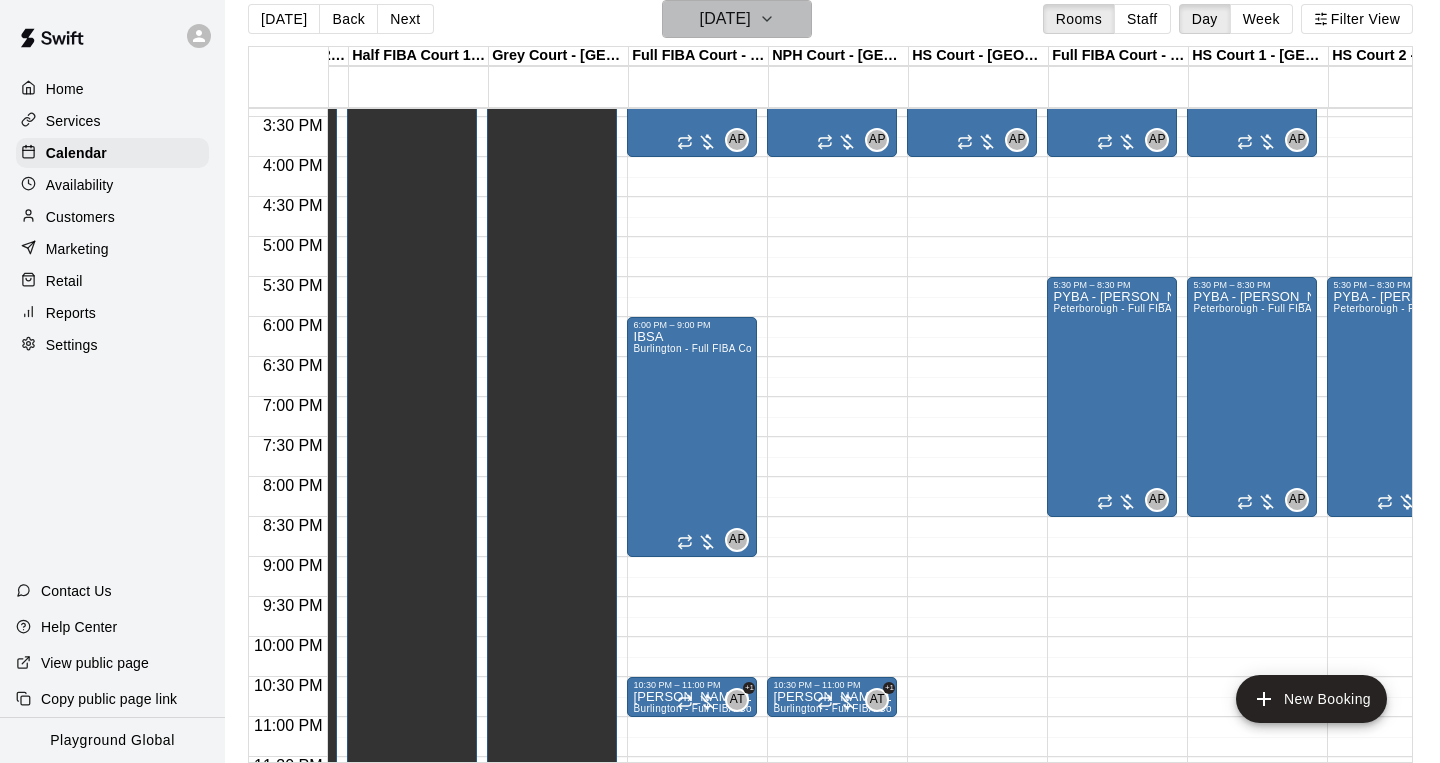 click 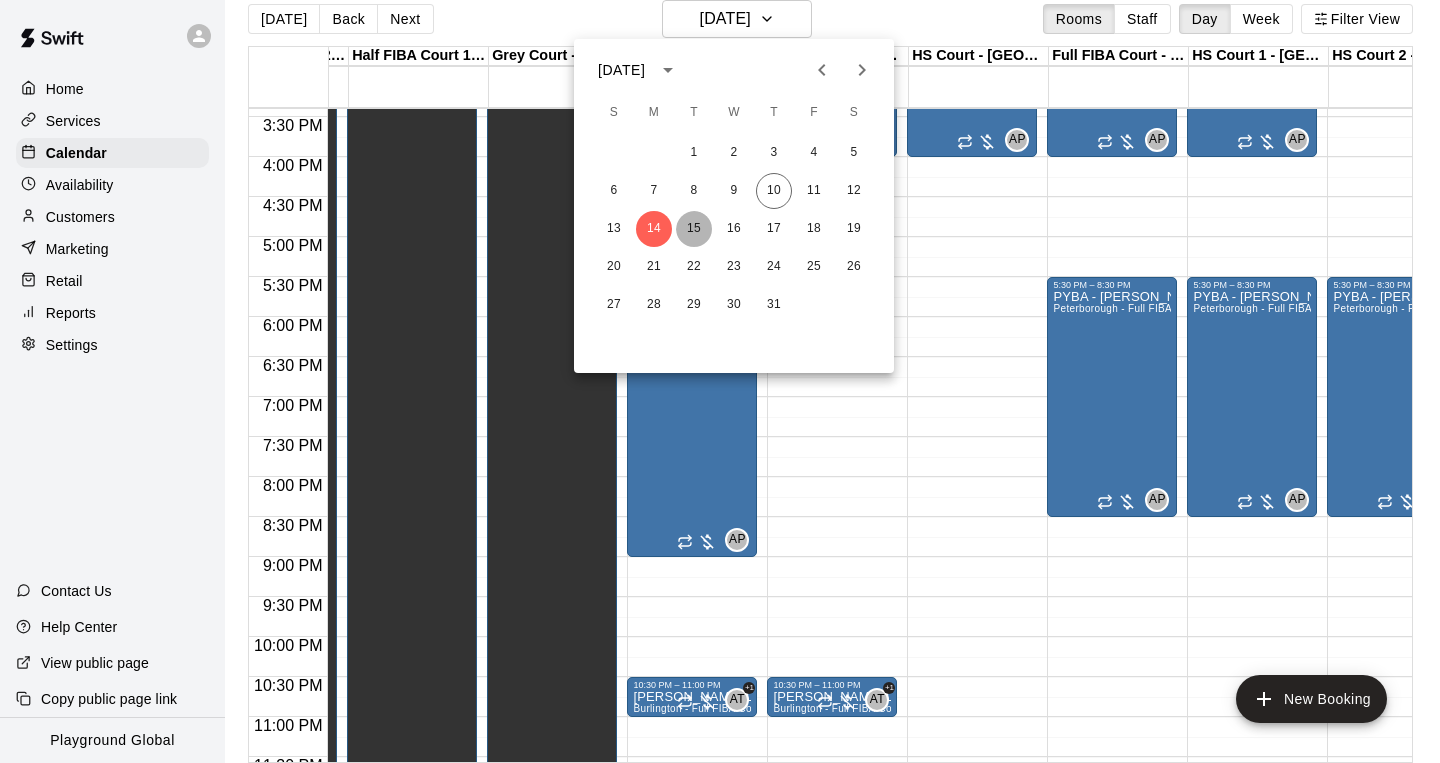 click on "15" at bounding box center (694, 229) 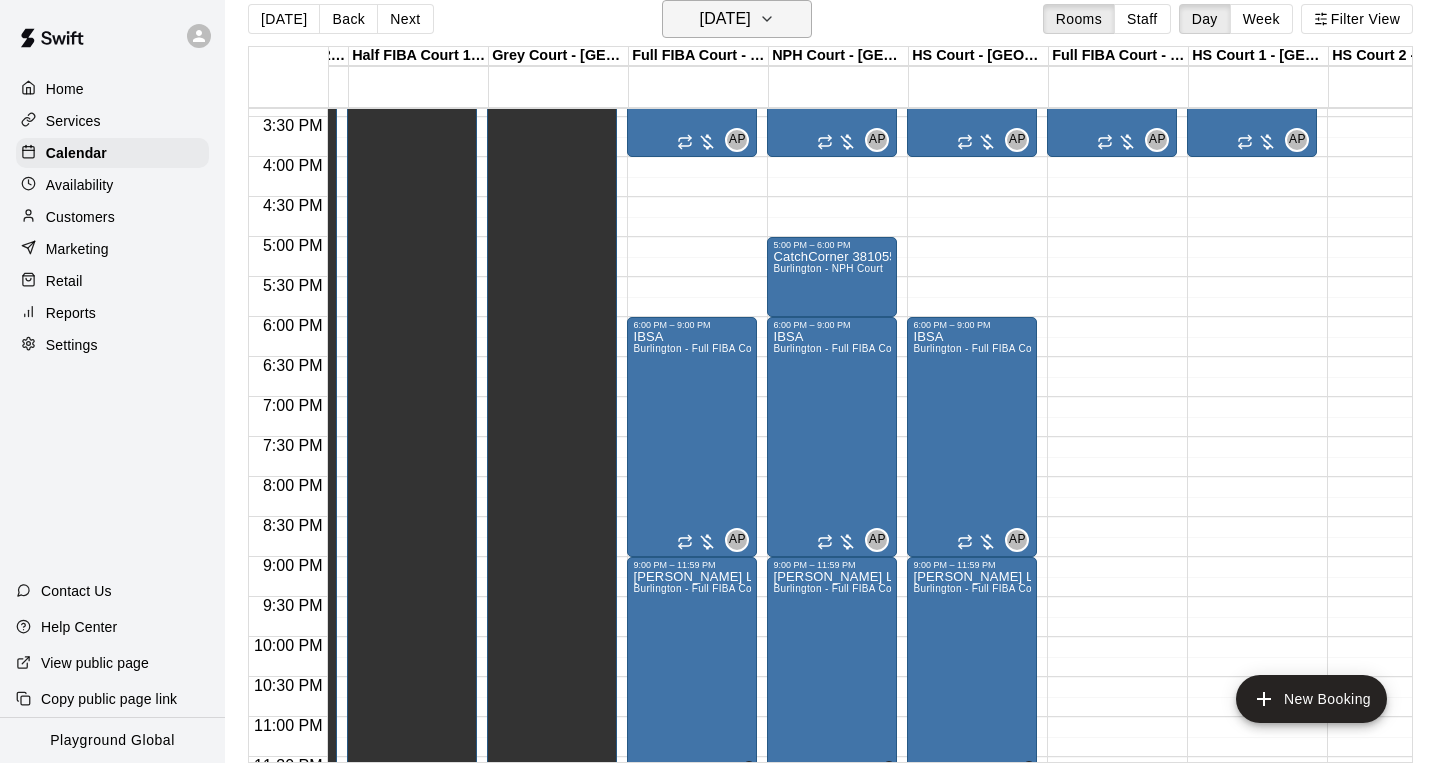 click on "[DATE]" at bounding box center [725, 19] 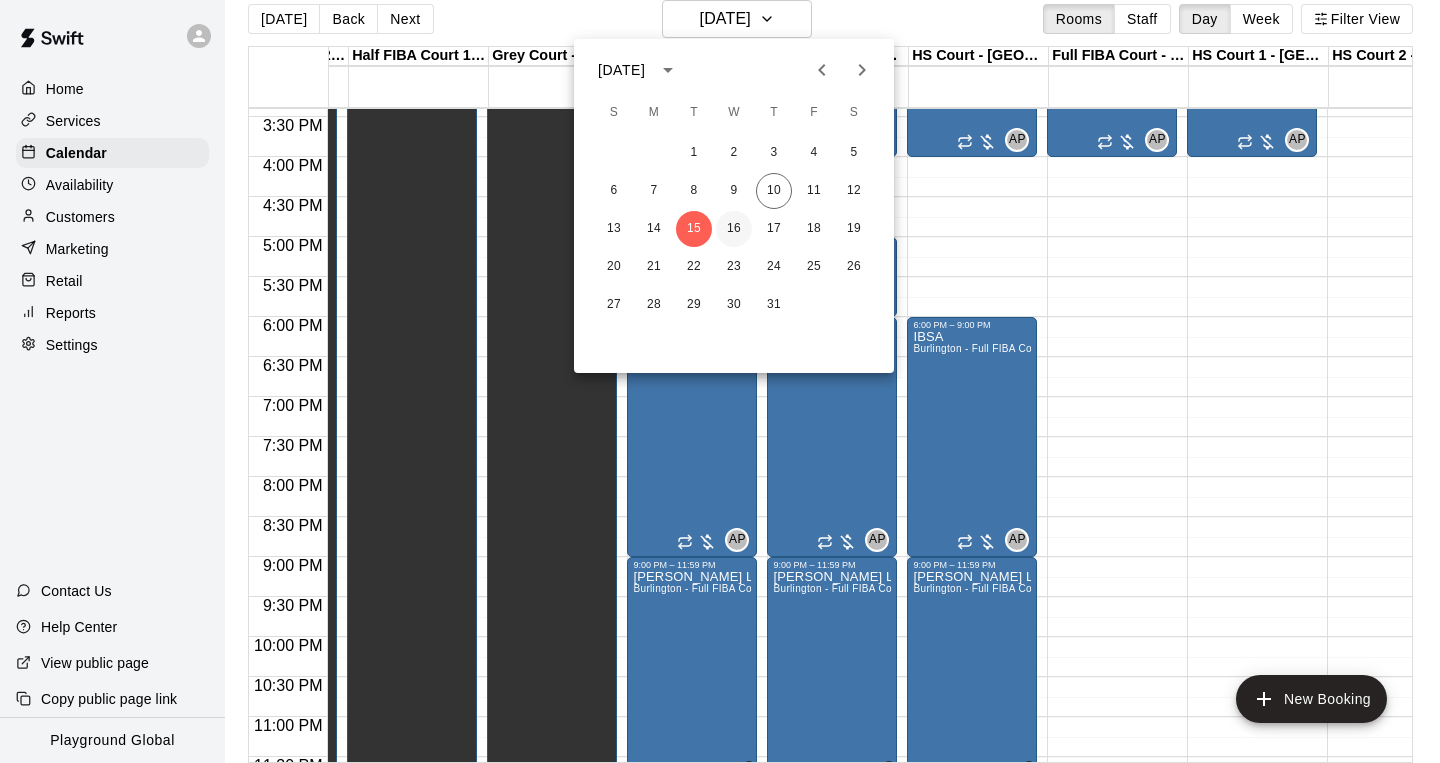 click on "16" at bounding box center (734, 229) 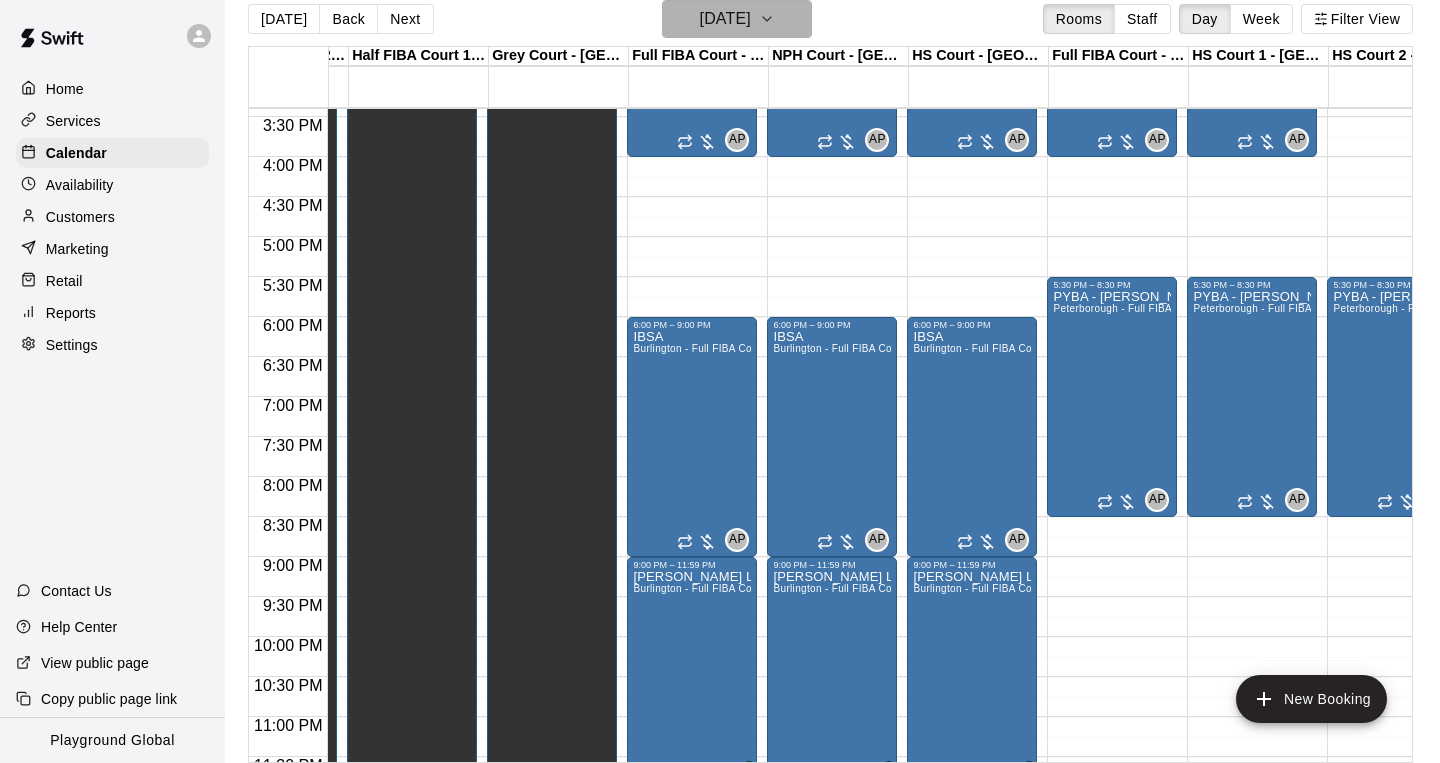 click on "[DATE]" at bounding box center (737, 19) 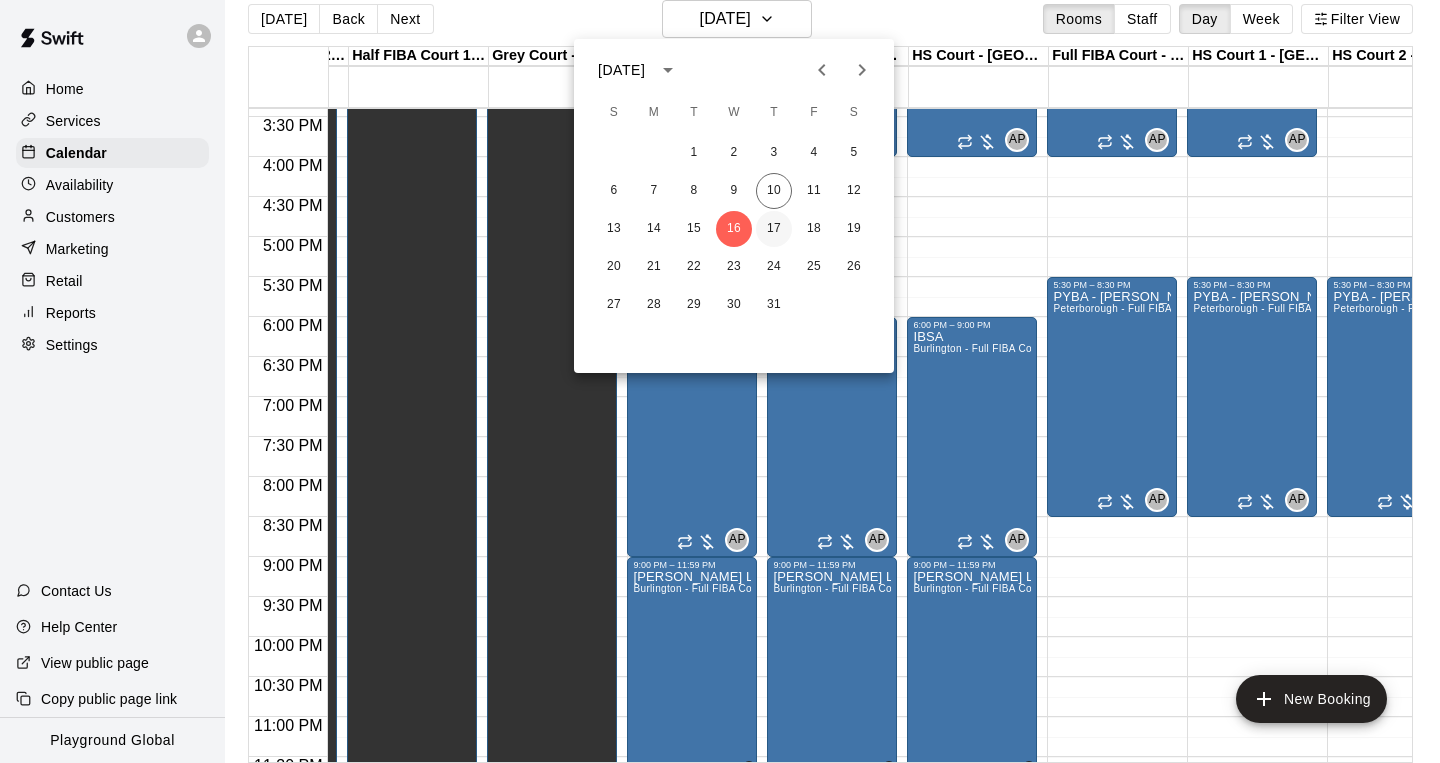 click on "17" at bounding box center (774, 229) 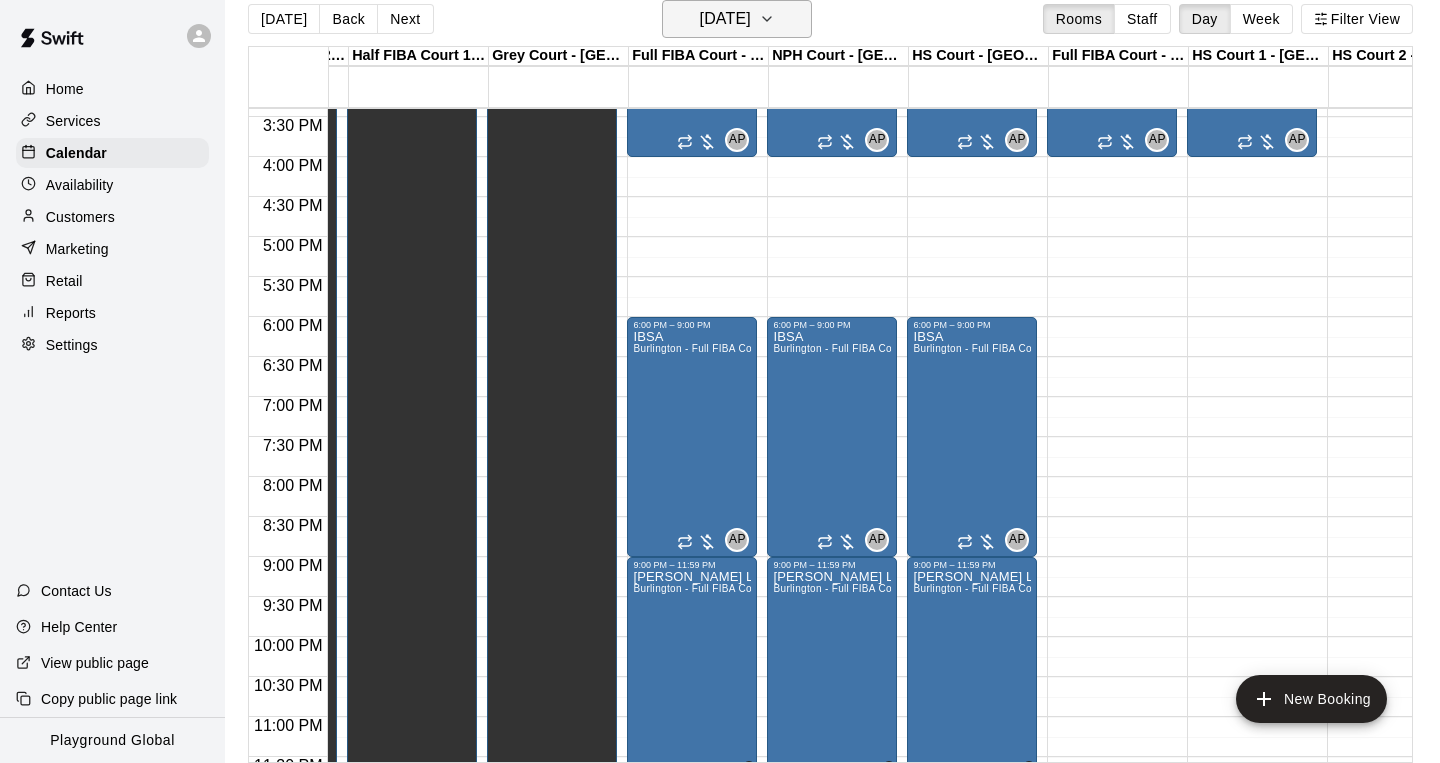 click 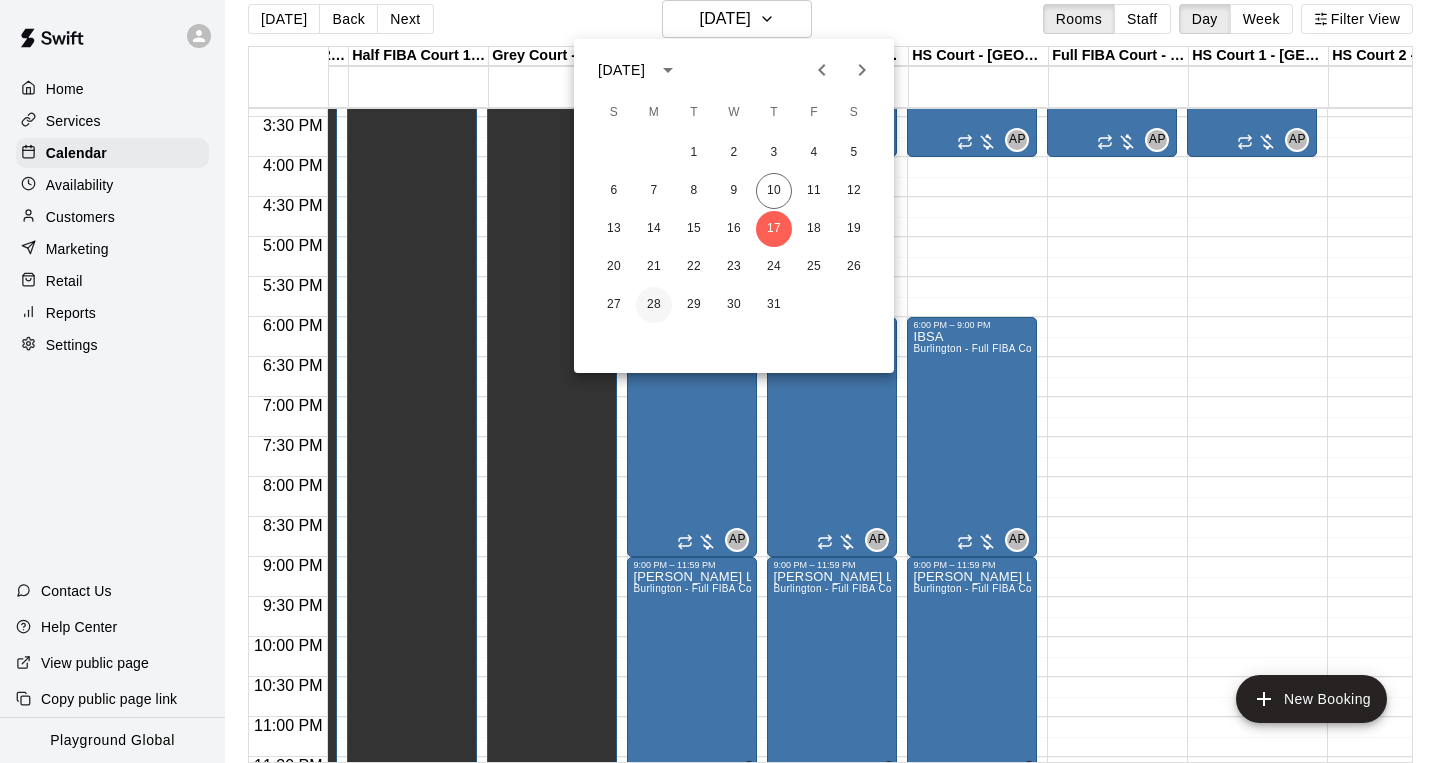 click on "28" at bounding box center [654, 305] 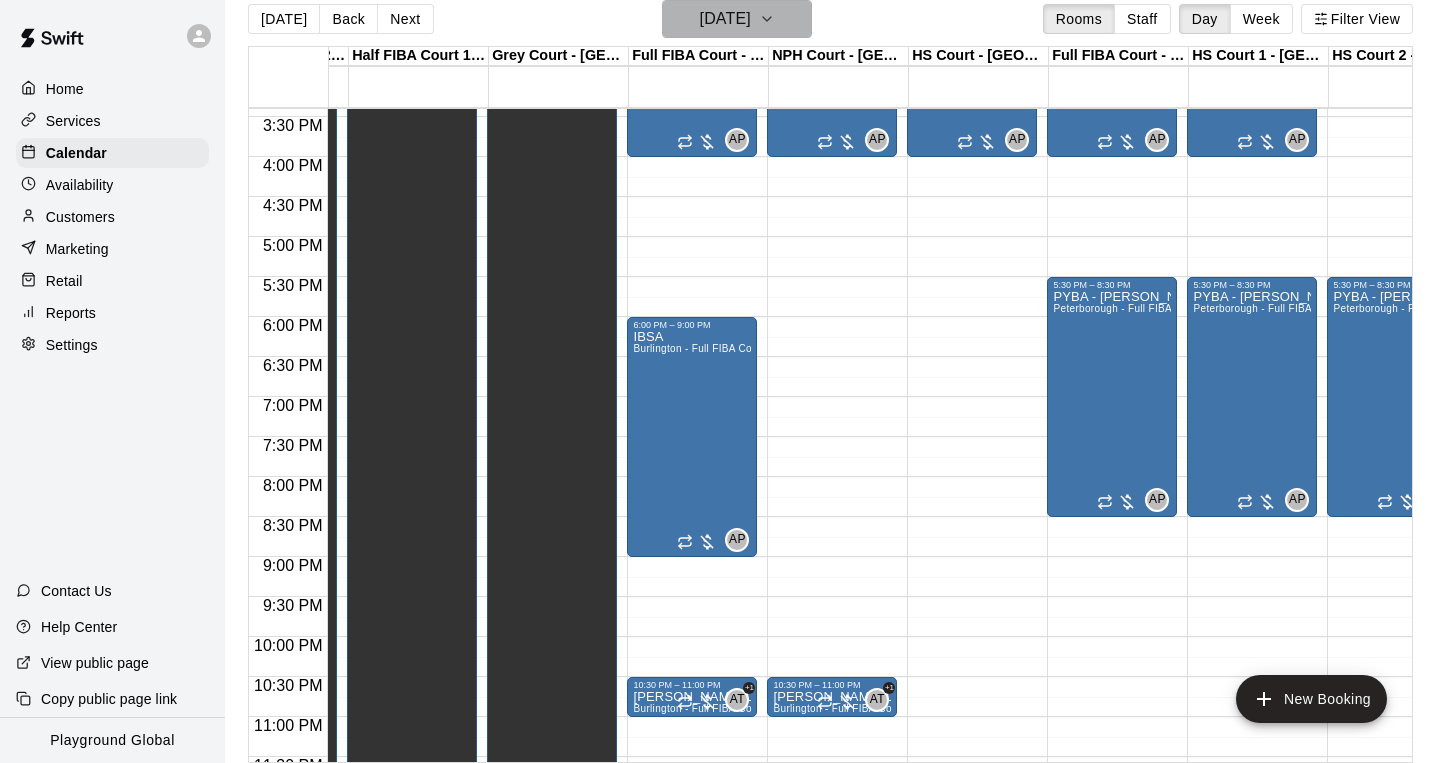 click 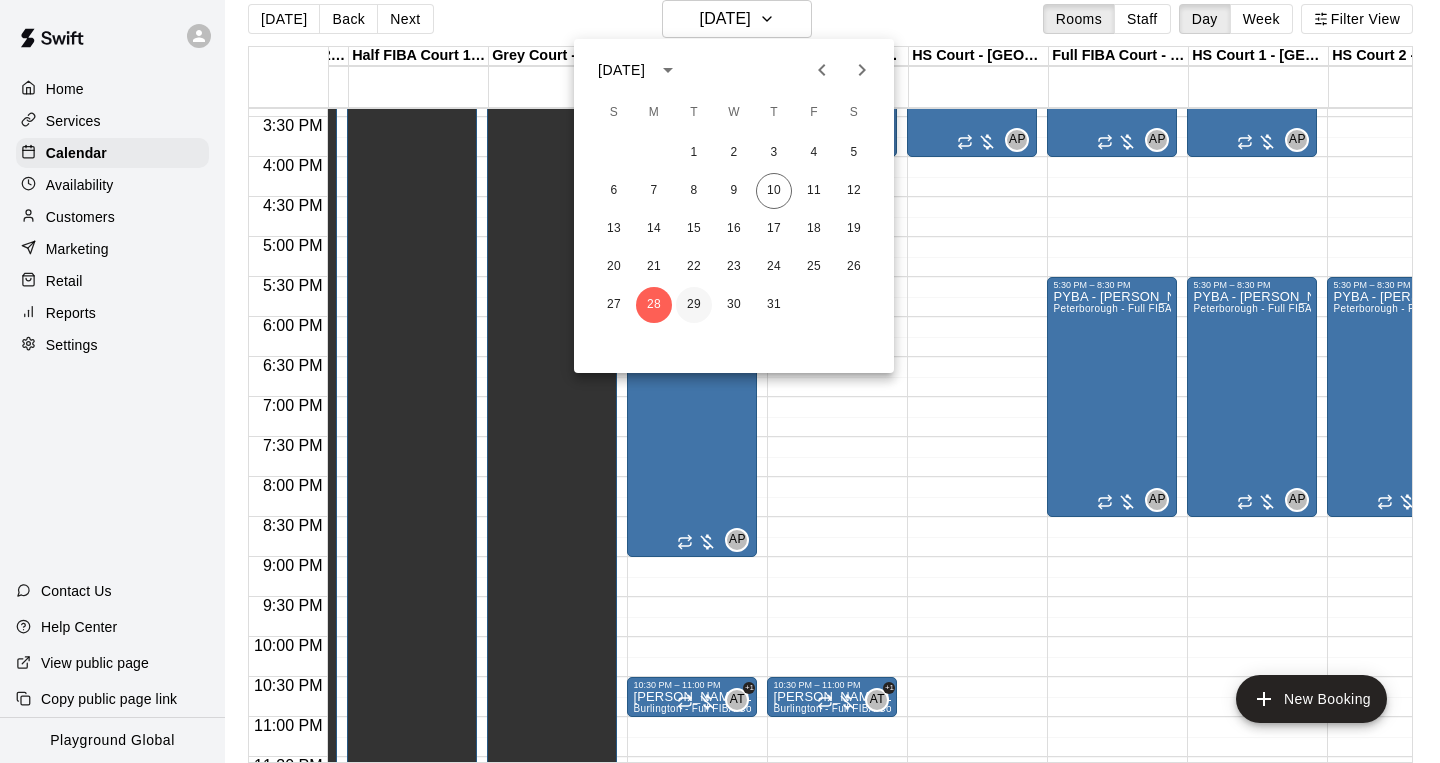 click on "29" at bounding box center (694, 305) 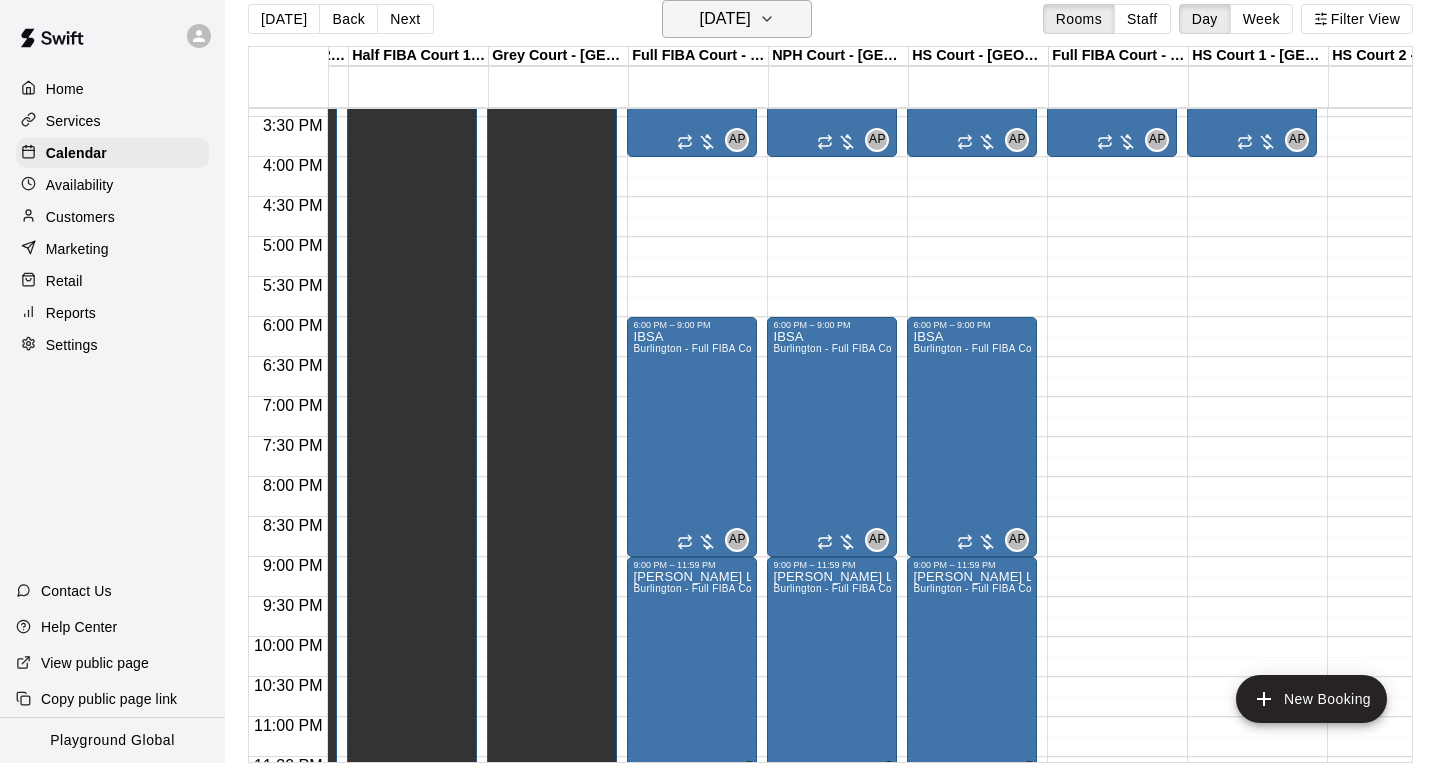 click 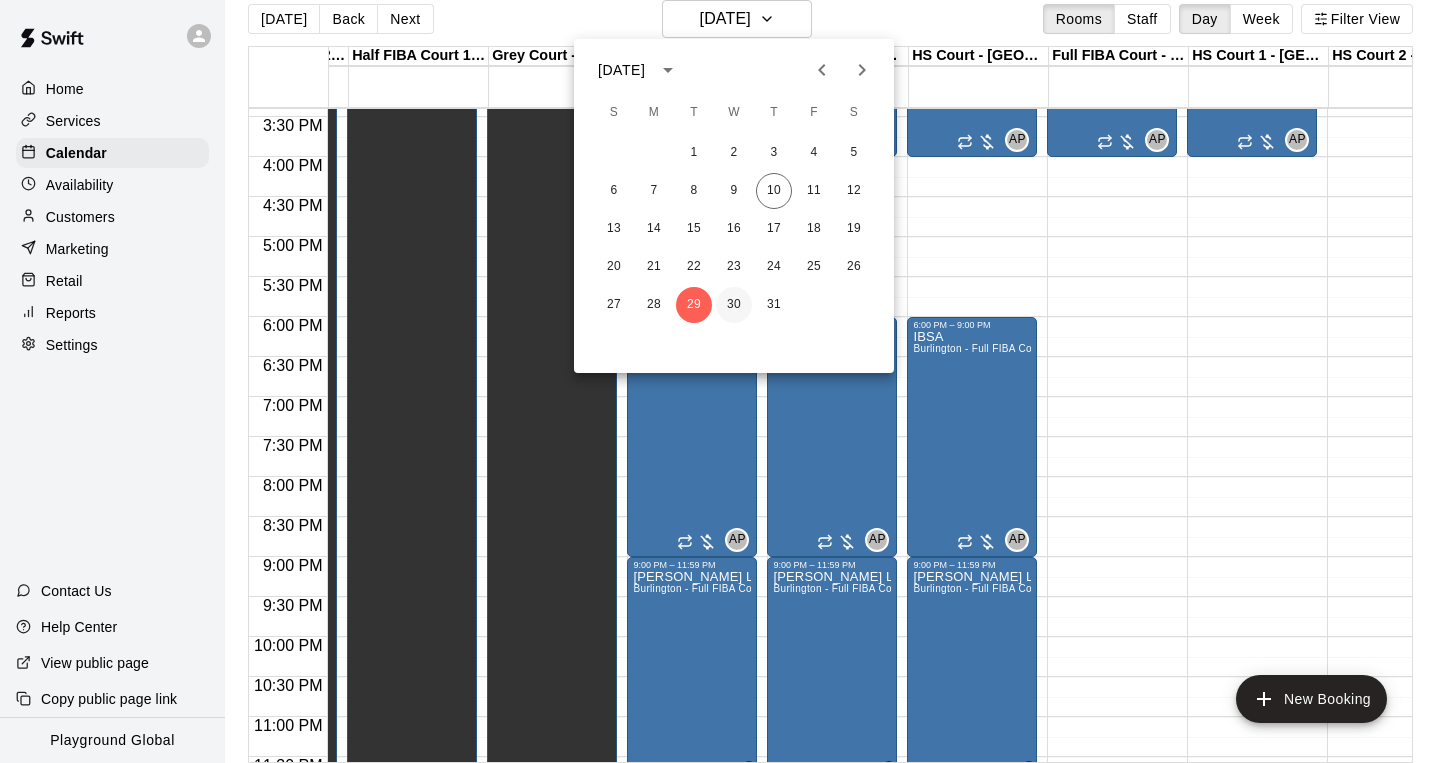 click on "30" at bounding box center (734, 305) 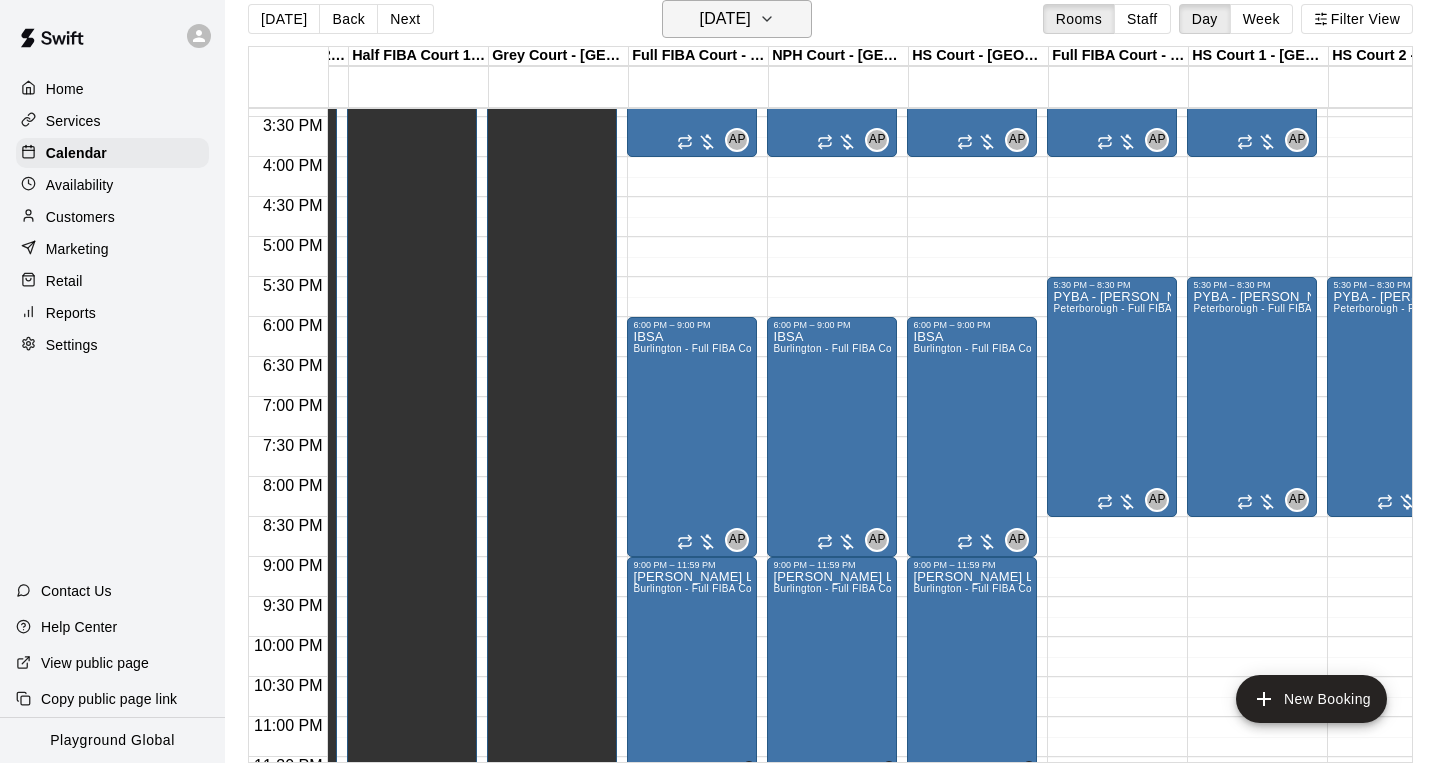 click on "[DATE]" at bounding box center (725, 19) 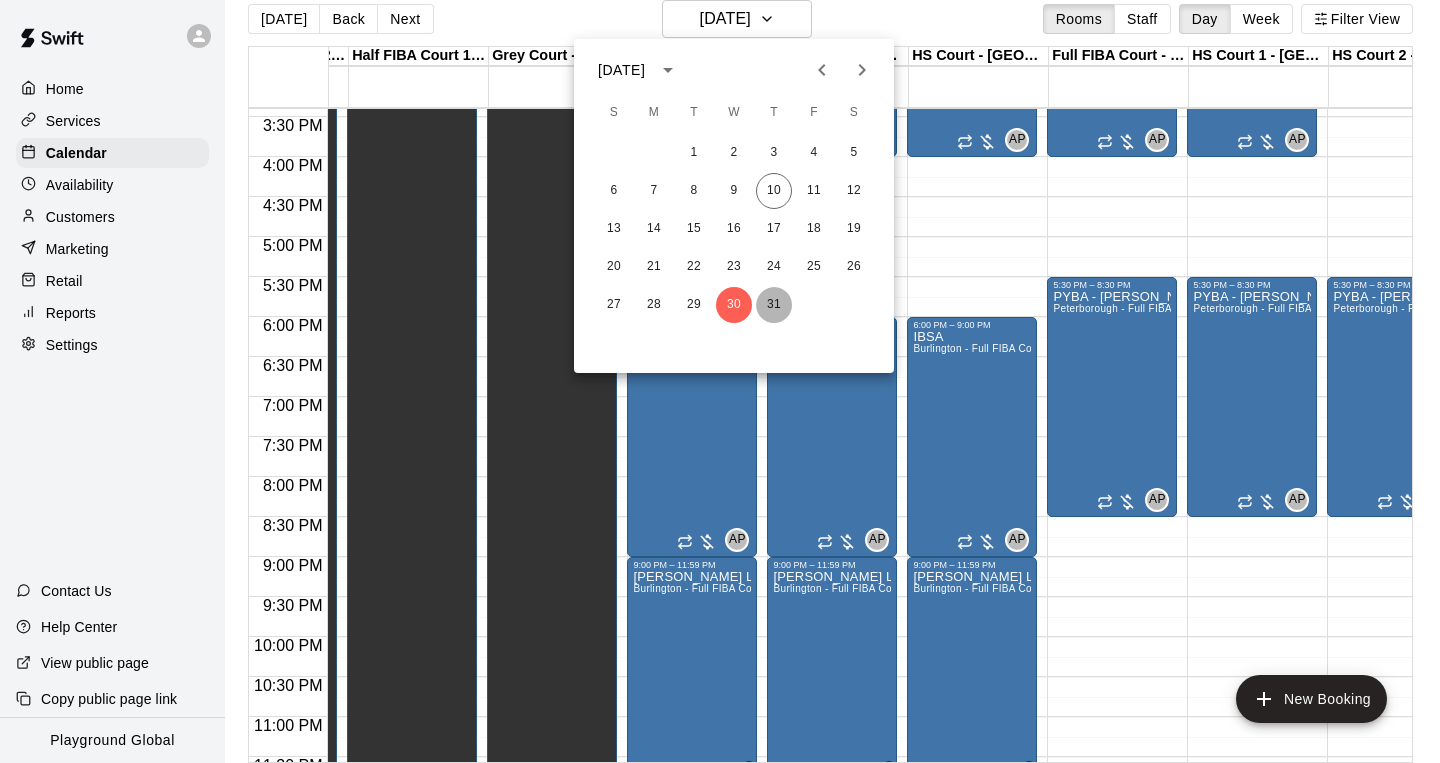 click on "31" at bounding box center [774, 305] 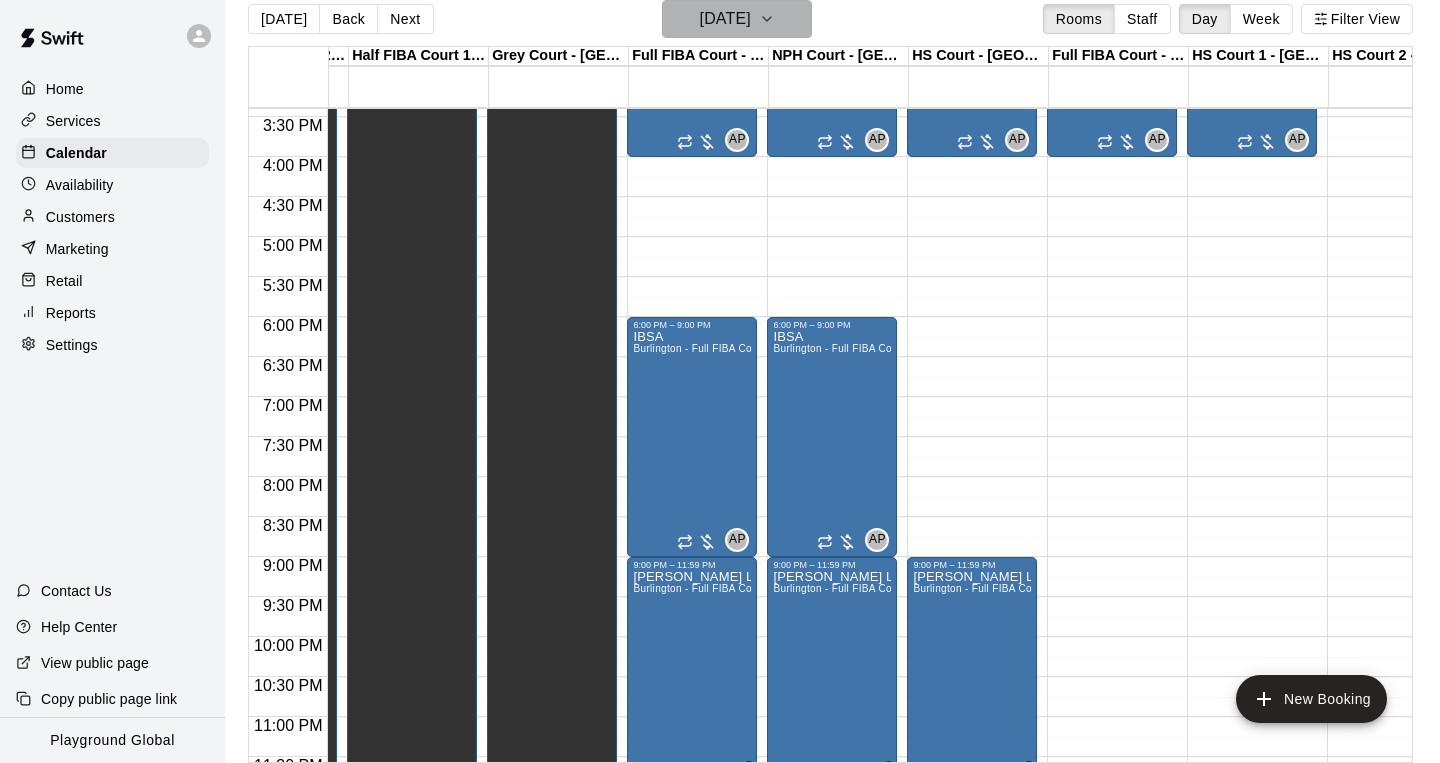 click 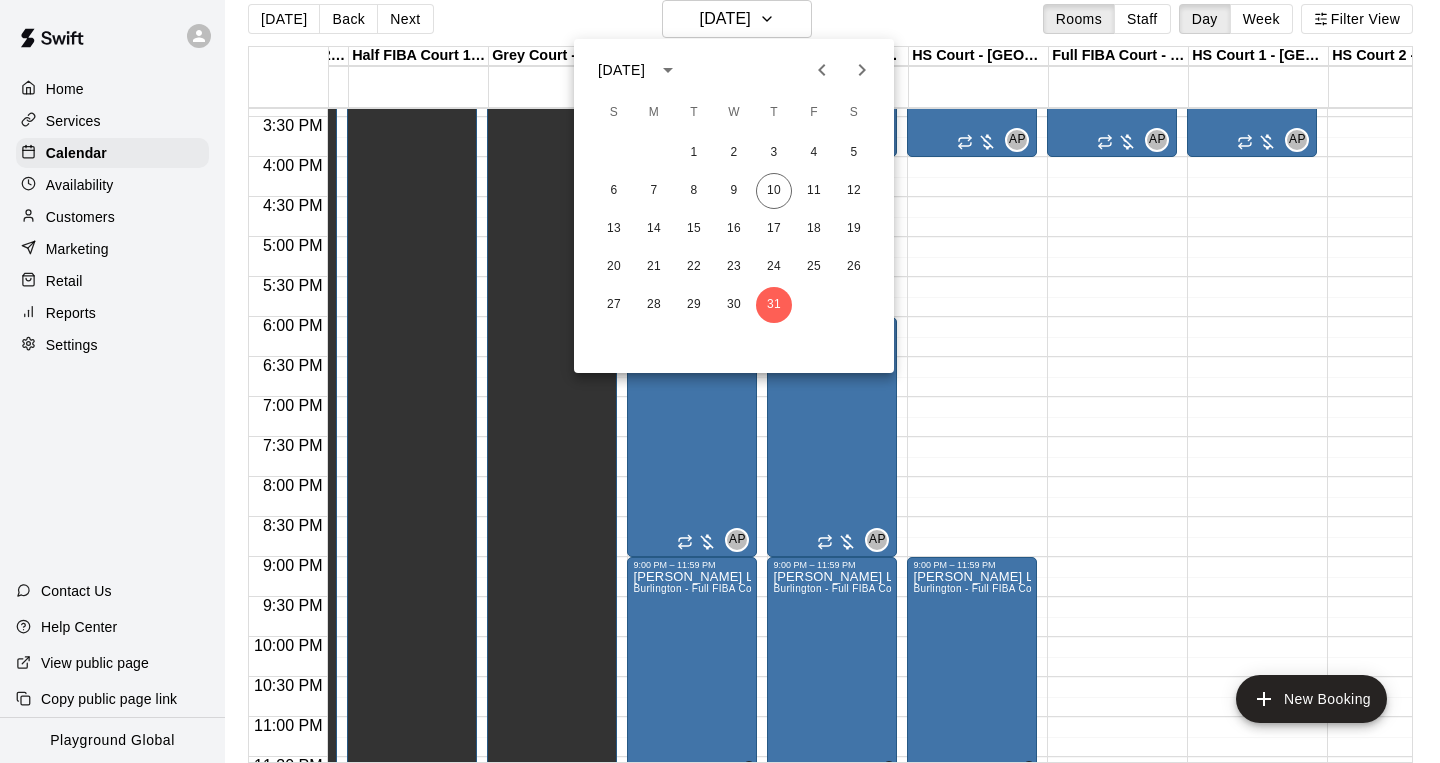 click at bounding box center [720, 381] 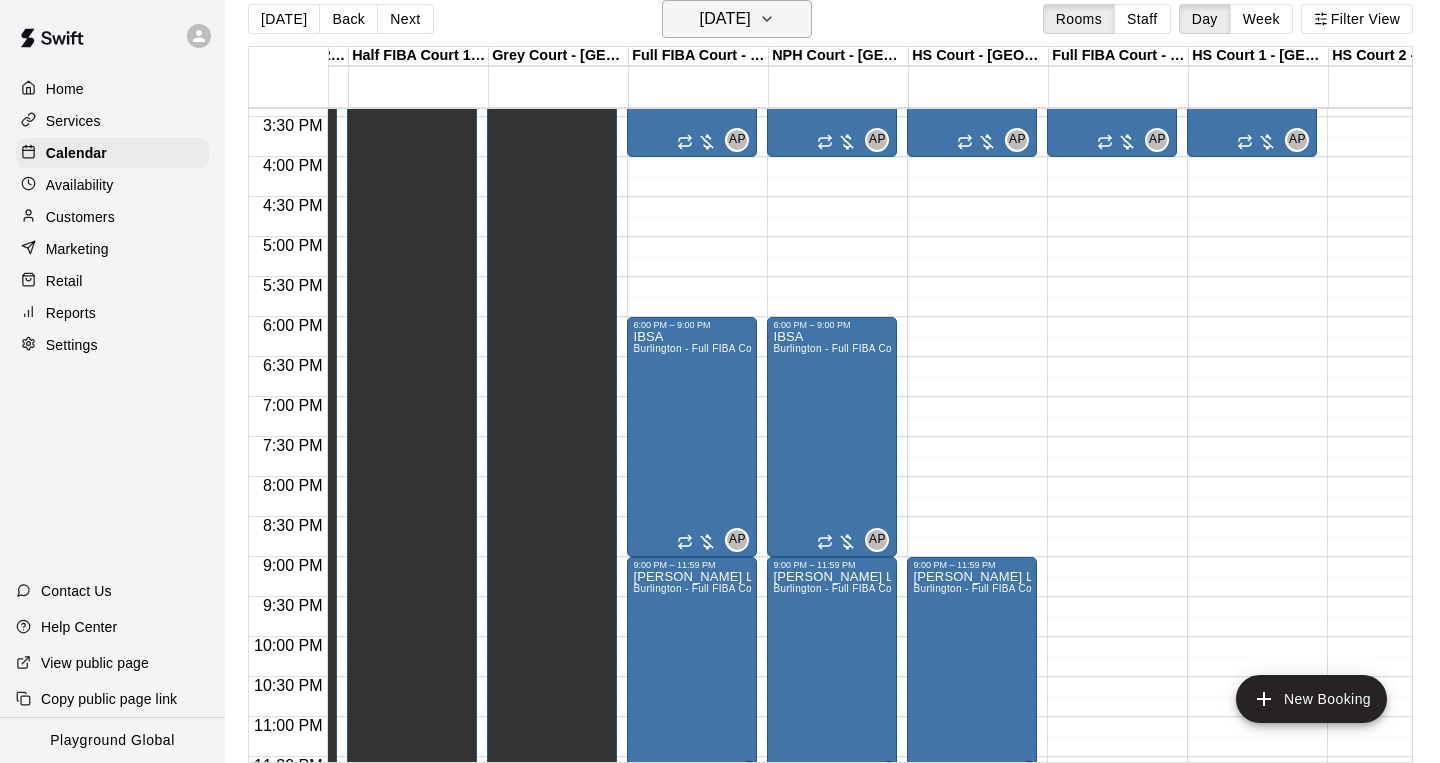 click on "[DATE]" at bounding box center (737, 19) 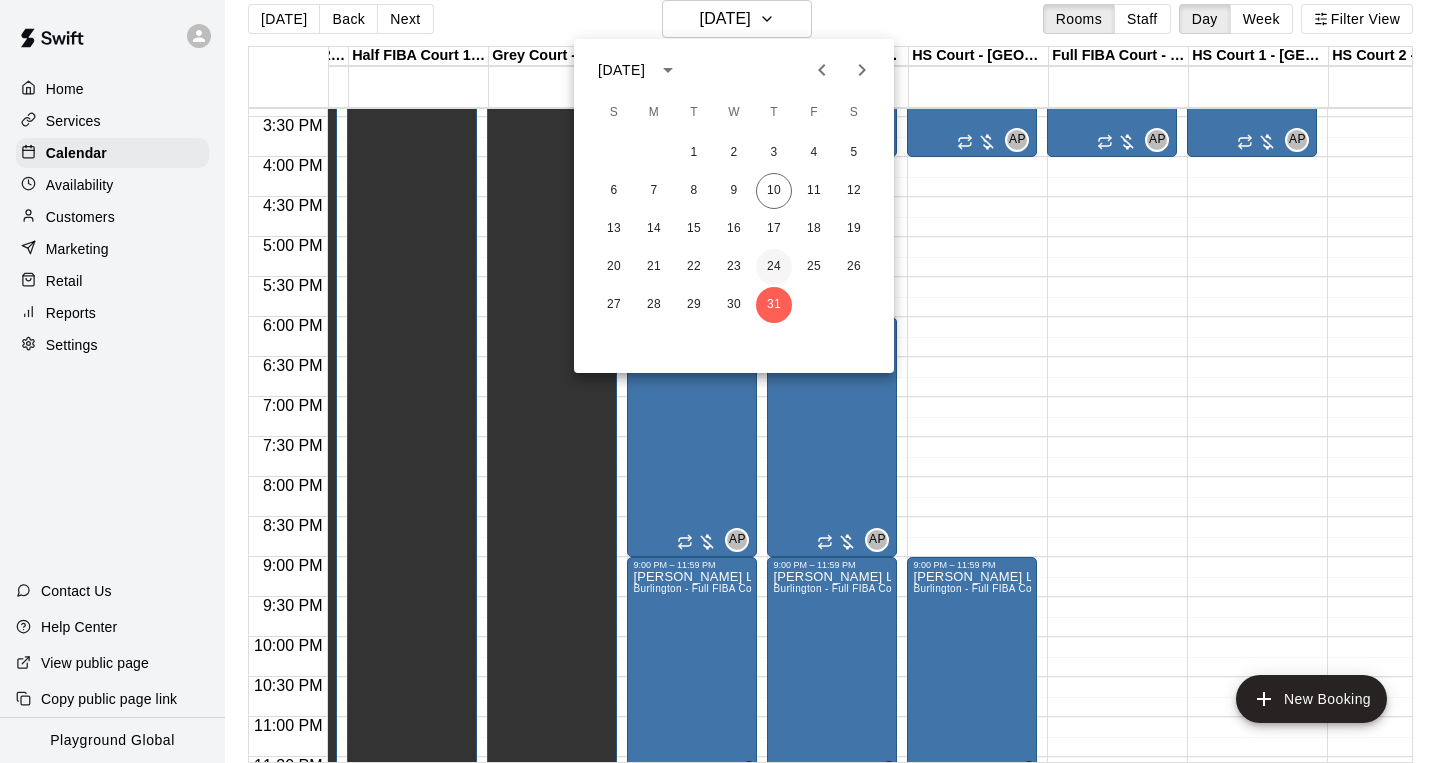 click on "24" at bounding box center (774, 267) 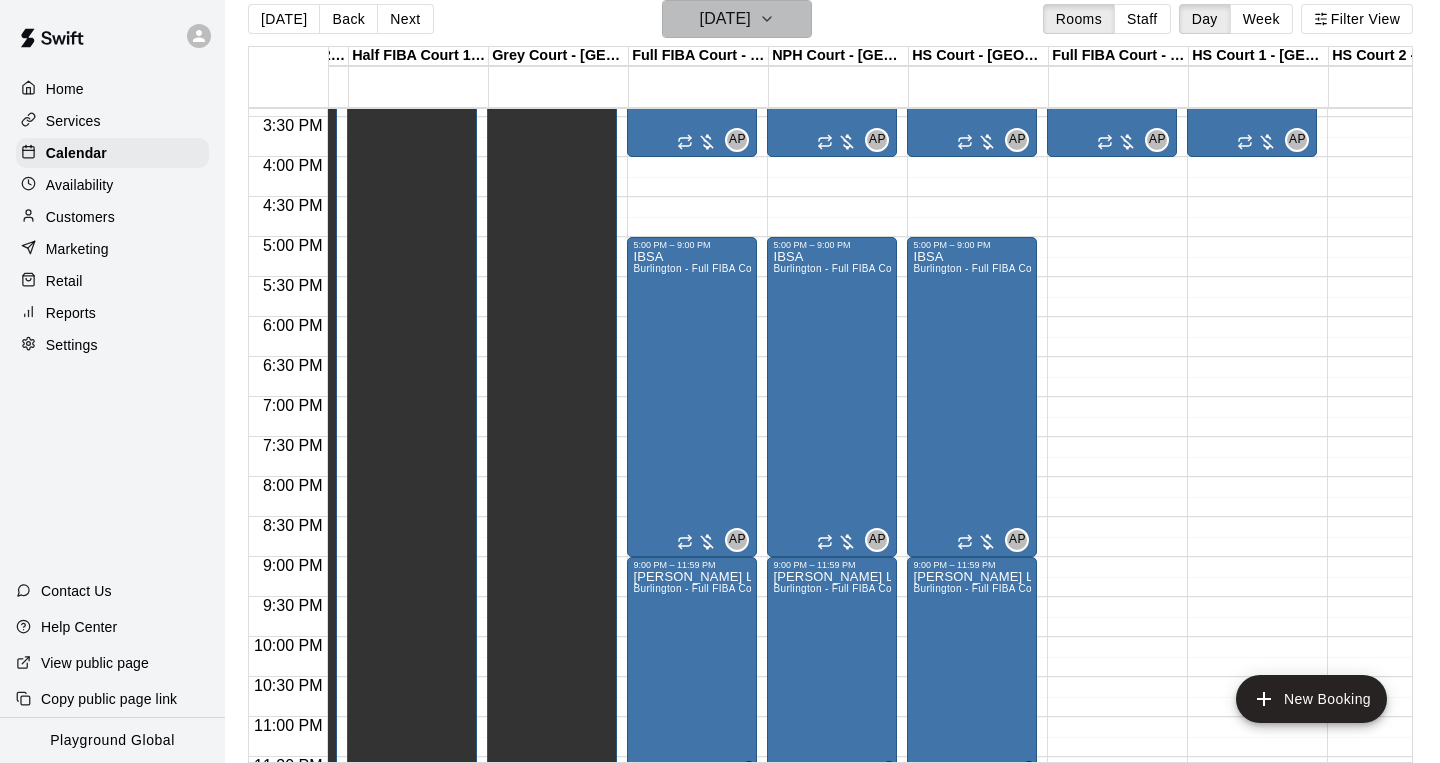 click 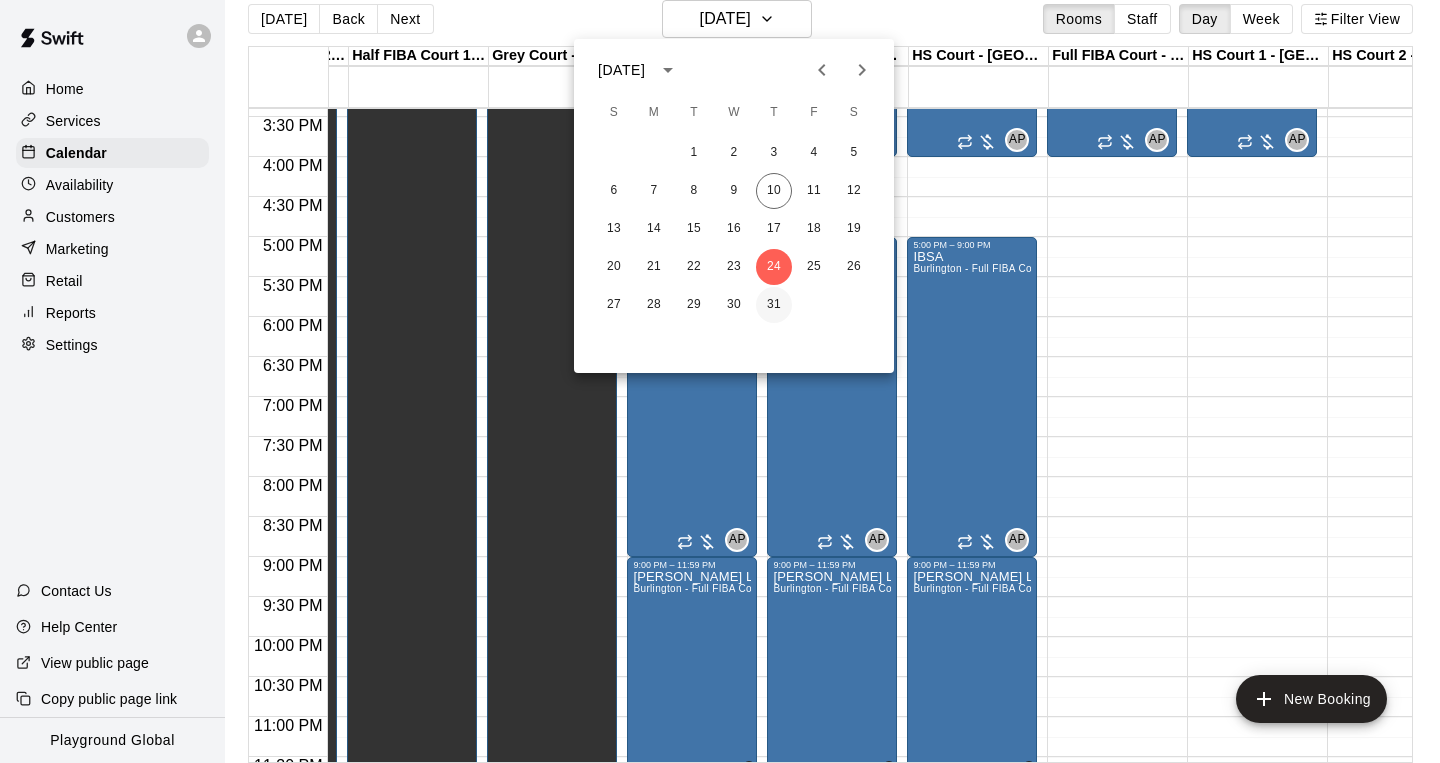 click on "31" at bounding box center [774, 305] 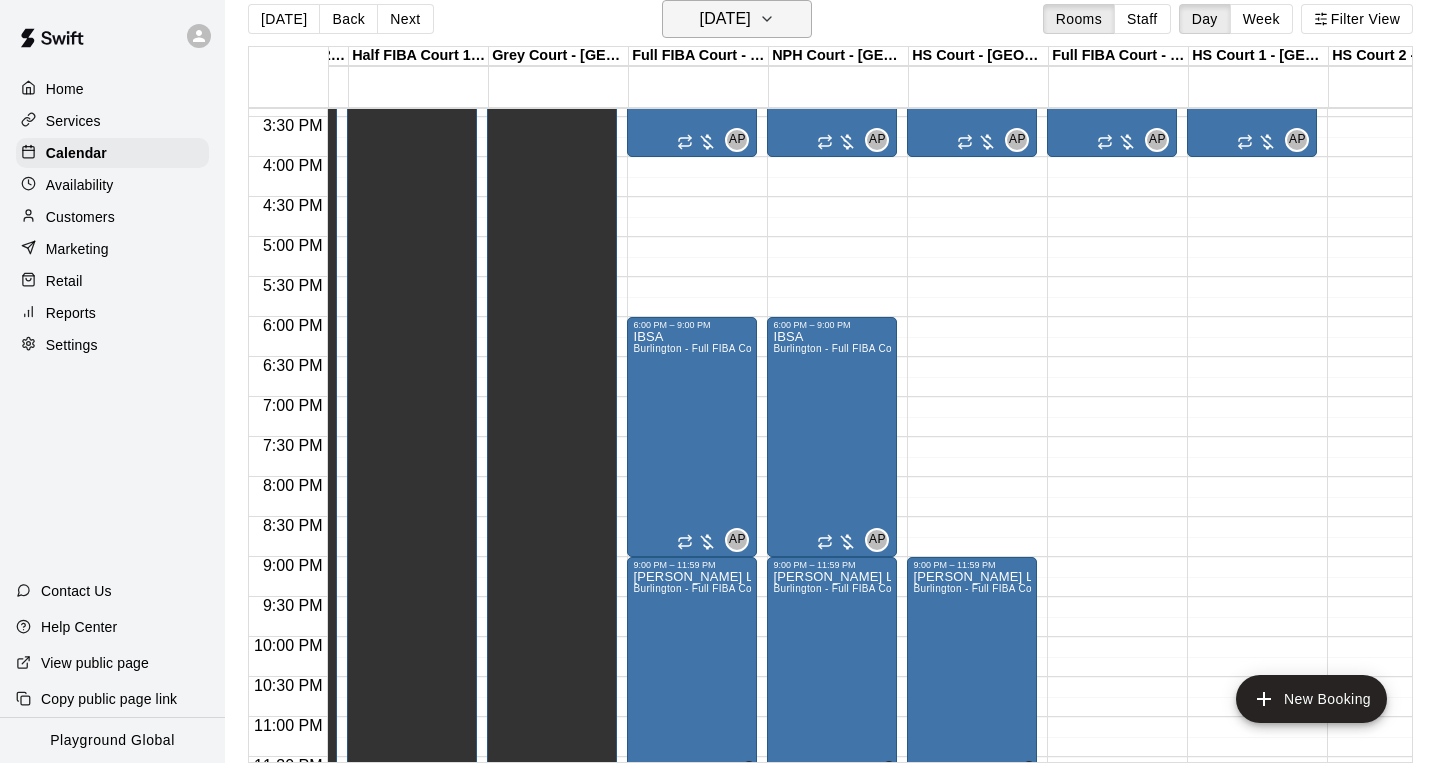 click on "[DATE]" at bounding box center [725, 19] 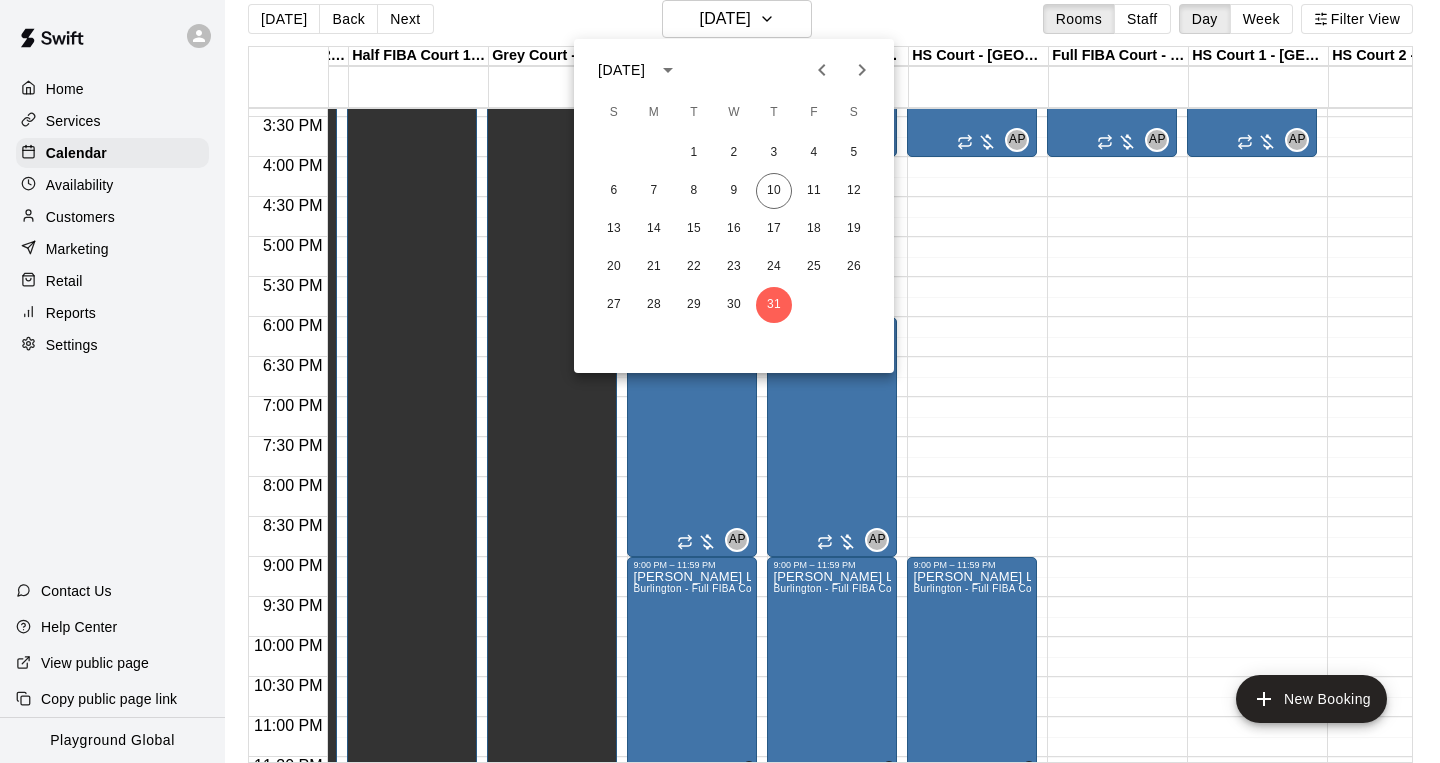 click at bounding box center [720, 381] 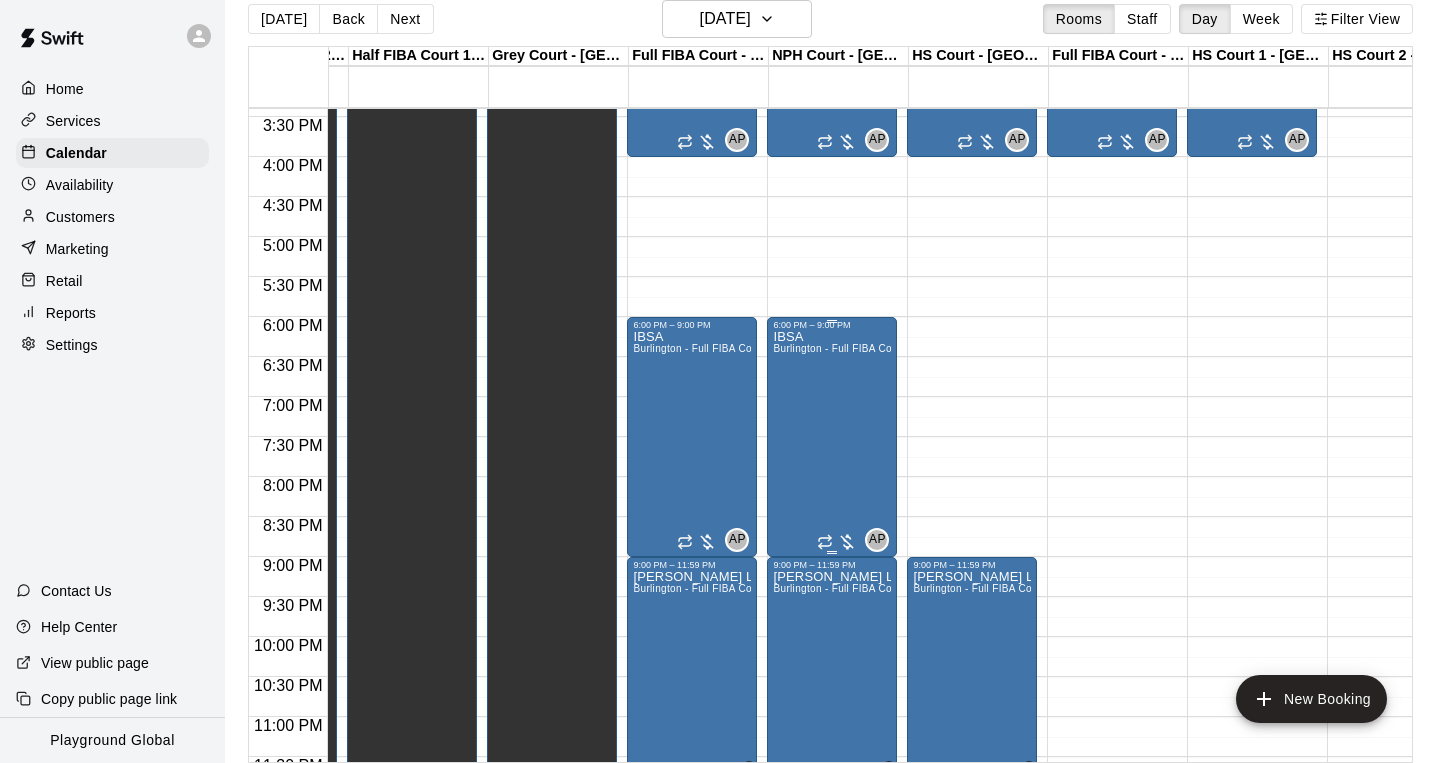 click on "IBSA Burlington - Full FIBA Court" at bounding box center (832, 711) 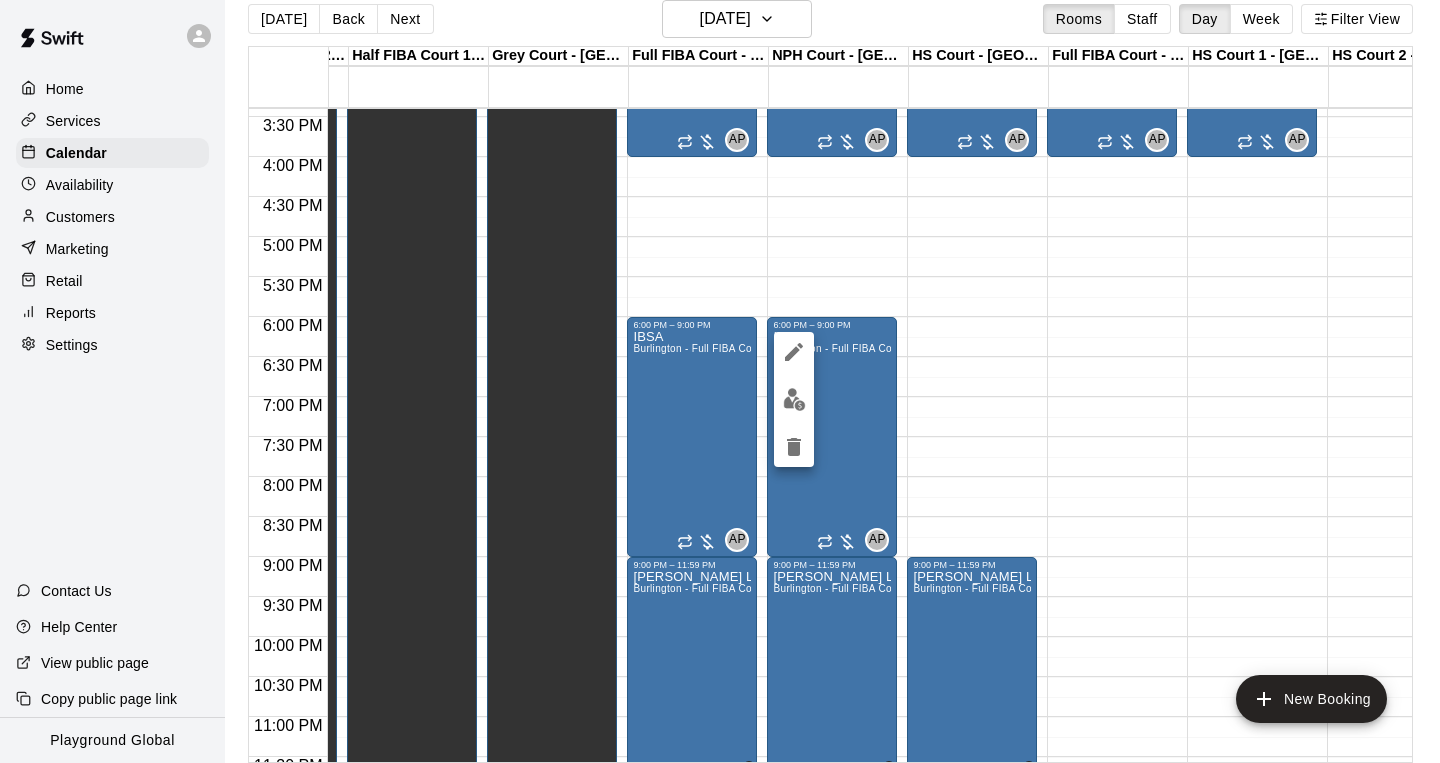 click 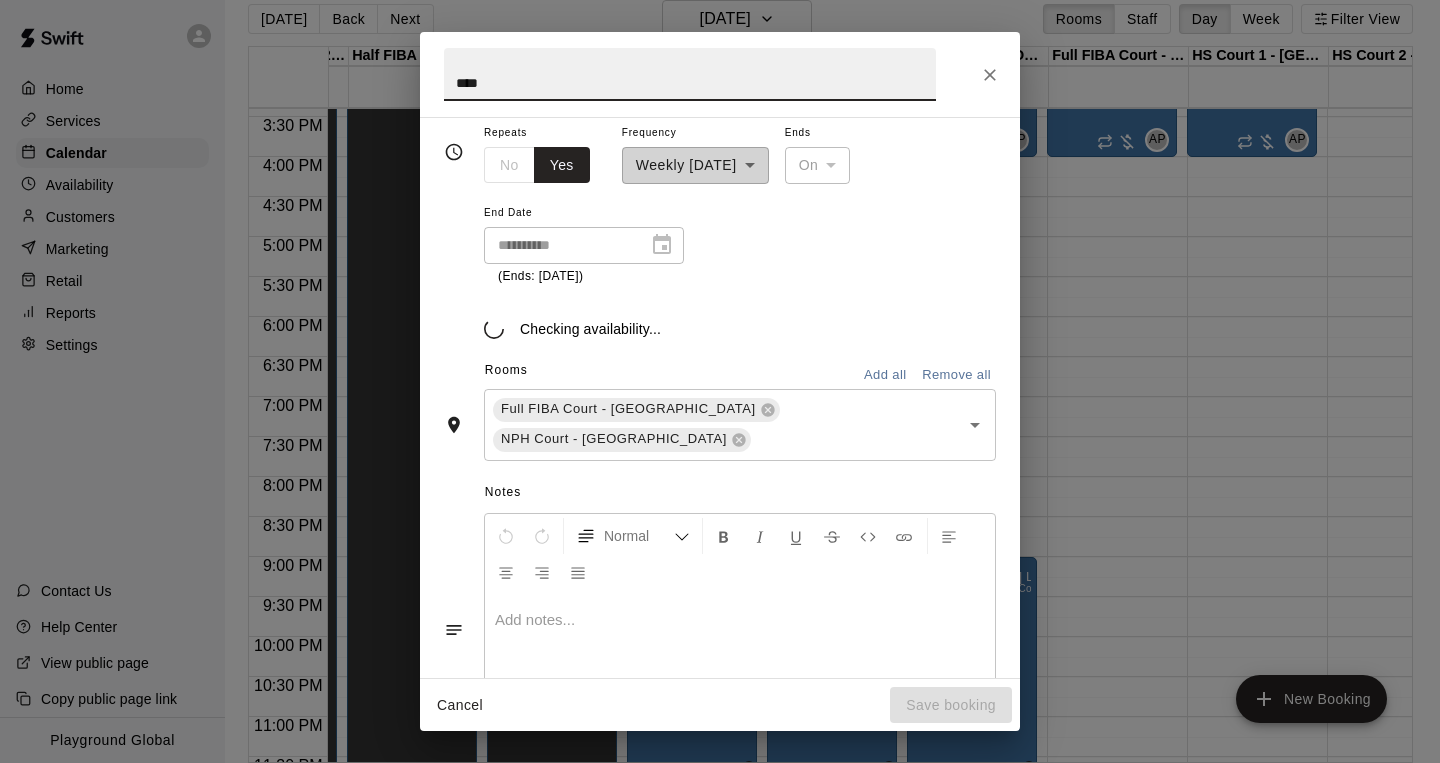 scroll, scrollTop: 368, scrollLeft: 0, axis: vertical 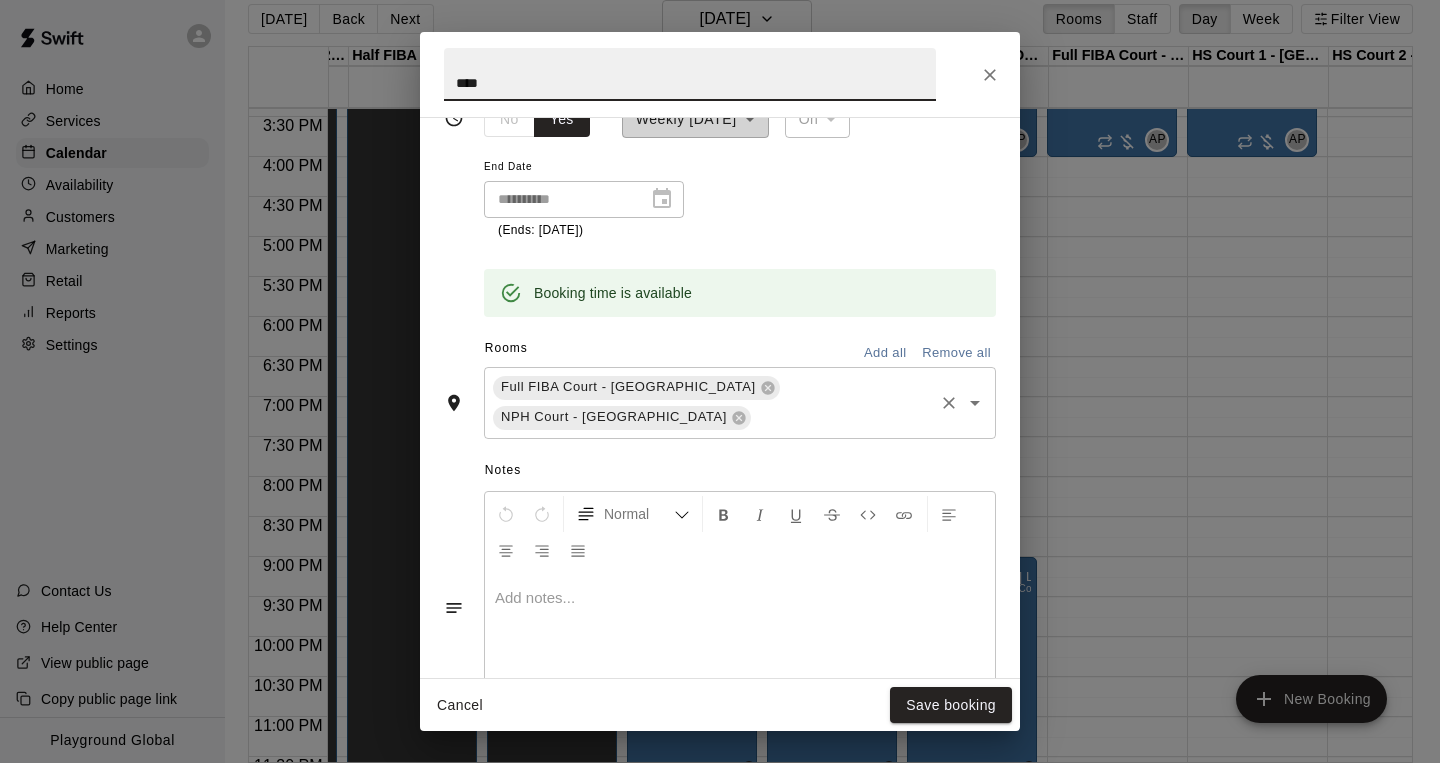 click at bounding box center (842, 417) 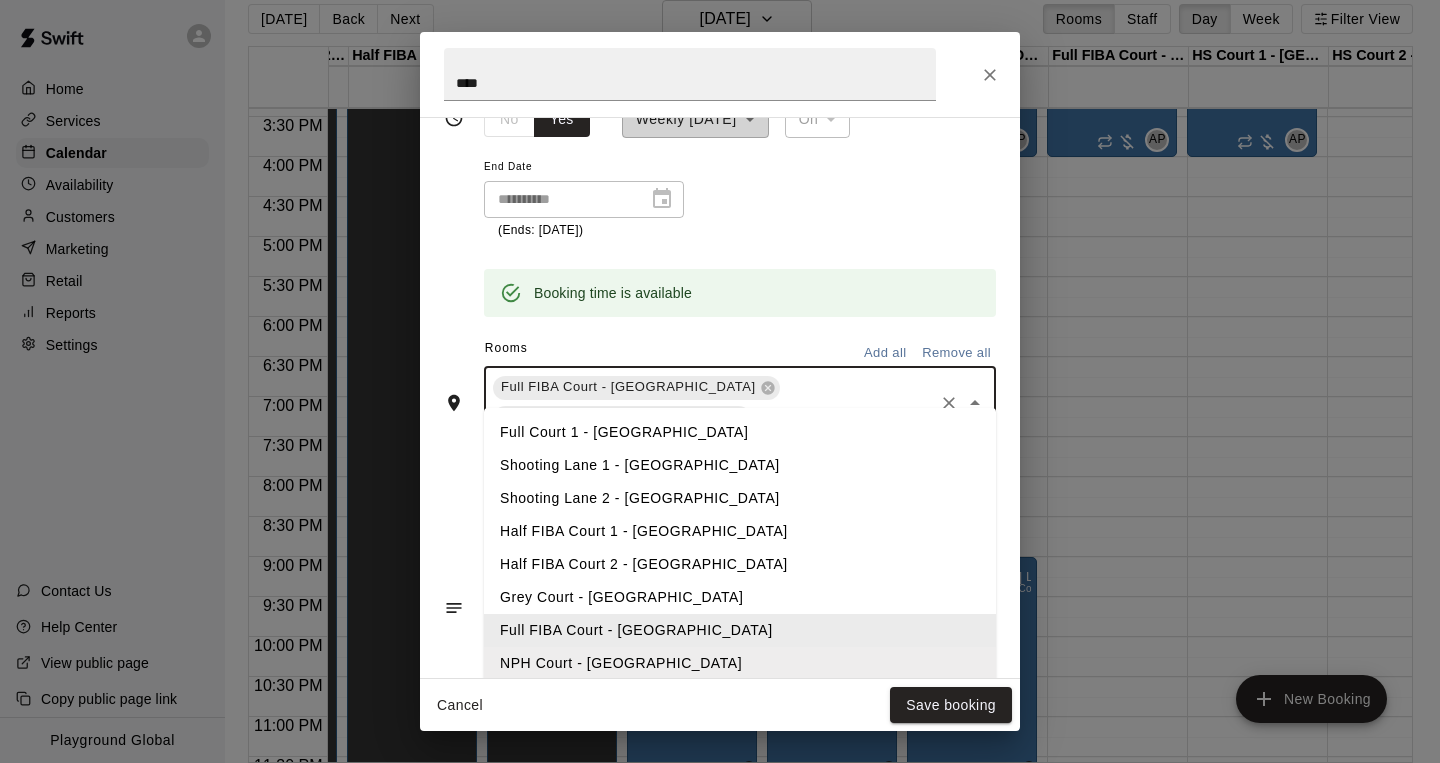 type on "***" 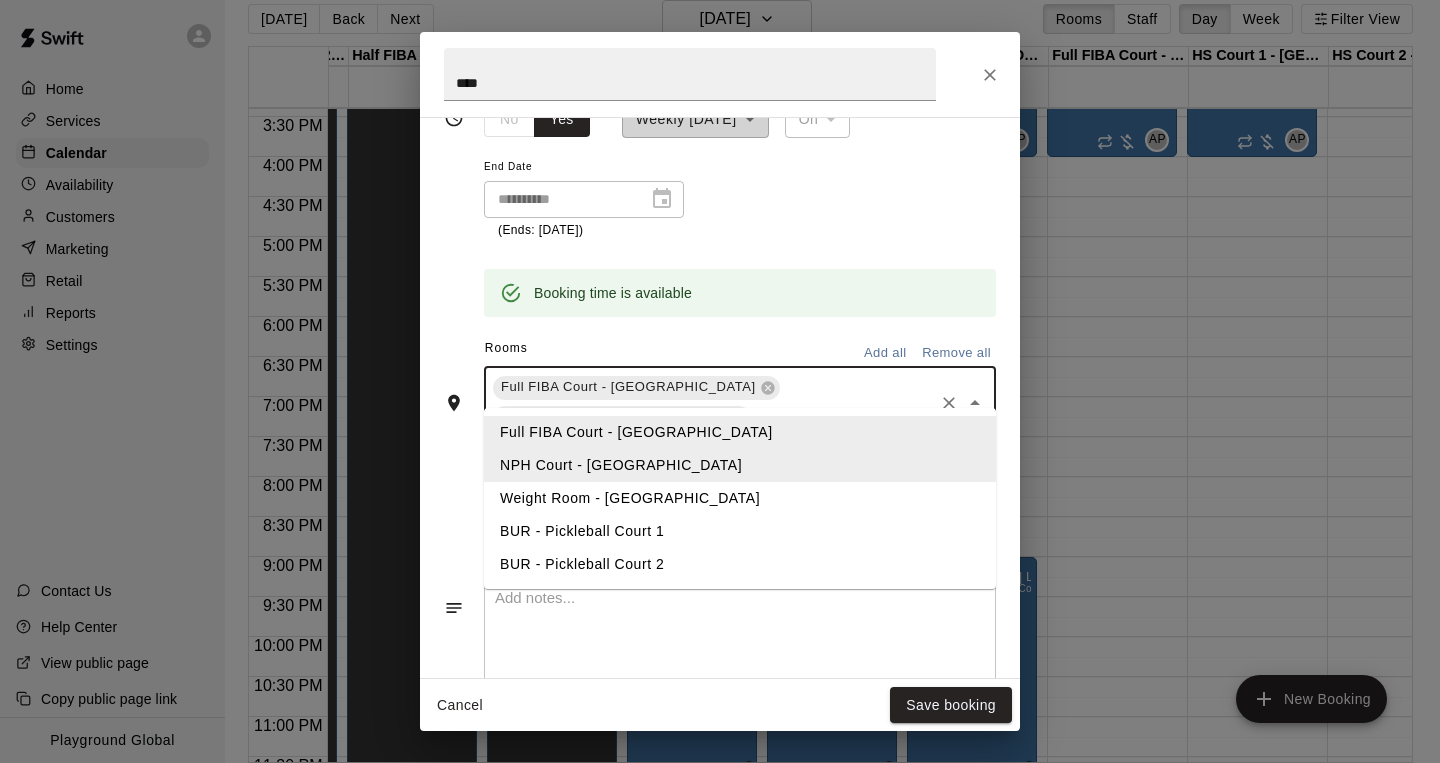 click on "BUR - Pickleball Court 1" at bounding box center [740, 531] 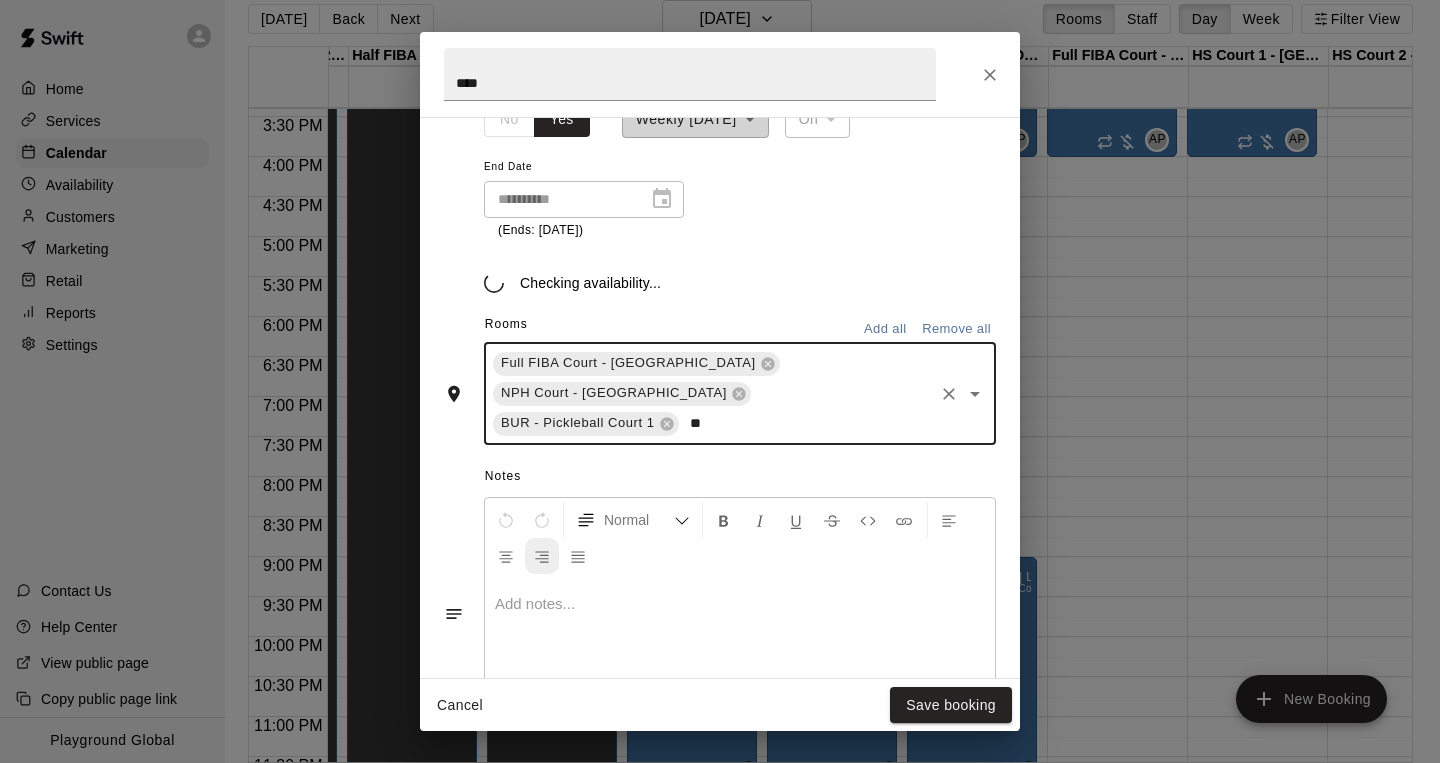 type on "***" 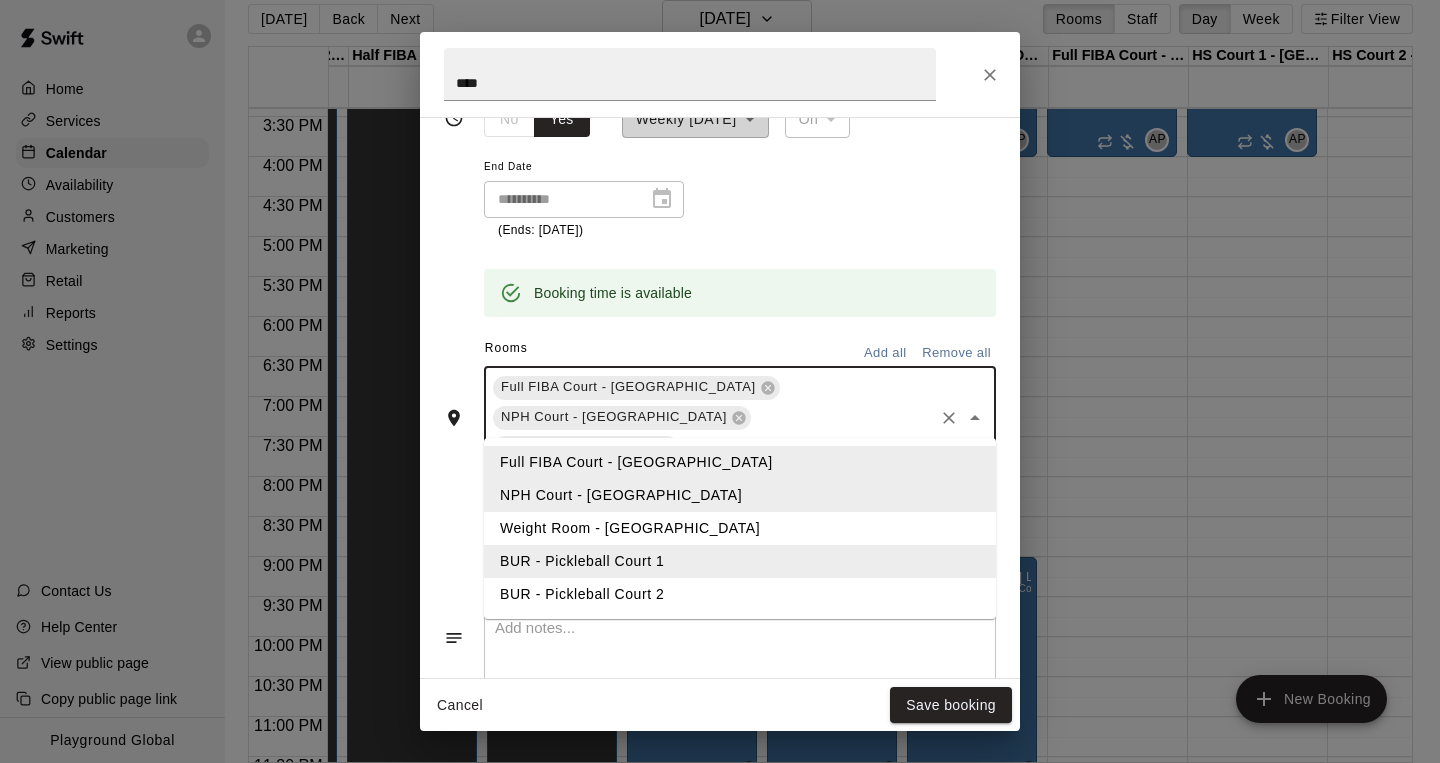 click on "BUR - Pickleball Court 2" at bounding box center [740, 594] 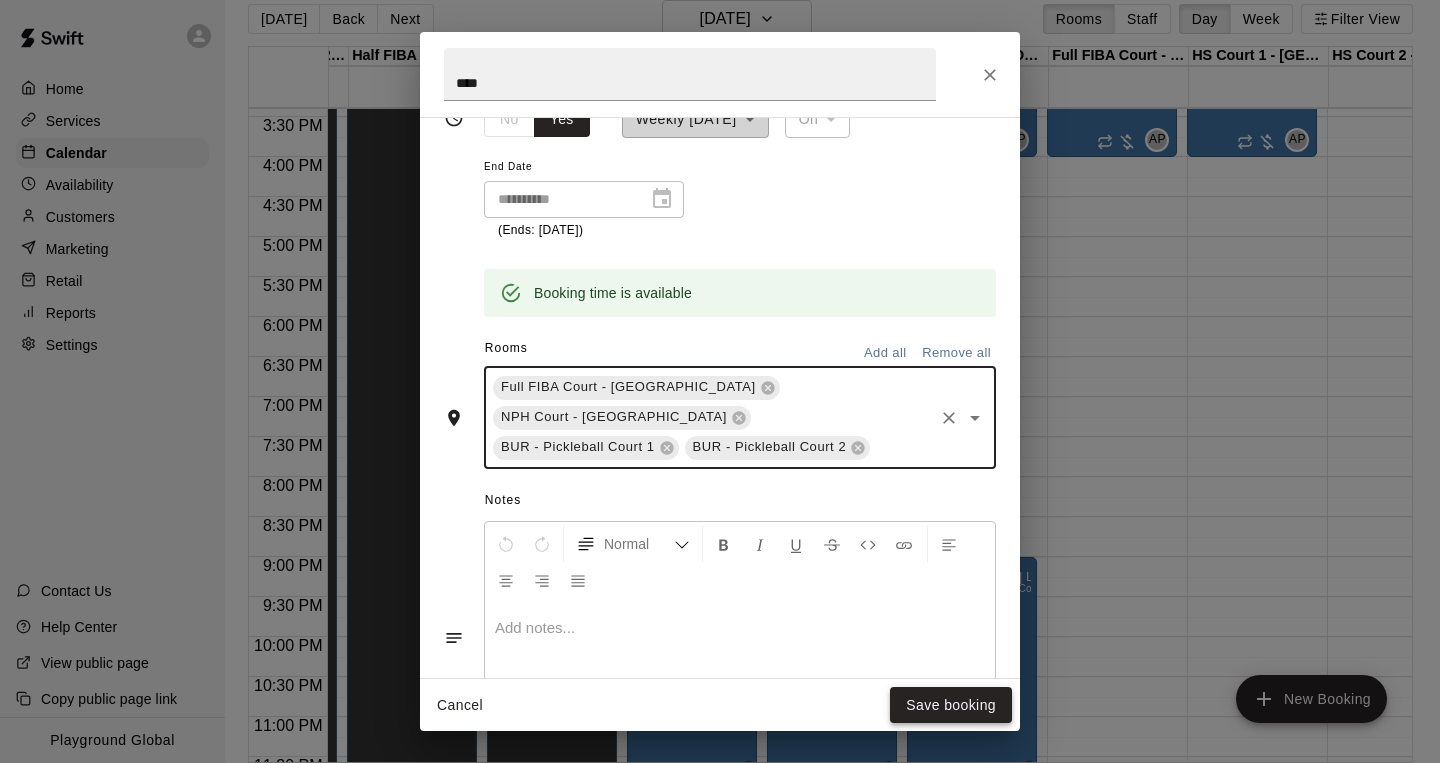 click on "Save booking" at bounding box center [951, 705] 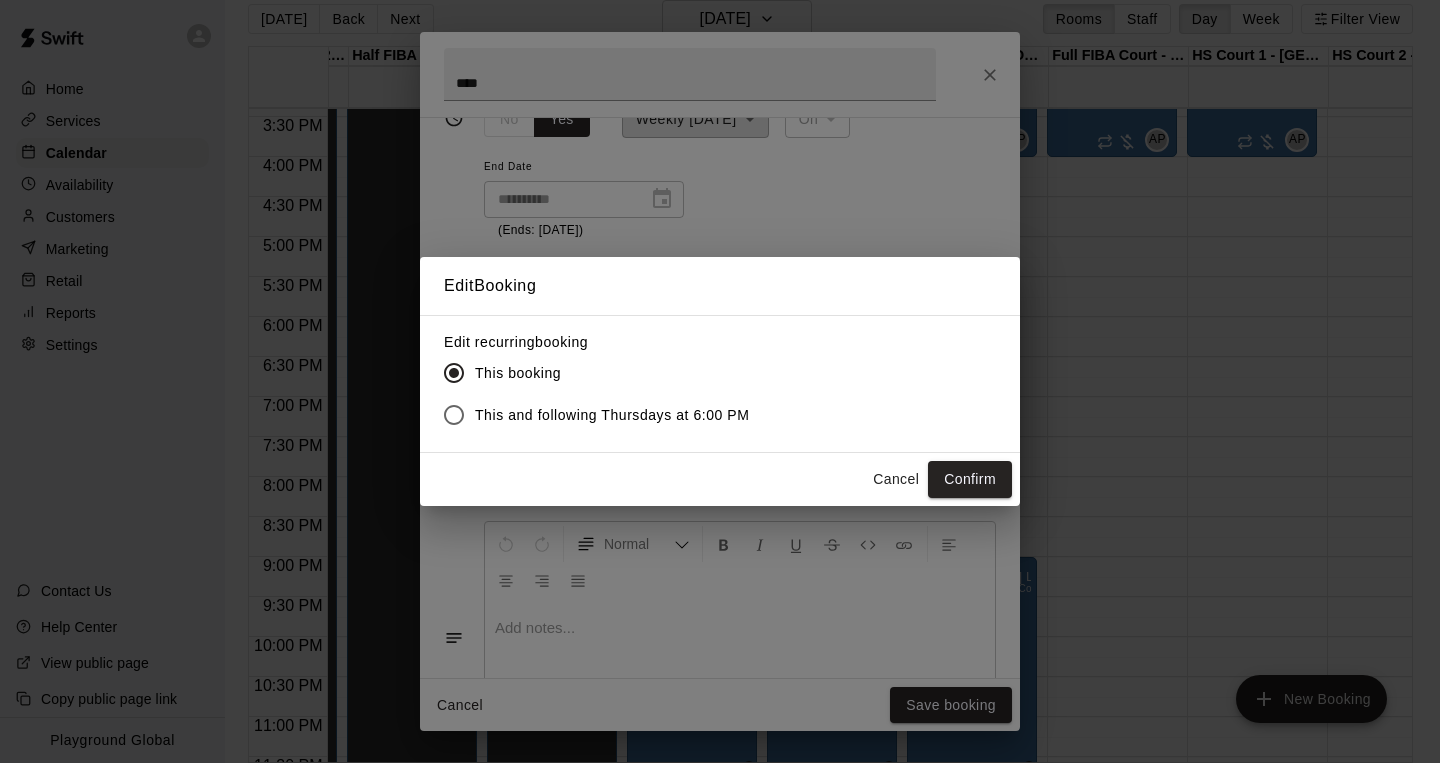 click on "This and following Thursdays at 6:00 PM" at bounding box center [612, 415] 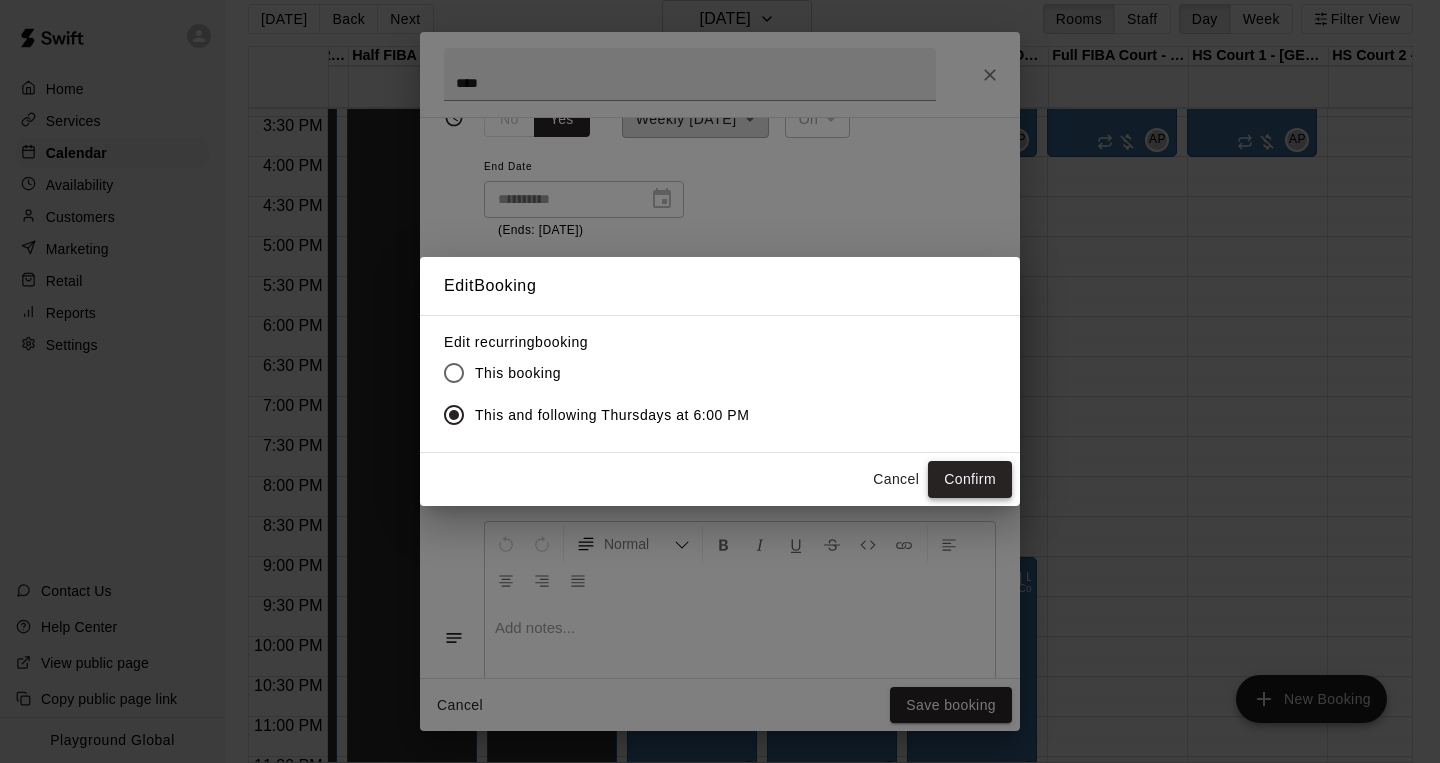 click on "Confirm" at bounding box center [970, 479] 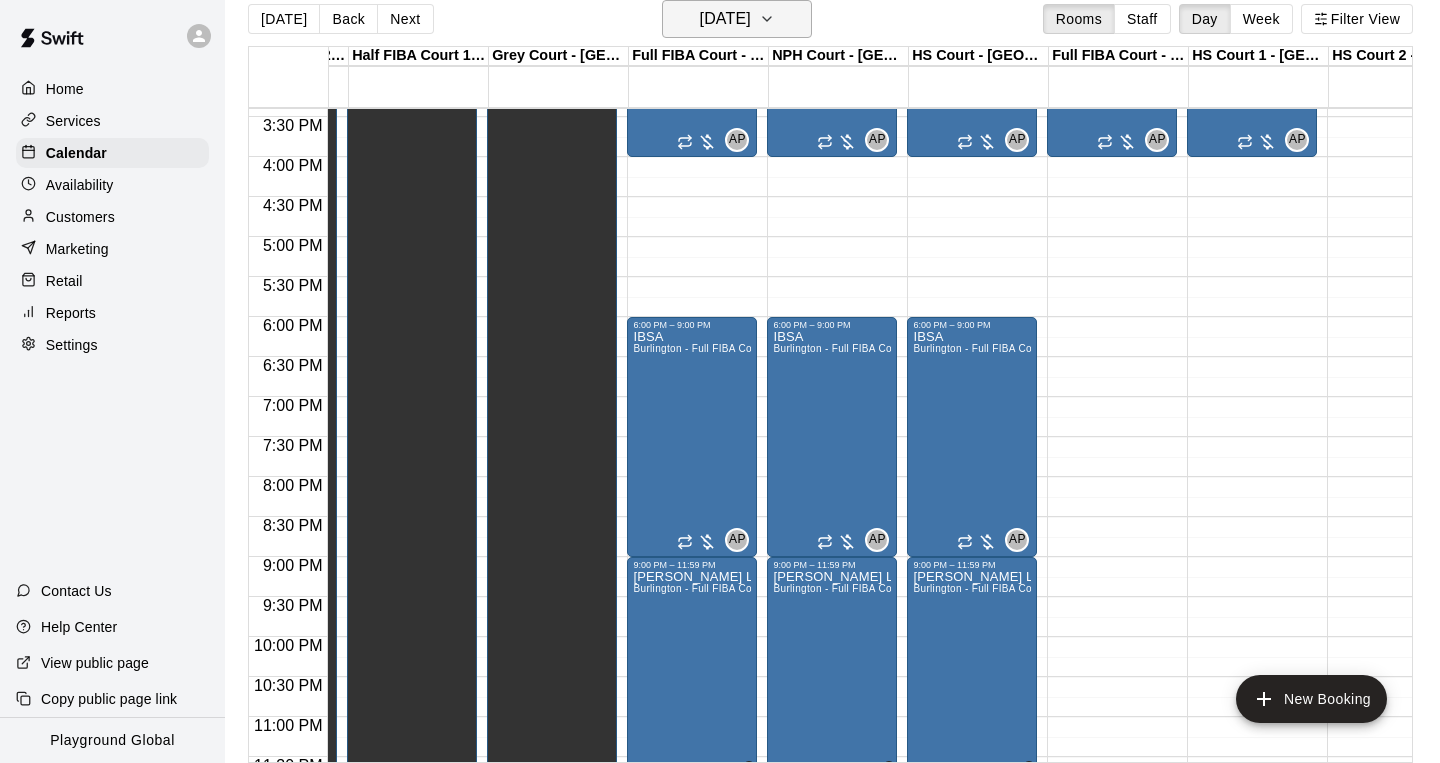 click 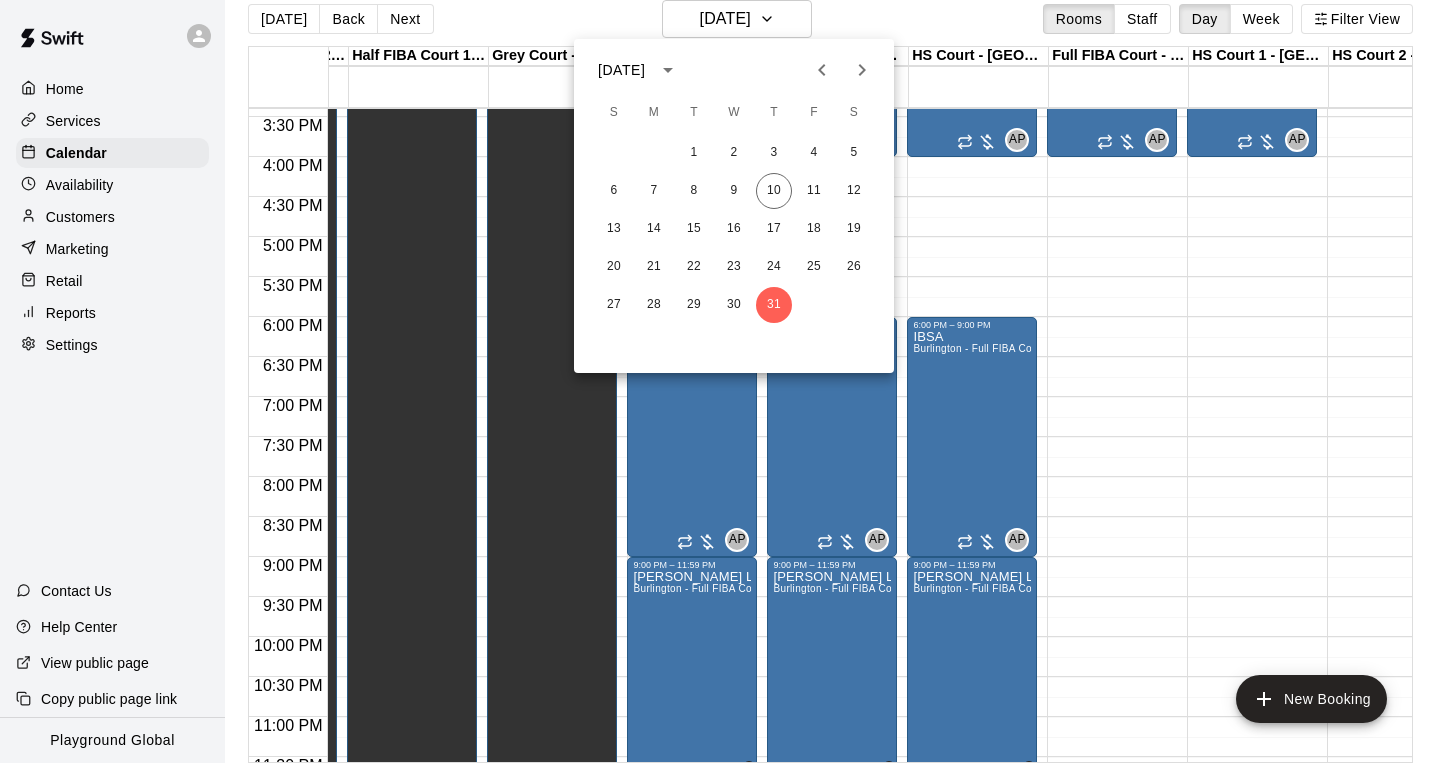 click 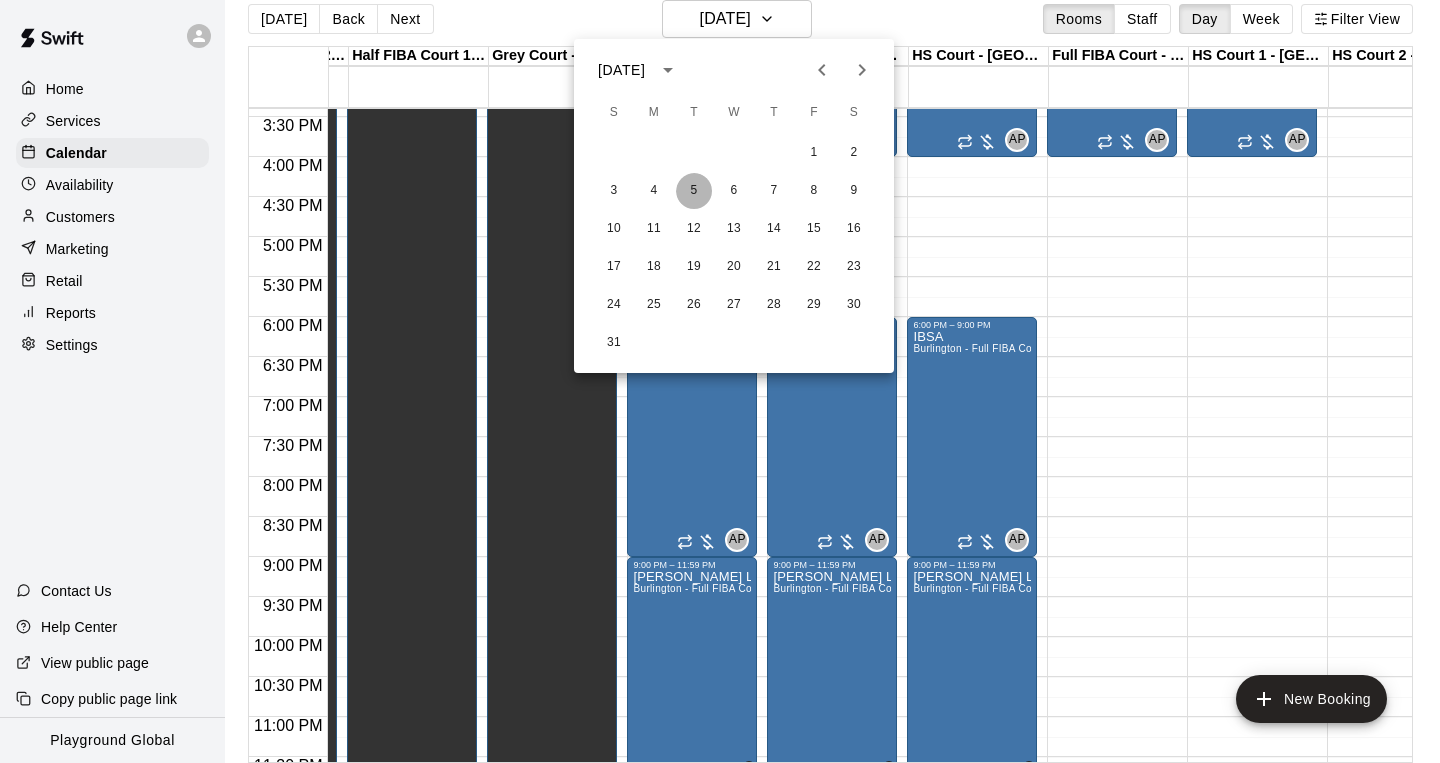click on "5" at bounding box center [694, 191] 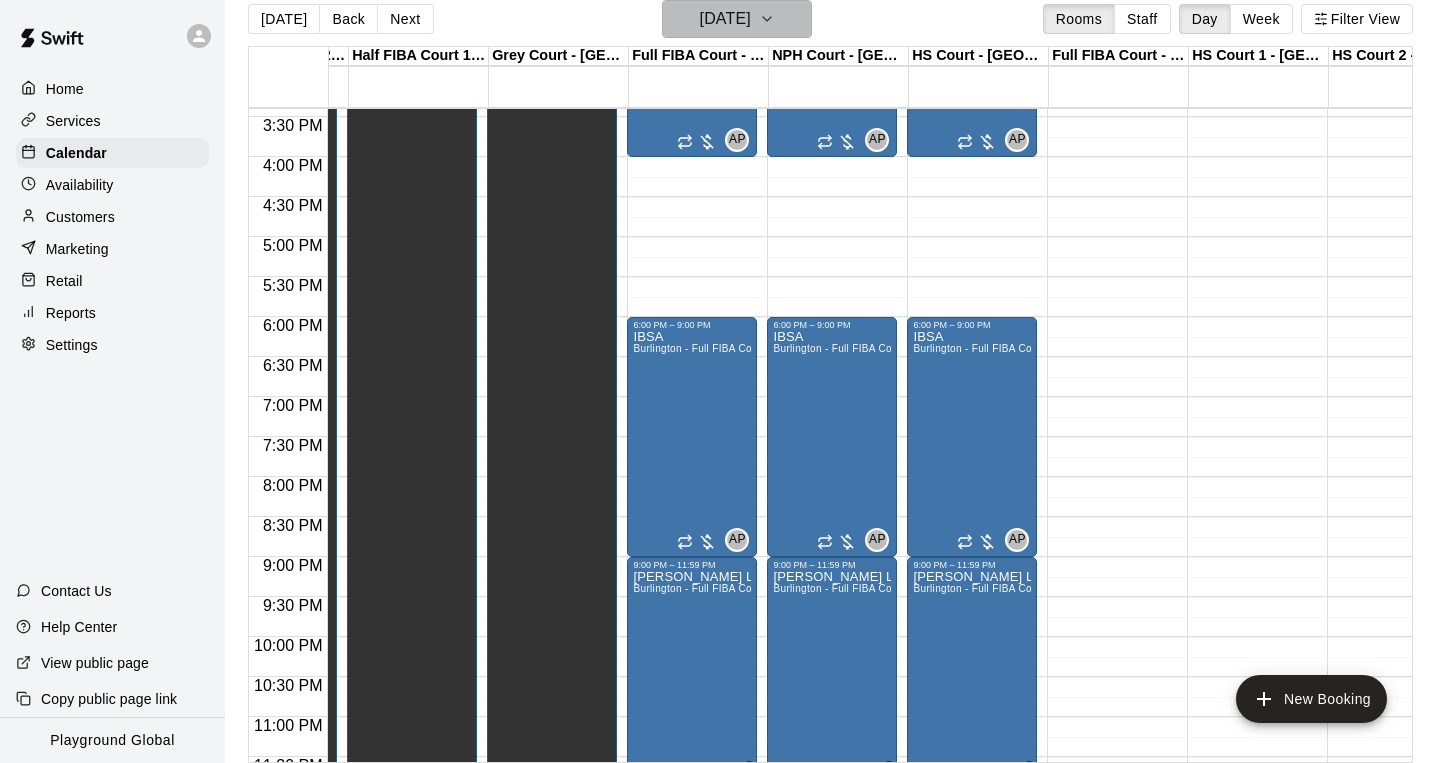click on "[DATE]" at bounding box center (725, 19) 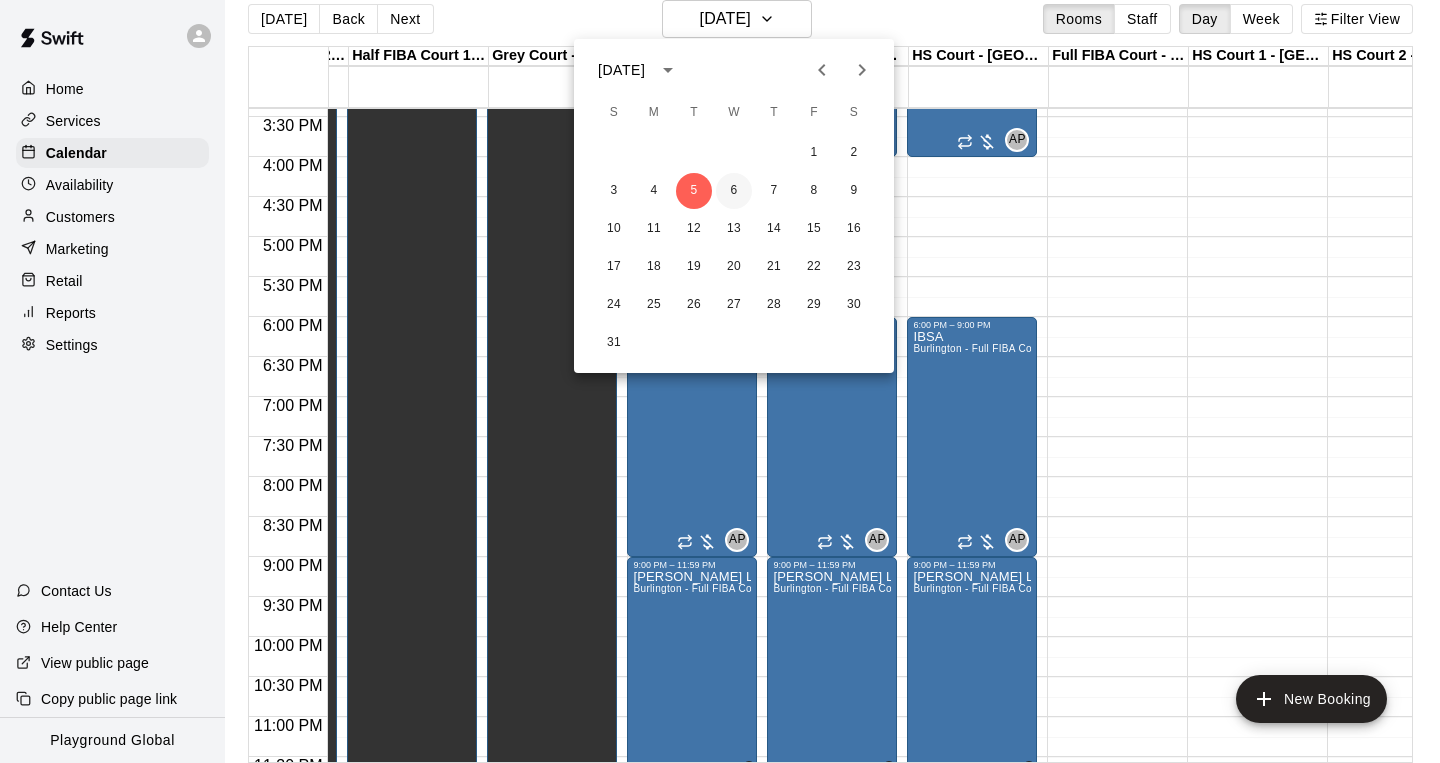 click on "6" at bounding box center [734, 191] 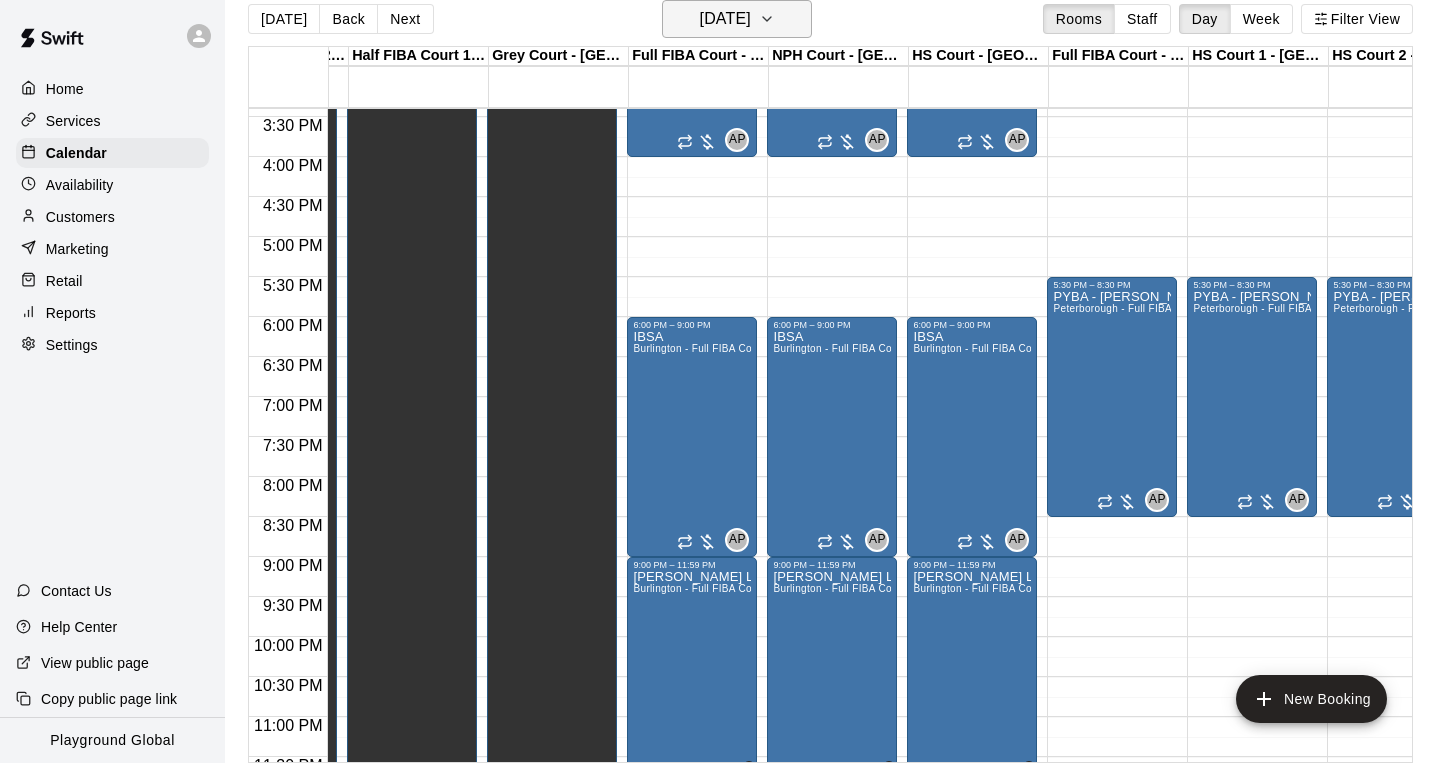 click on "[DATE]" at bounding box center (725, 19) 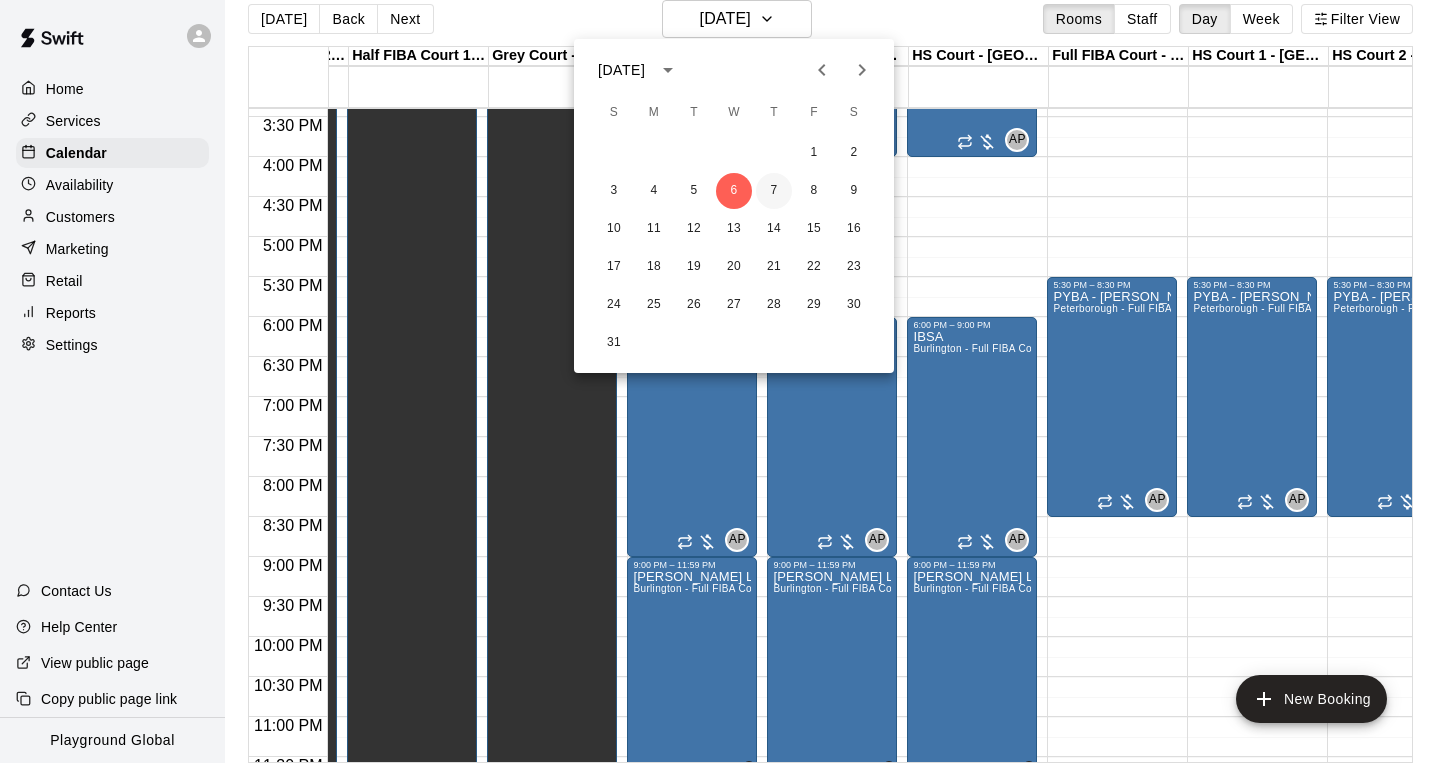 click on "7" at bounding box center (774, 191) 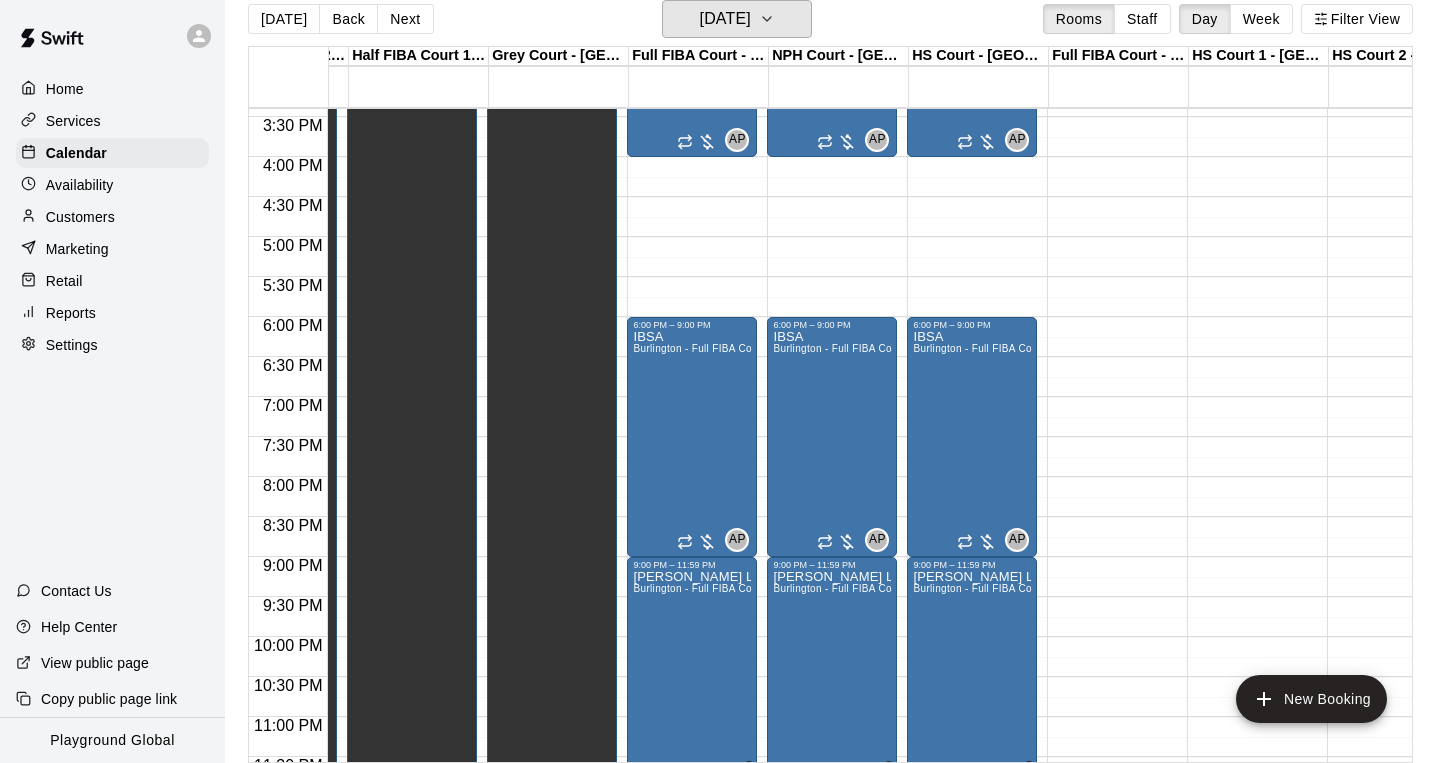 click 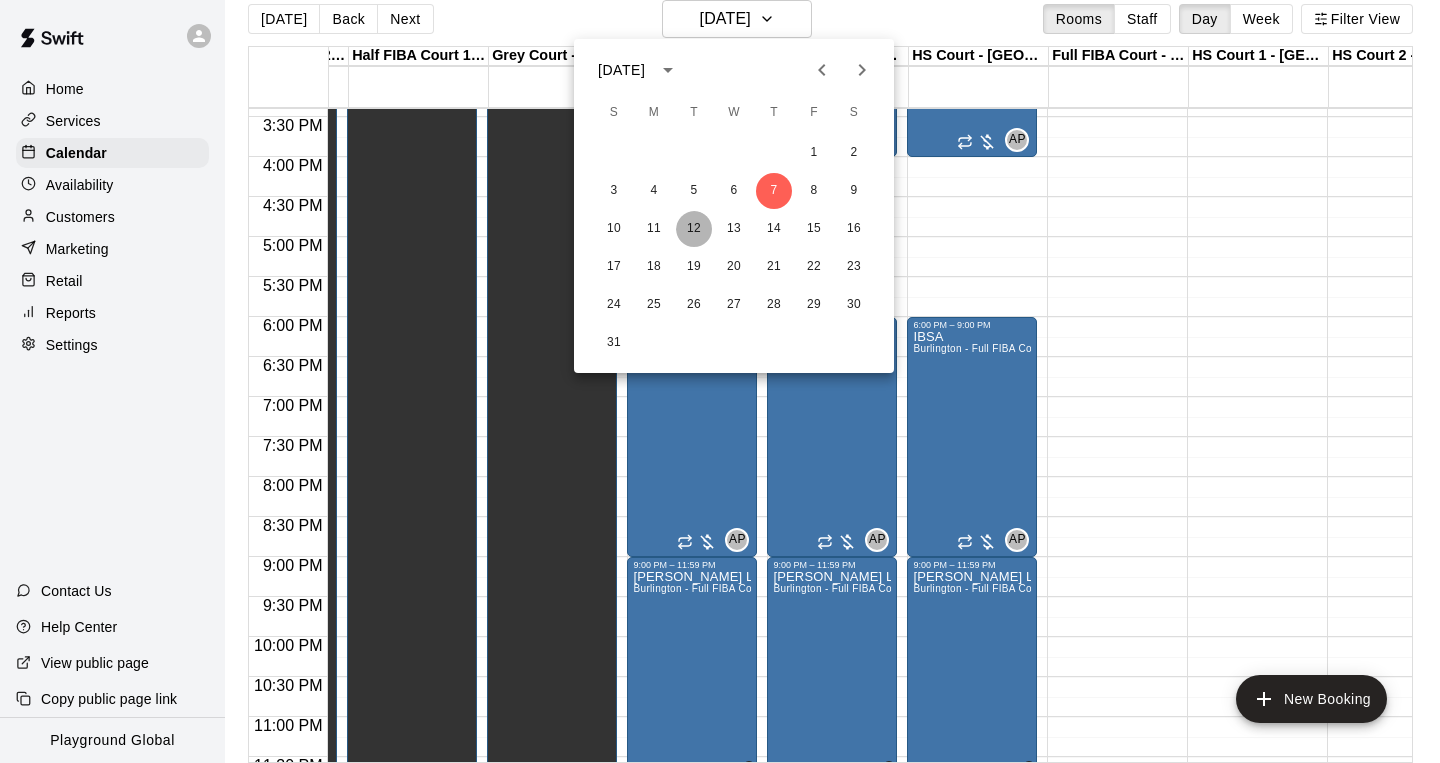 click on "12" at bounding box center (694, 229) 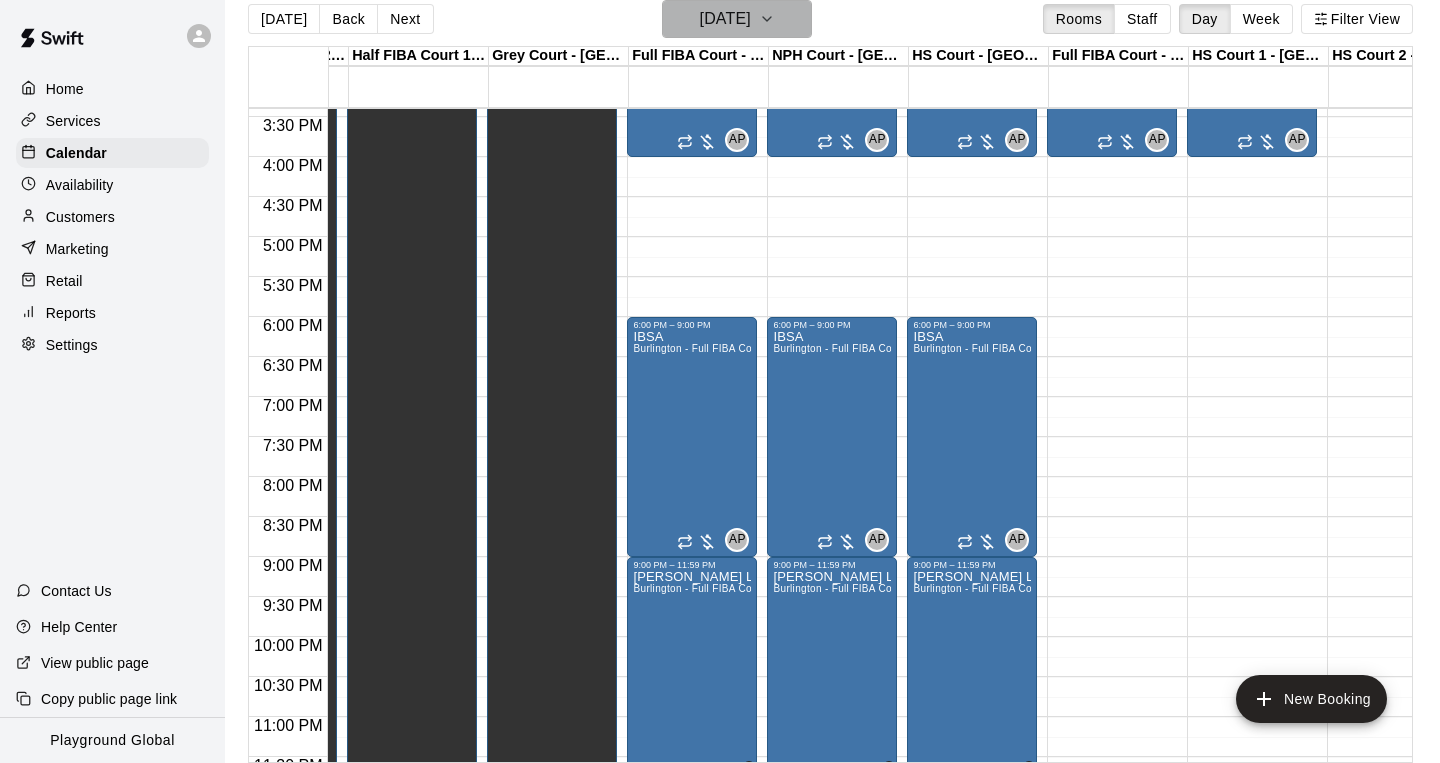 click on "[DATE]" at bounding box center [737, 19] 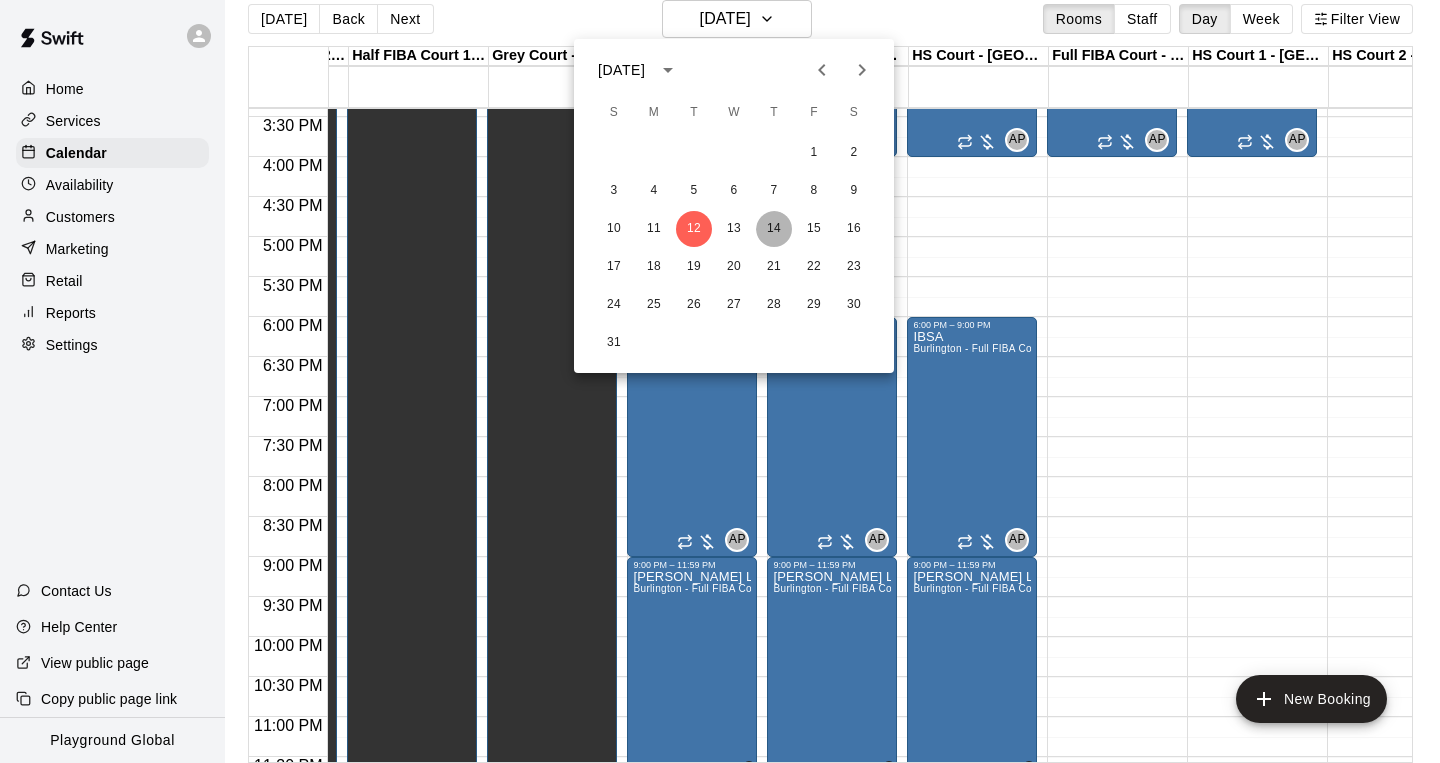click on "14" at bounding box center [774, 229] 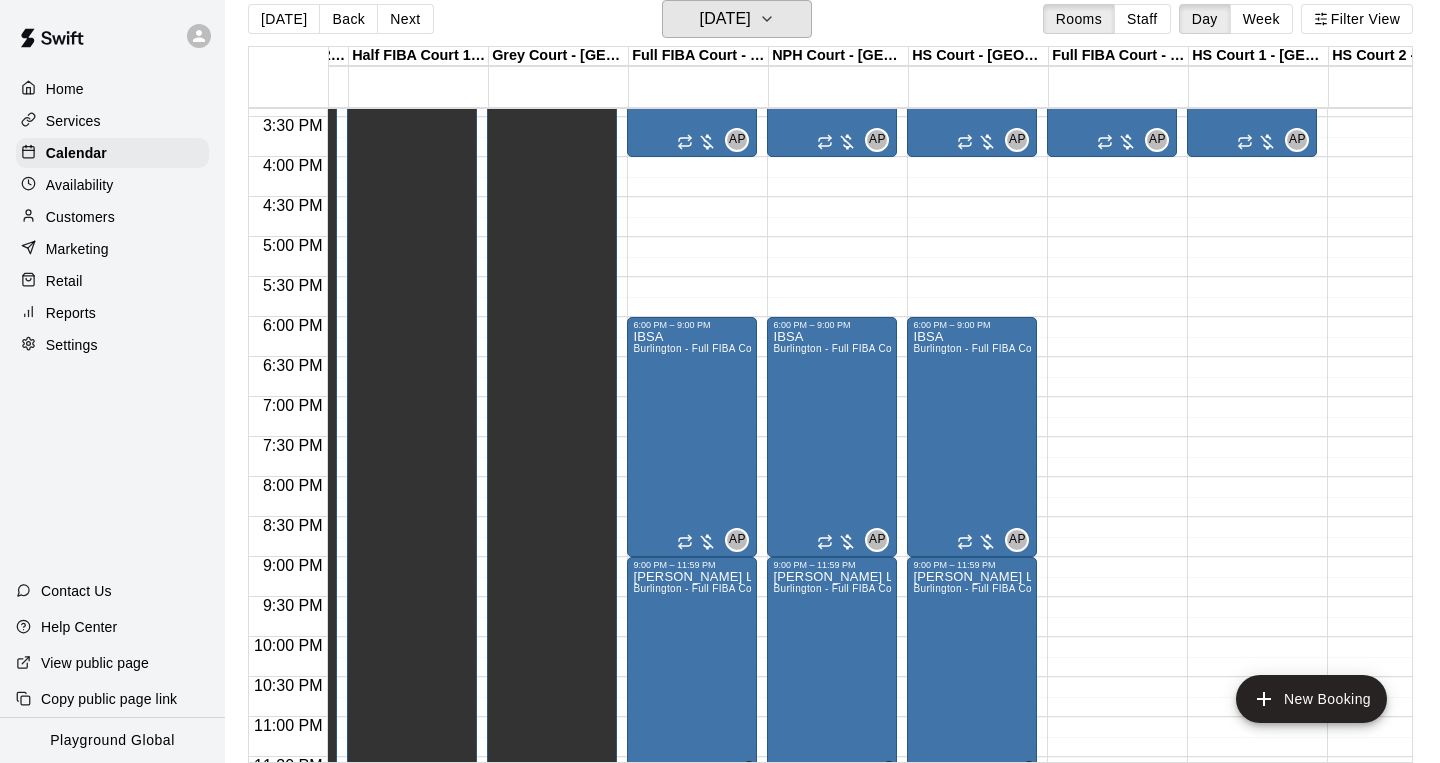click 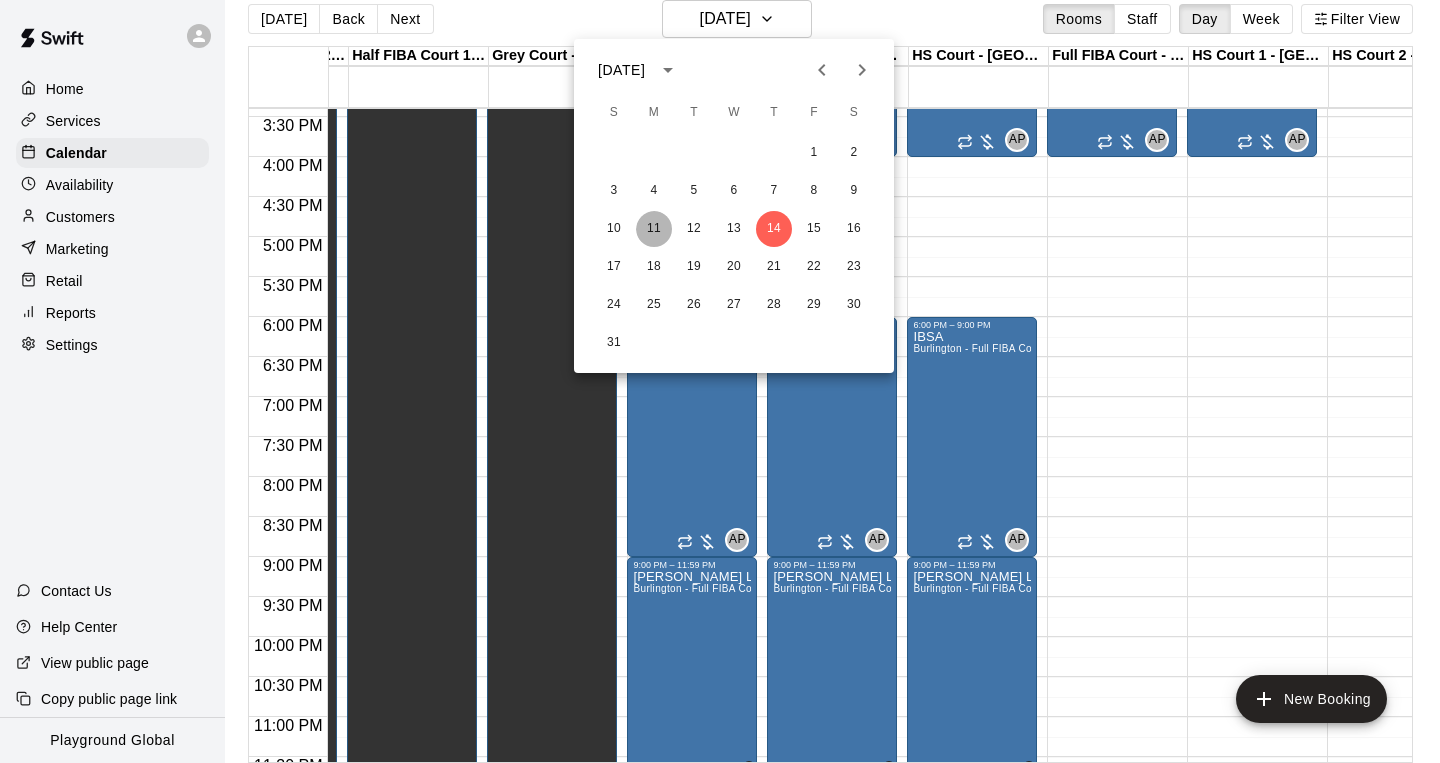click on "11" at bounding box center [654, 229] 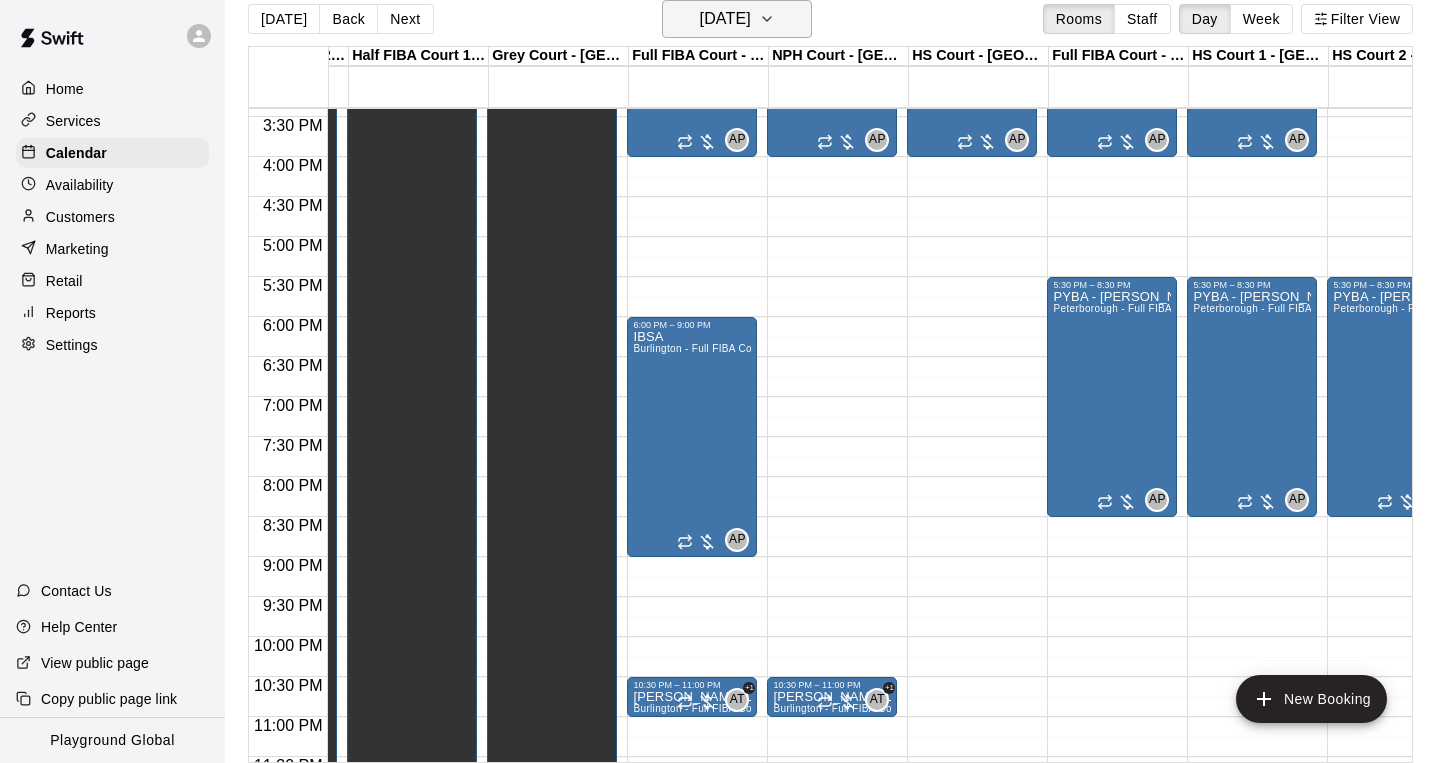 click on "[DATE]" at bounding box center (725, 19) 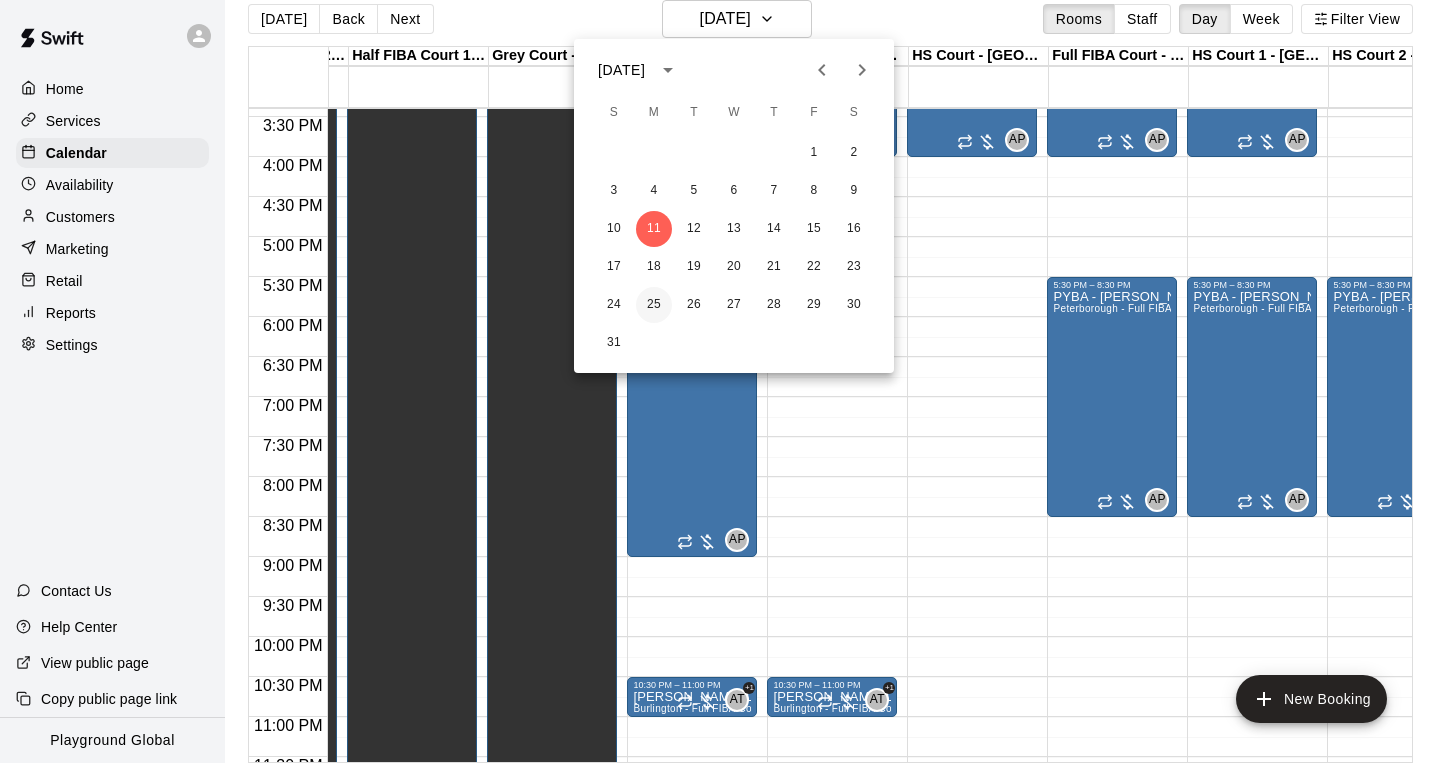 click on "25" at bounding box center [654, 305] 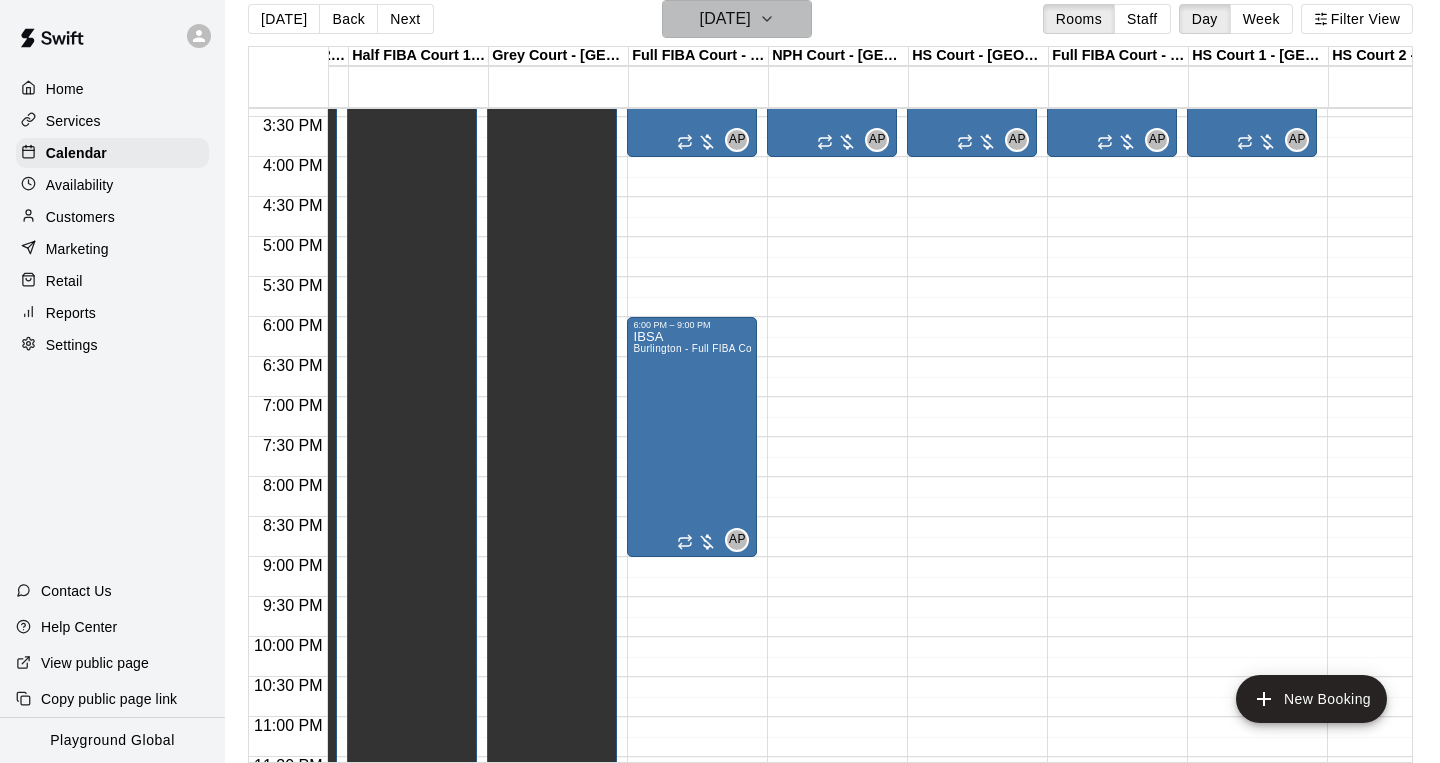 click 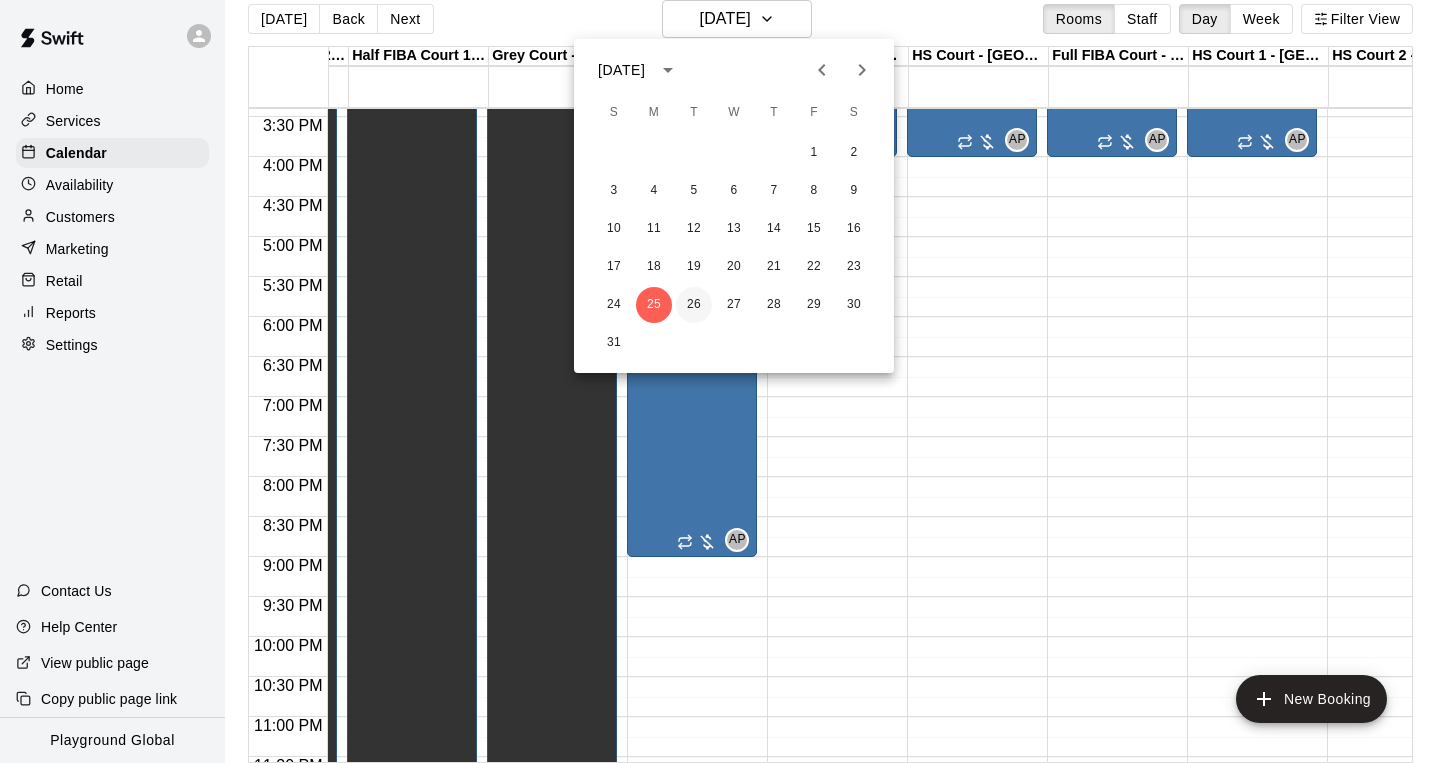 click on "26" at bounding box center [694, 305] 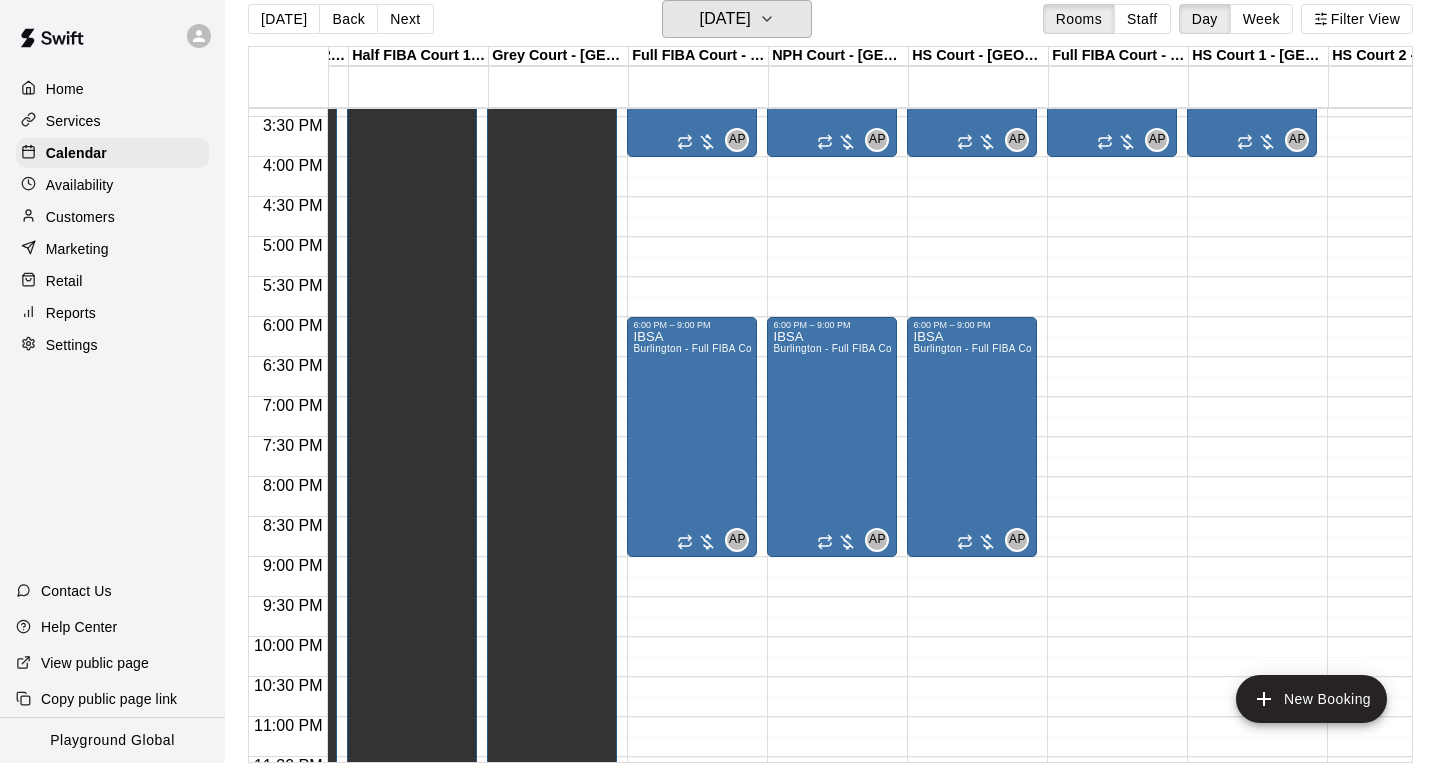 click on "[DATE]" at bounding box center (737, 19) 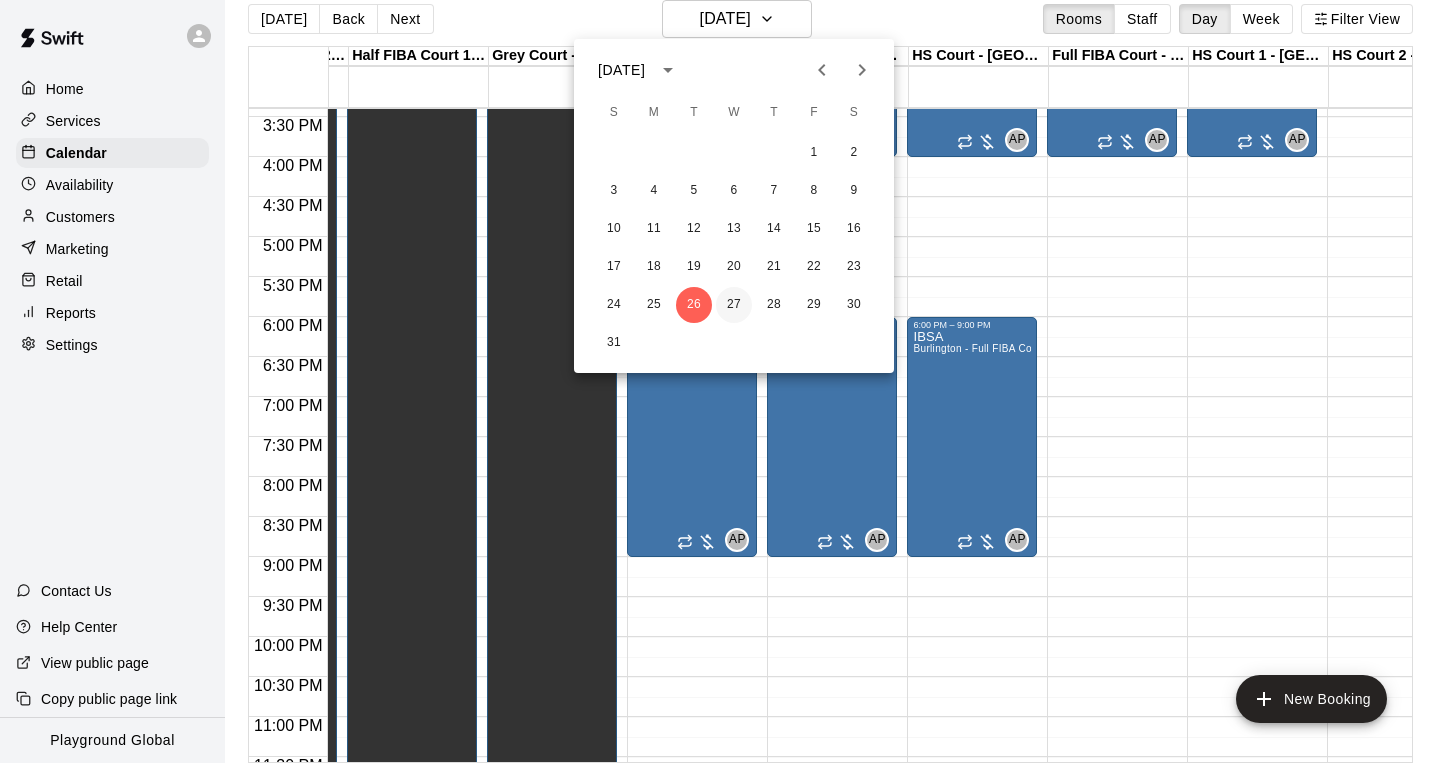 click on "27" at bounding box center (734, 305) 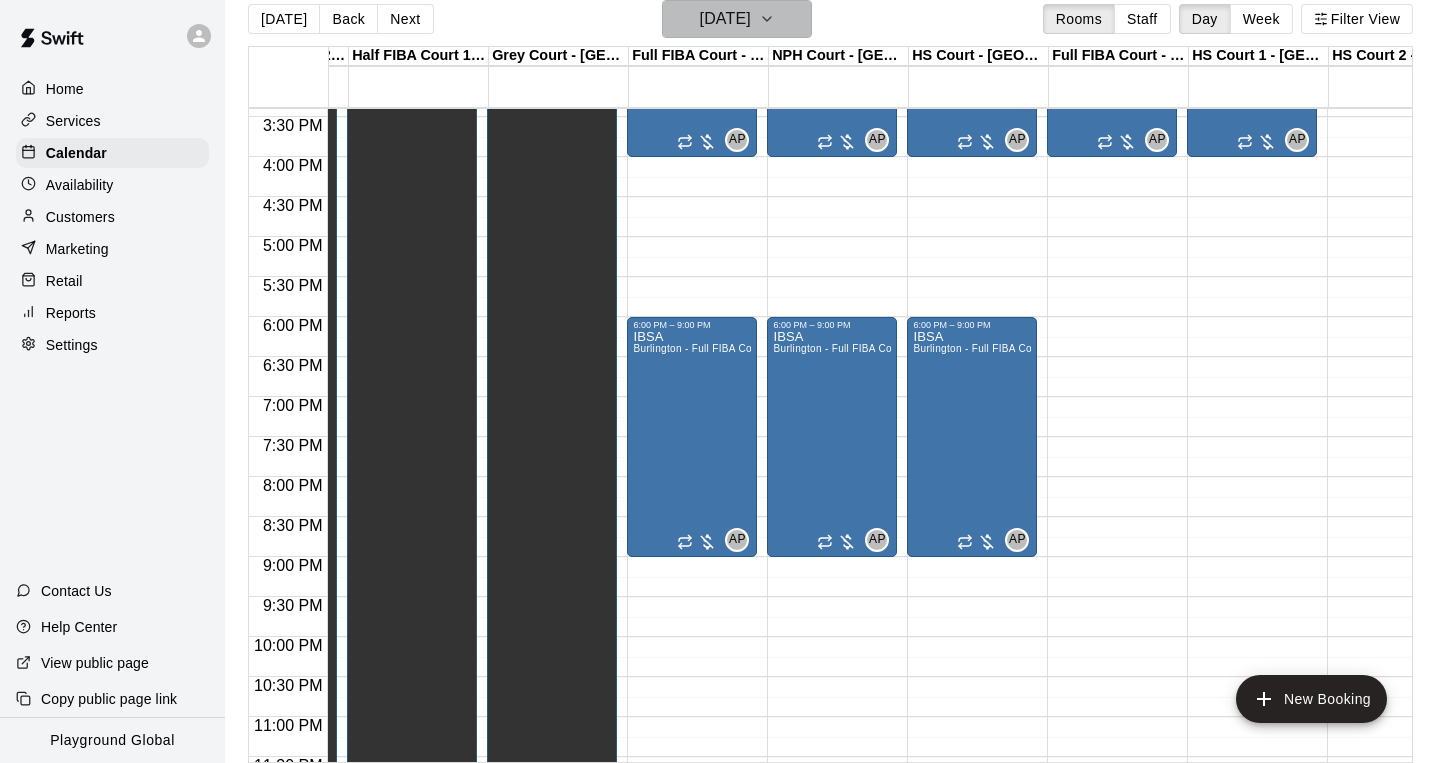 click 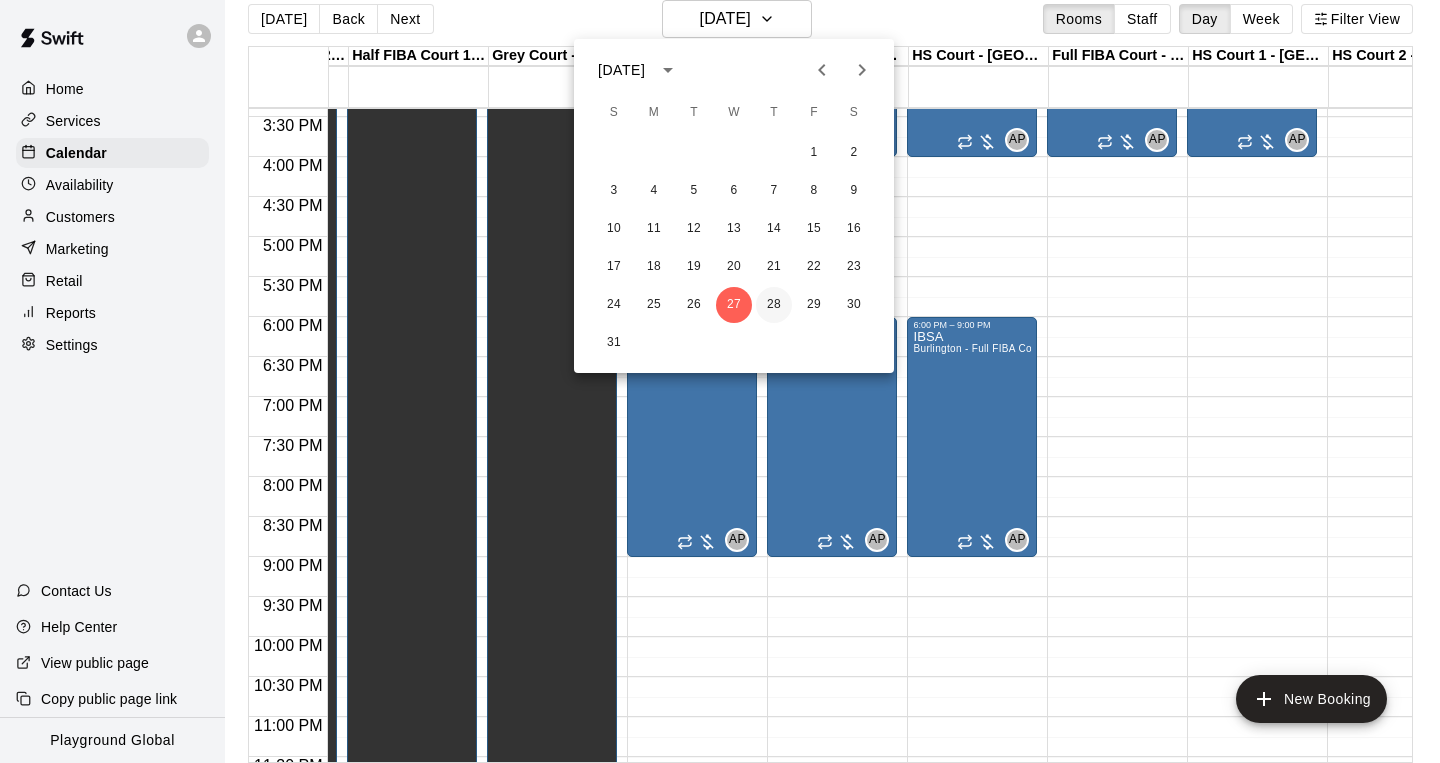 click on "28" at bounding box center [774, 305] 